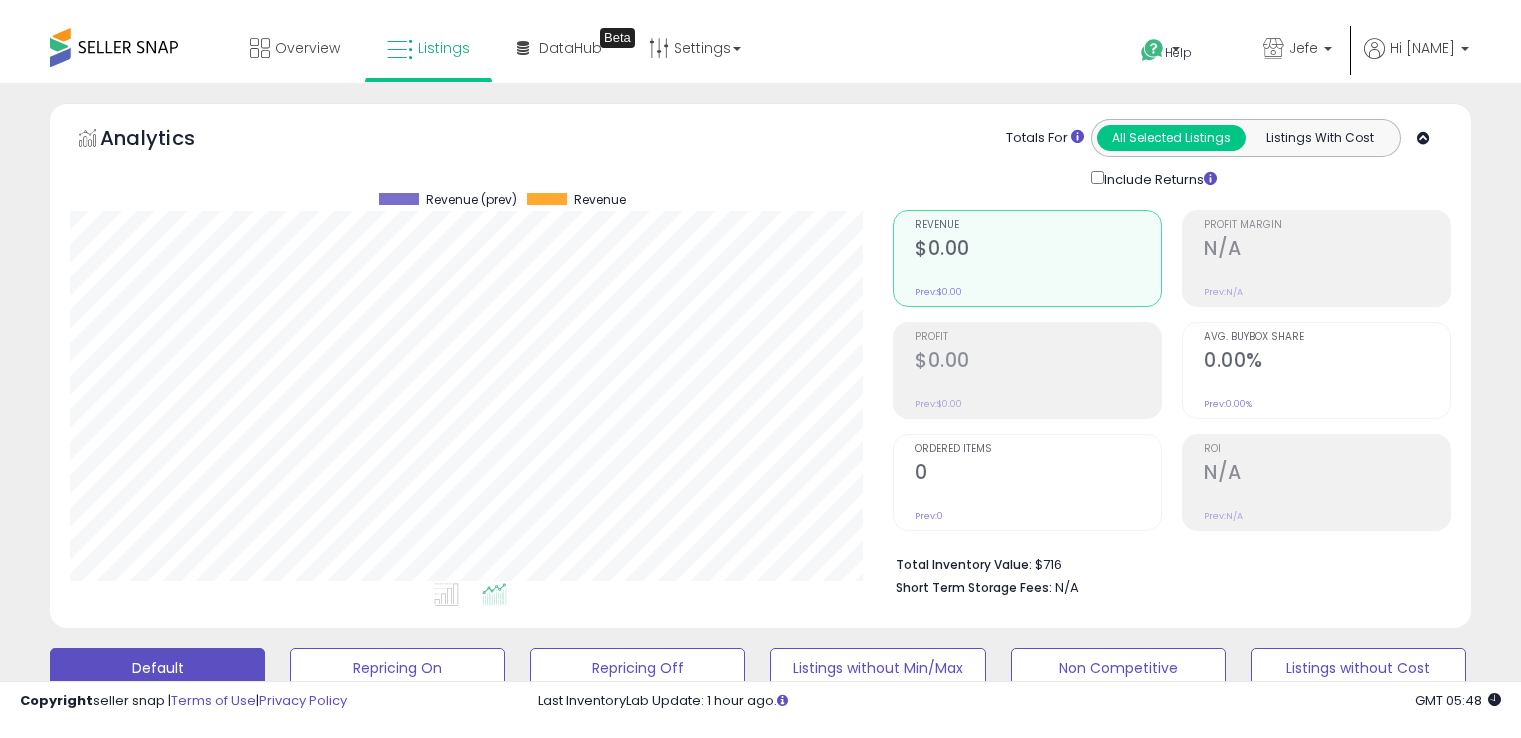 scroll, scrollTop: 0, scrollLeft: 0, axis: both 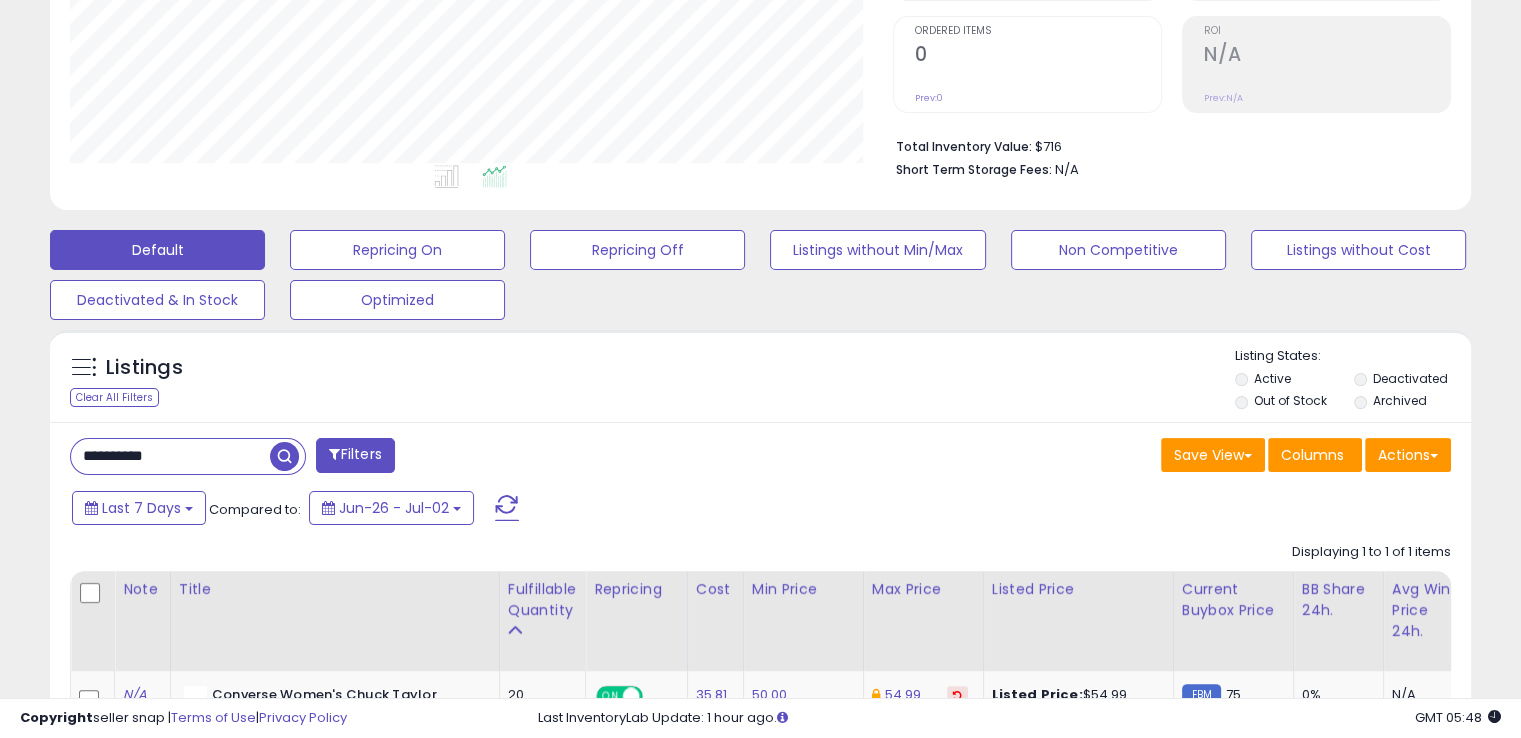 click on "**********" at bounding box center (170, 456) 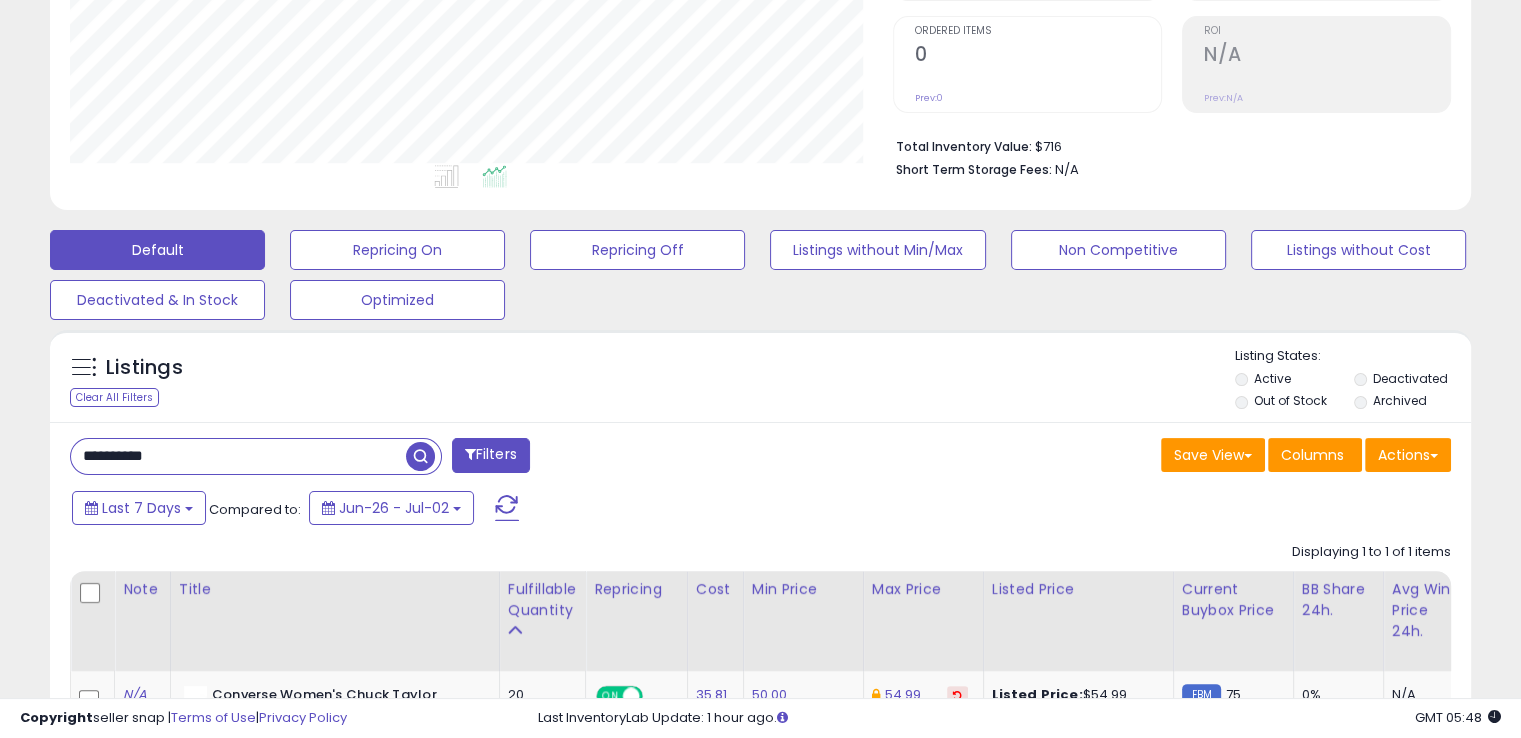 click on "**********" at bounding box center (238, 456) 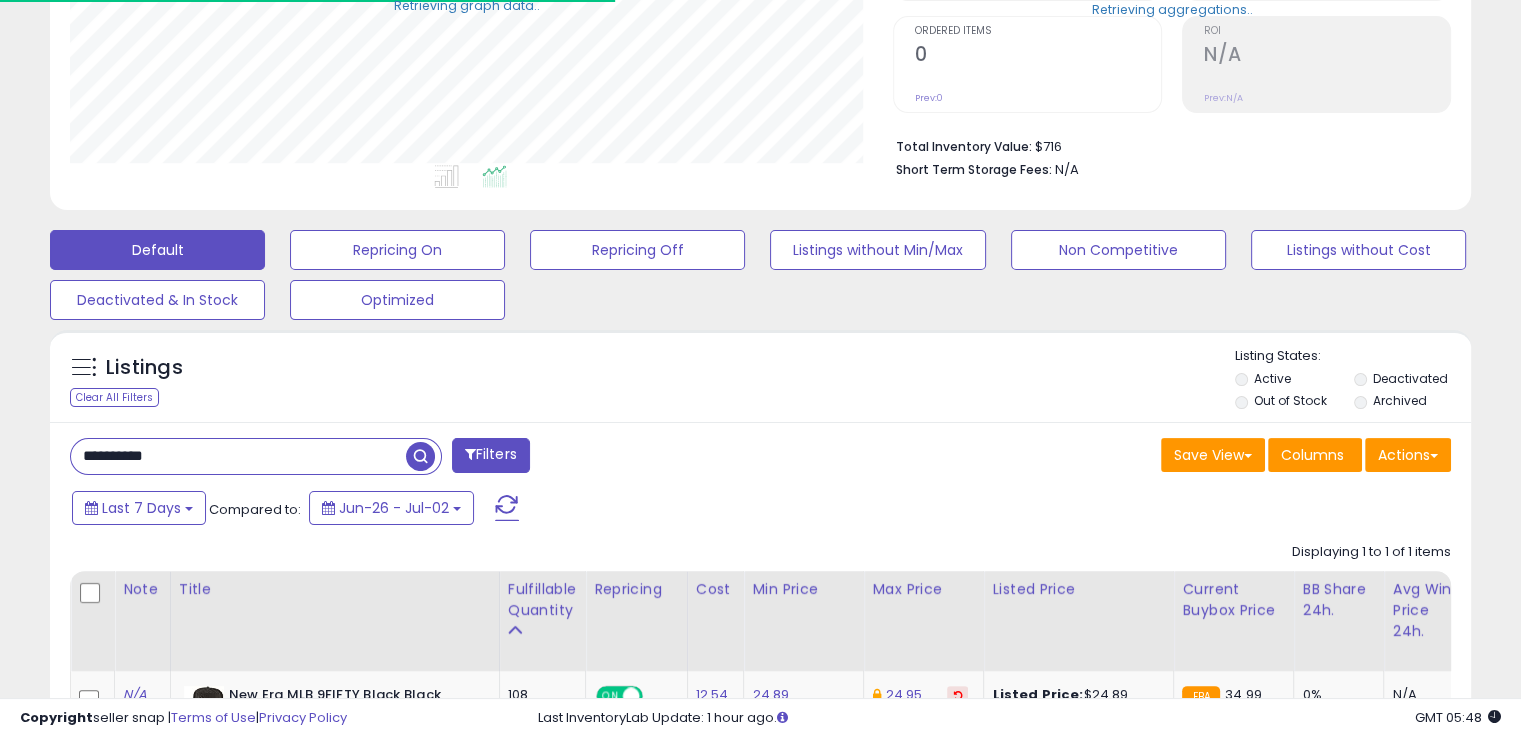 scroll, scrollTop: 409, scrollLeft: 822, axis: both 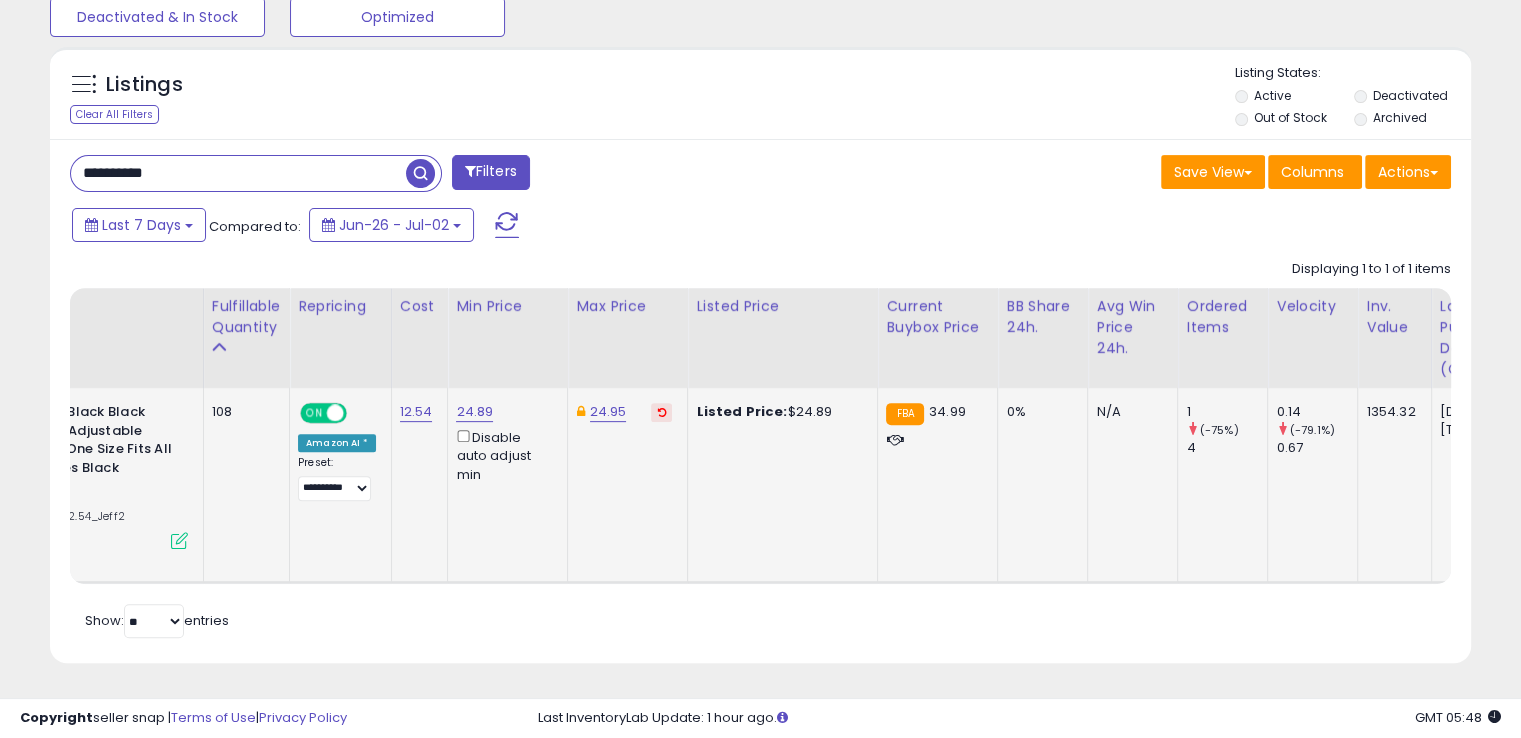 type 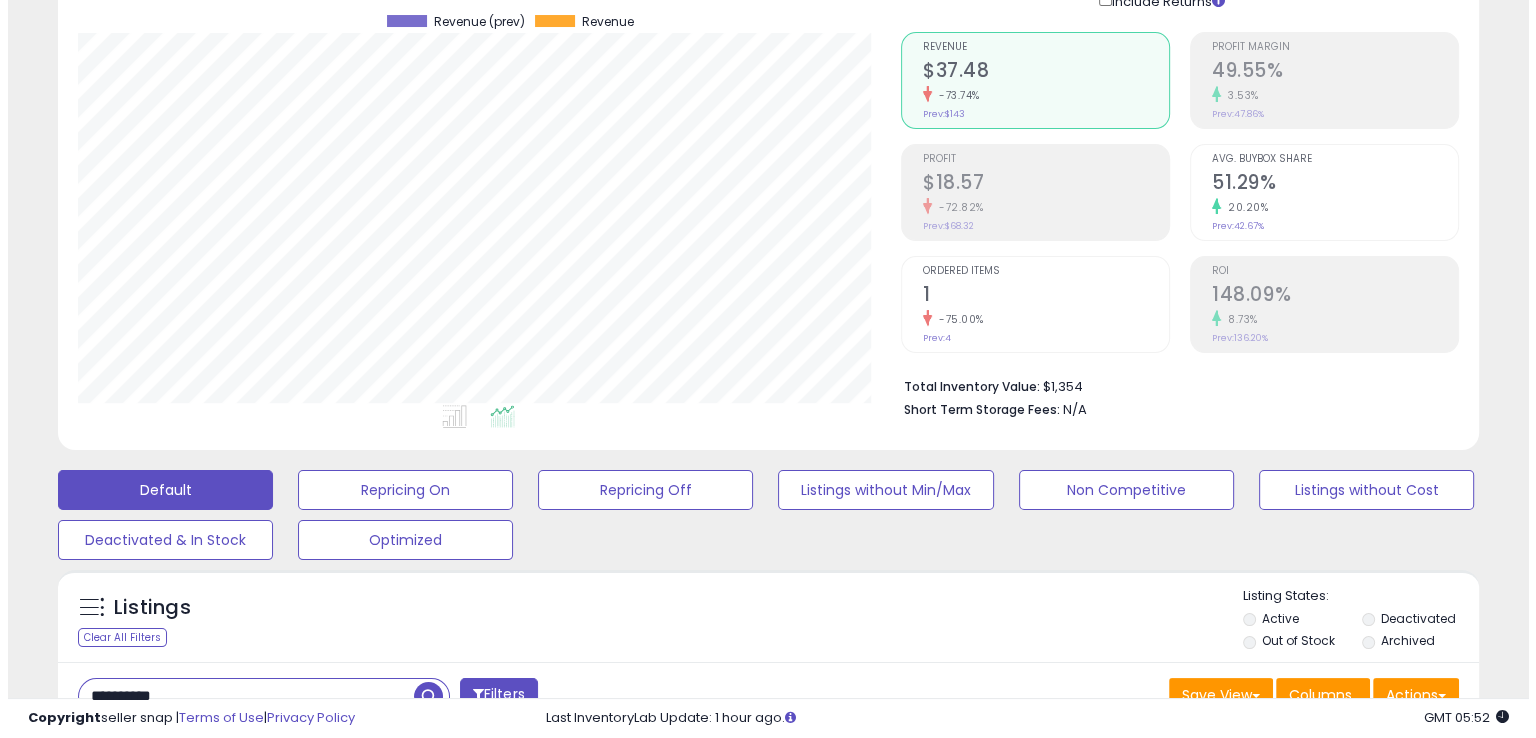 scroll, scrollTop: 400, scrollLeft: 0, axis: vertical 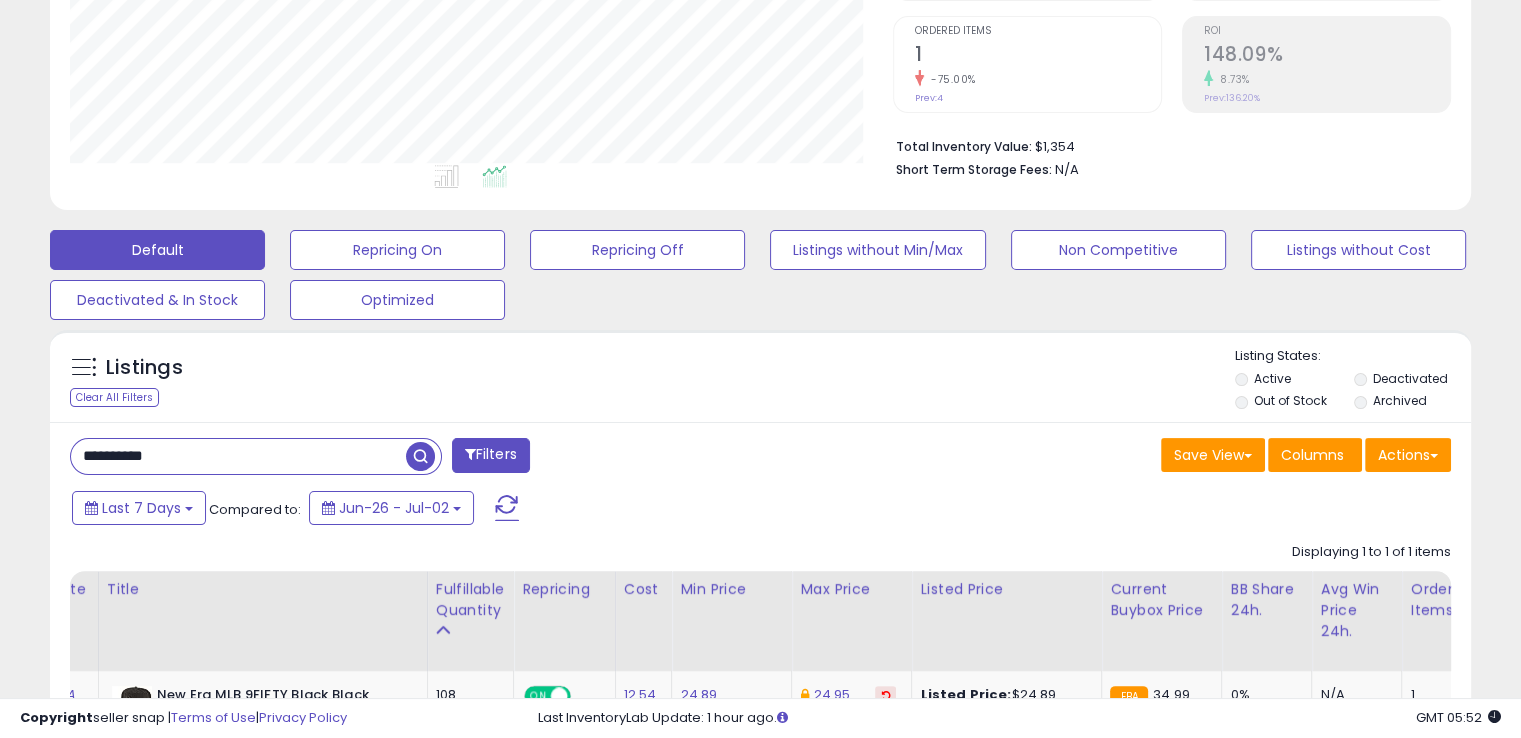 click on "**********" at bounding box center [238, 456] 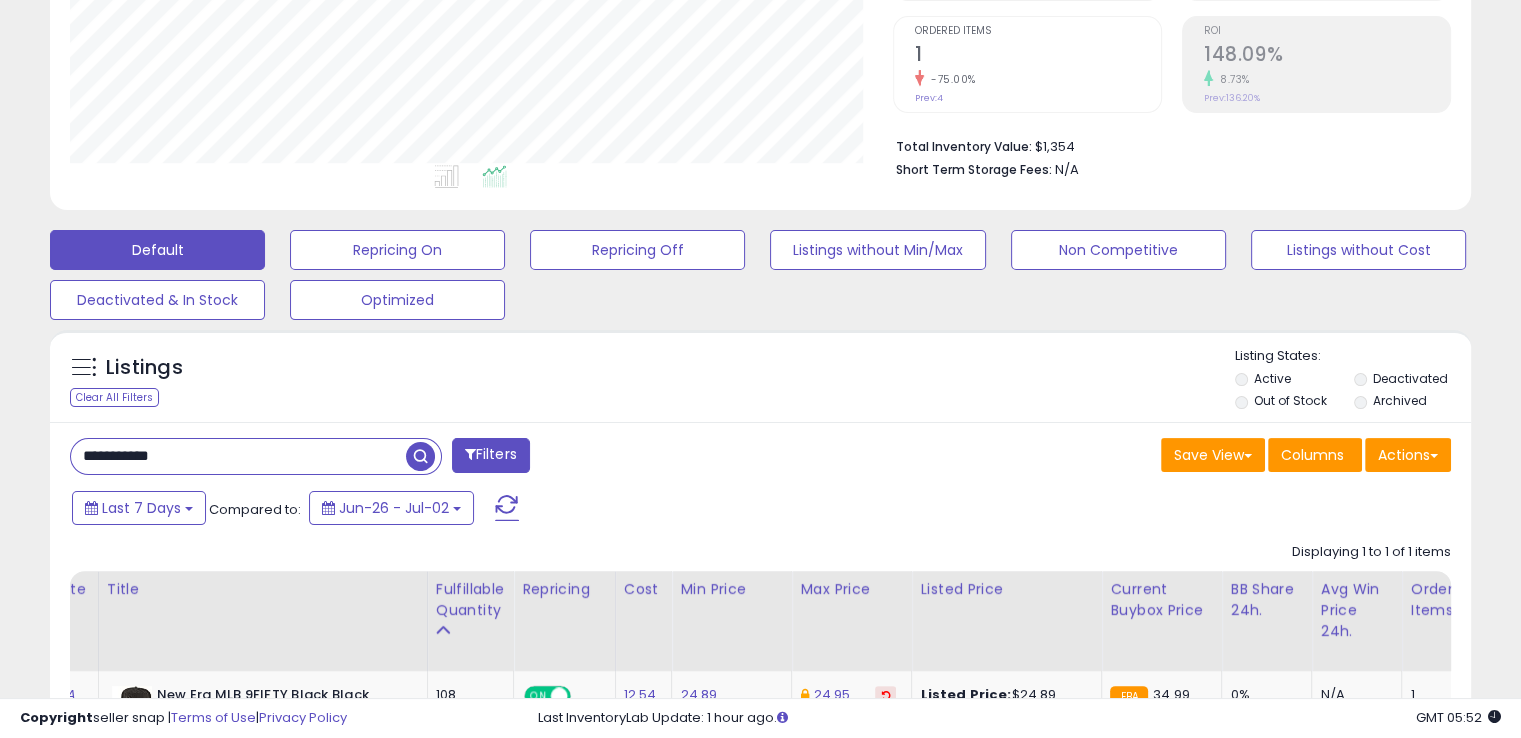 click at bounding box center [420, 456] 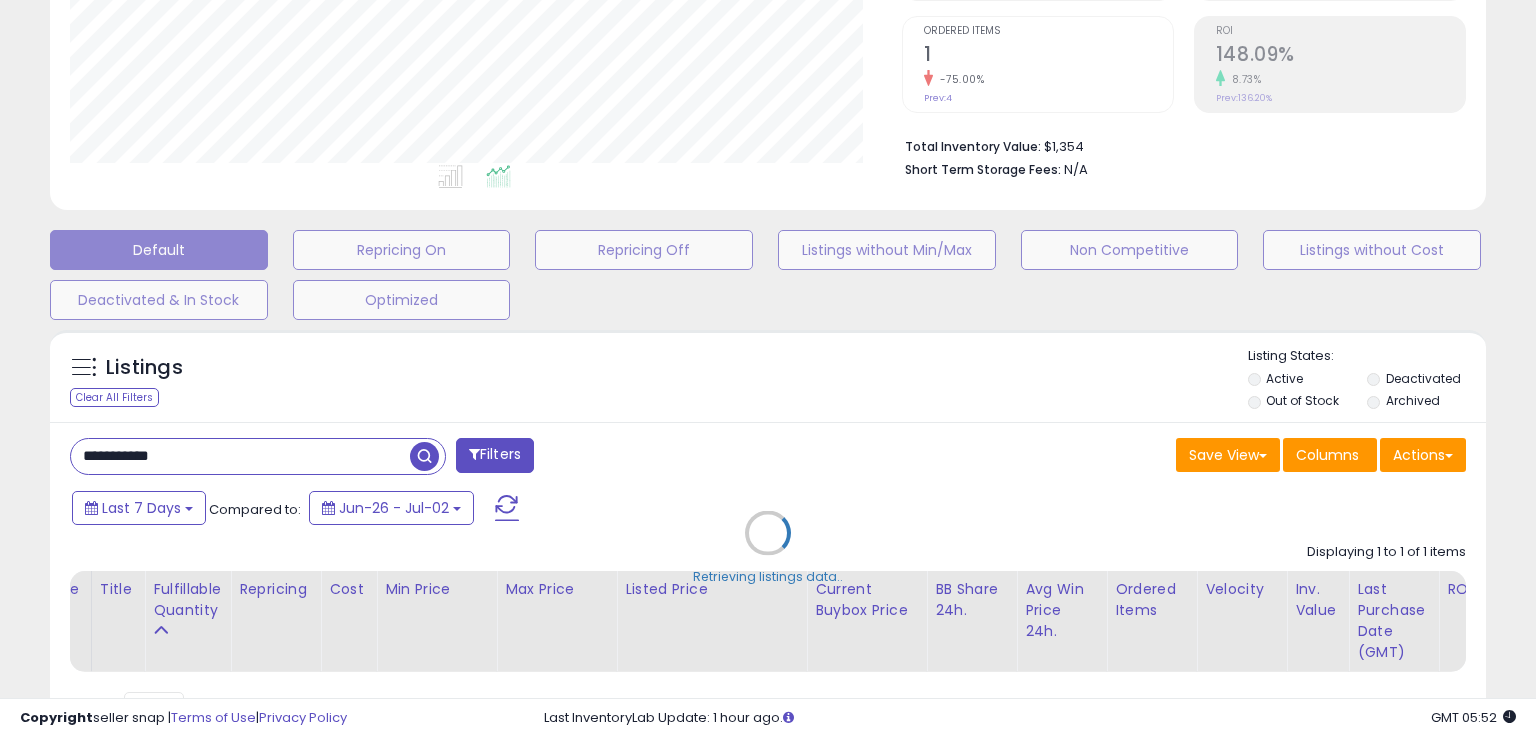 scroll, scrollTop: 999589, scrollLeft: 999168, axis: both 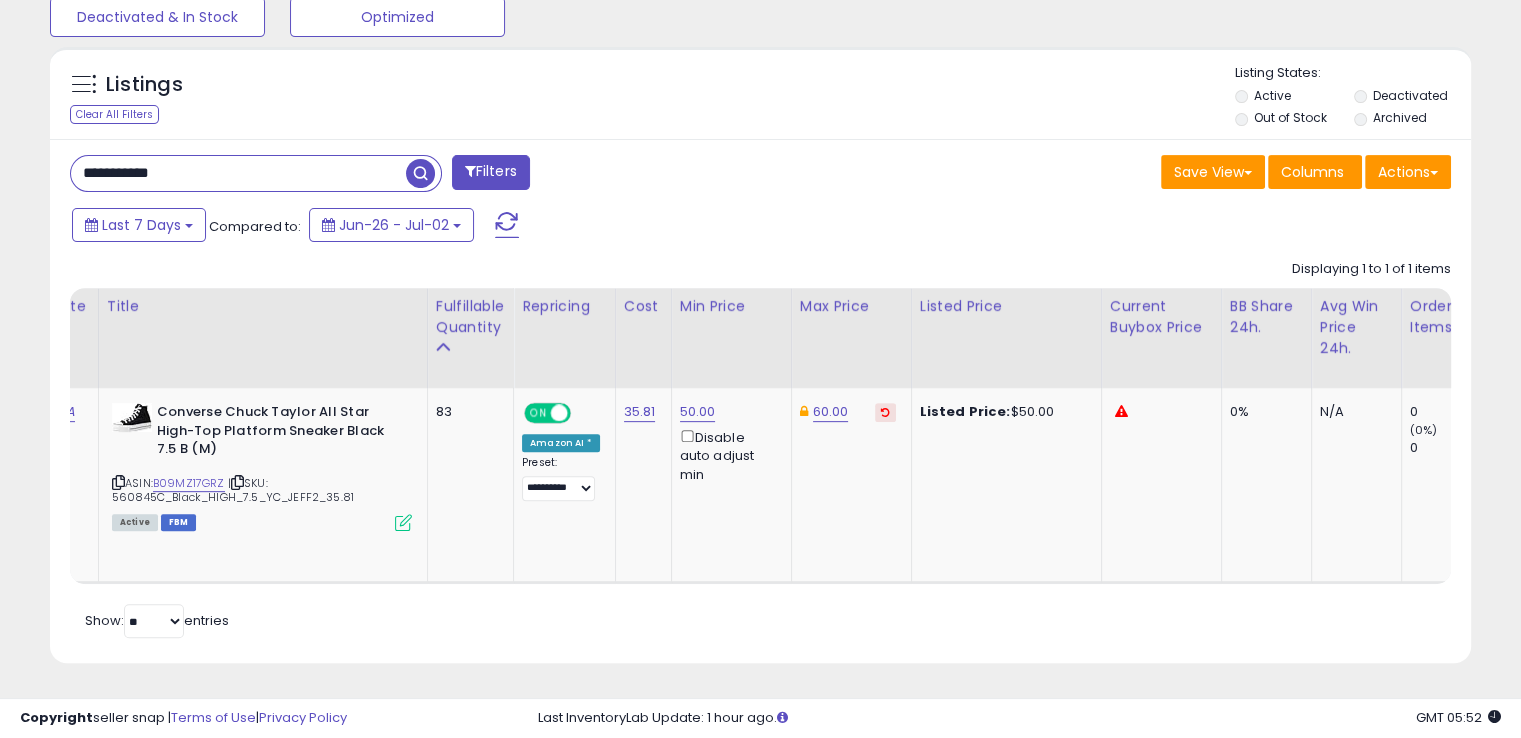 click on "**********" at bounding box center [238, 173] 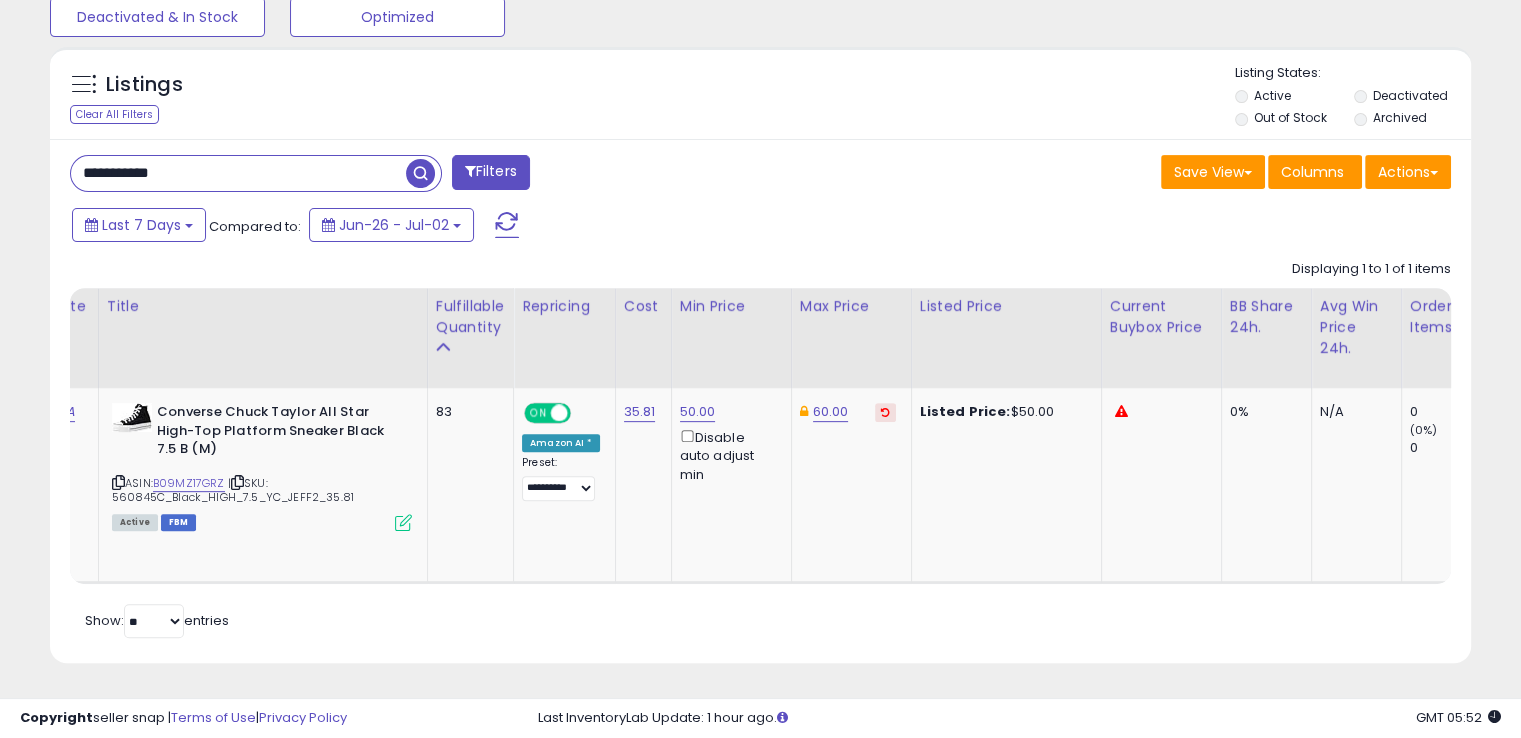 click on "**********" at bounding box center [238, 173] 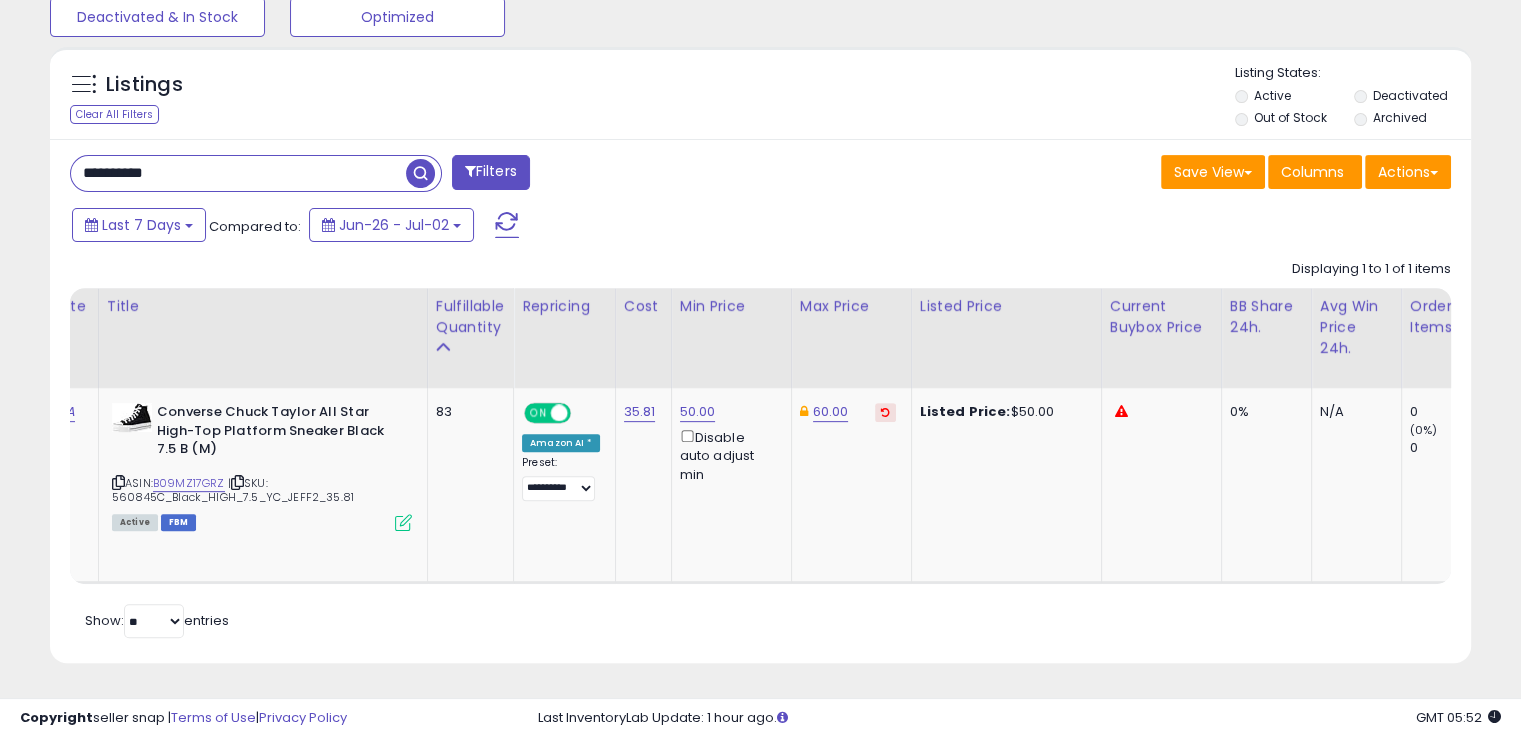 click at bounding box center [420, 173] 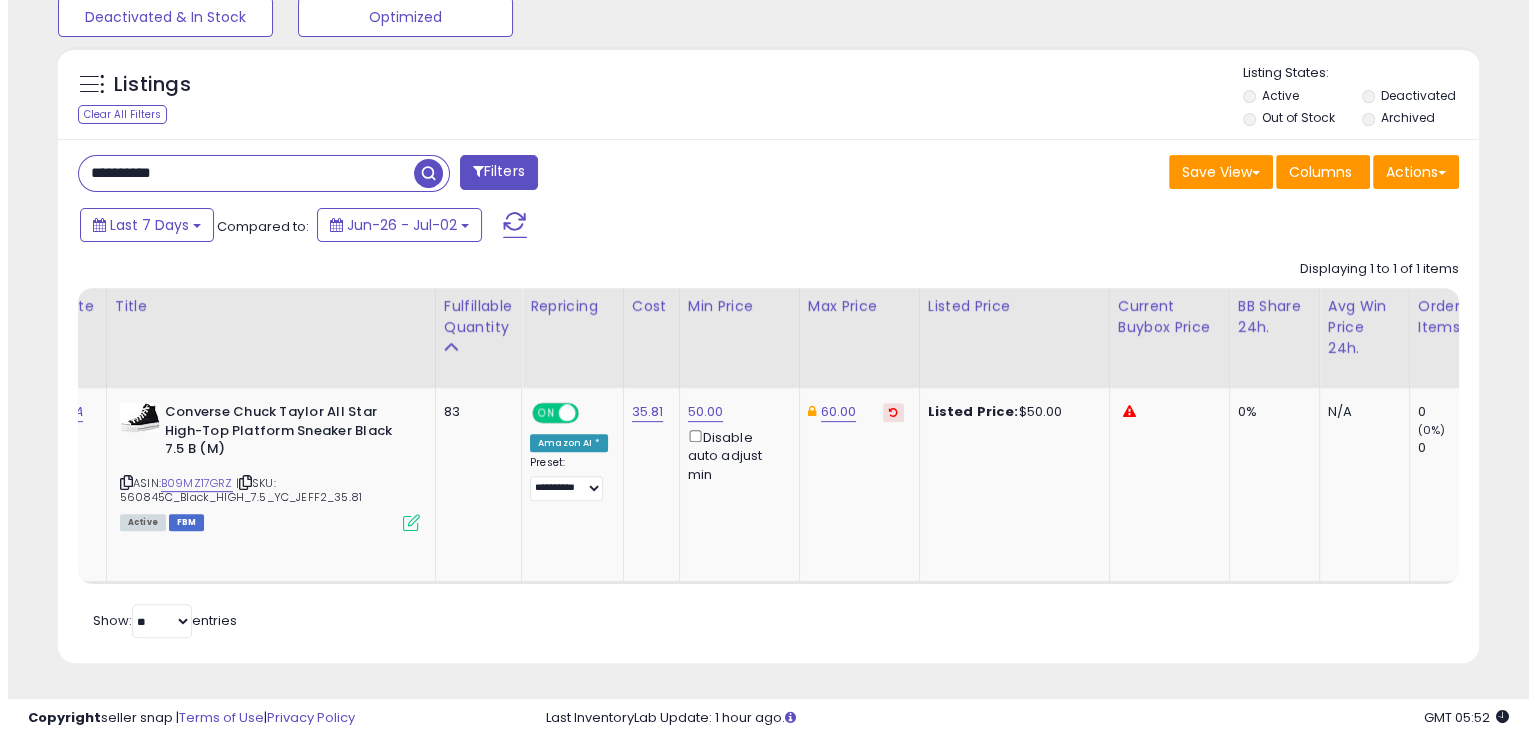 scroll, scrollTop: 502, scrollLeft: 0, axis: vertical 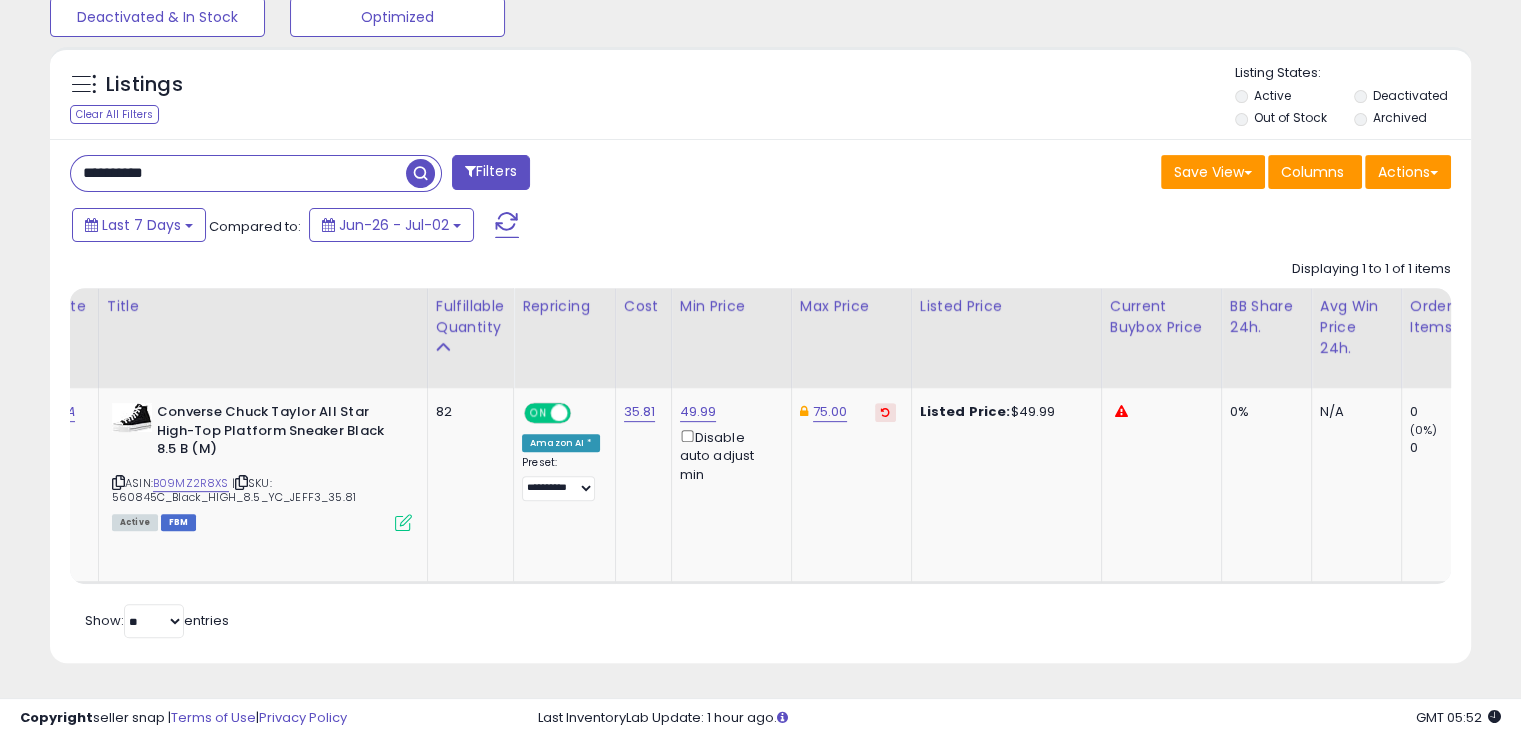 click on "**********" at bounding box center (238, 173) 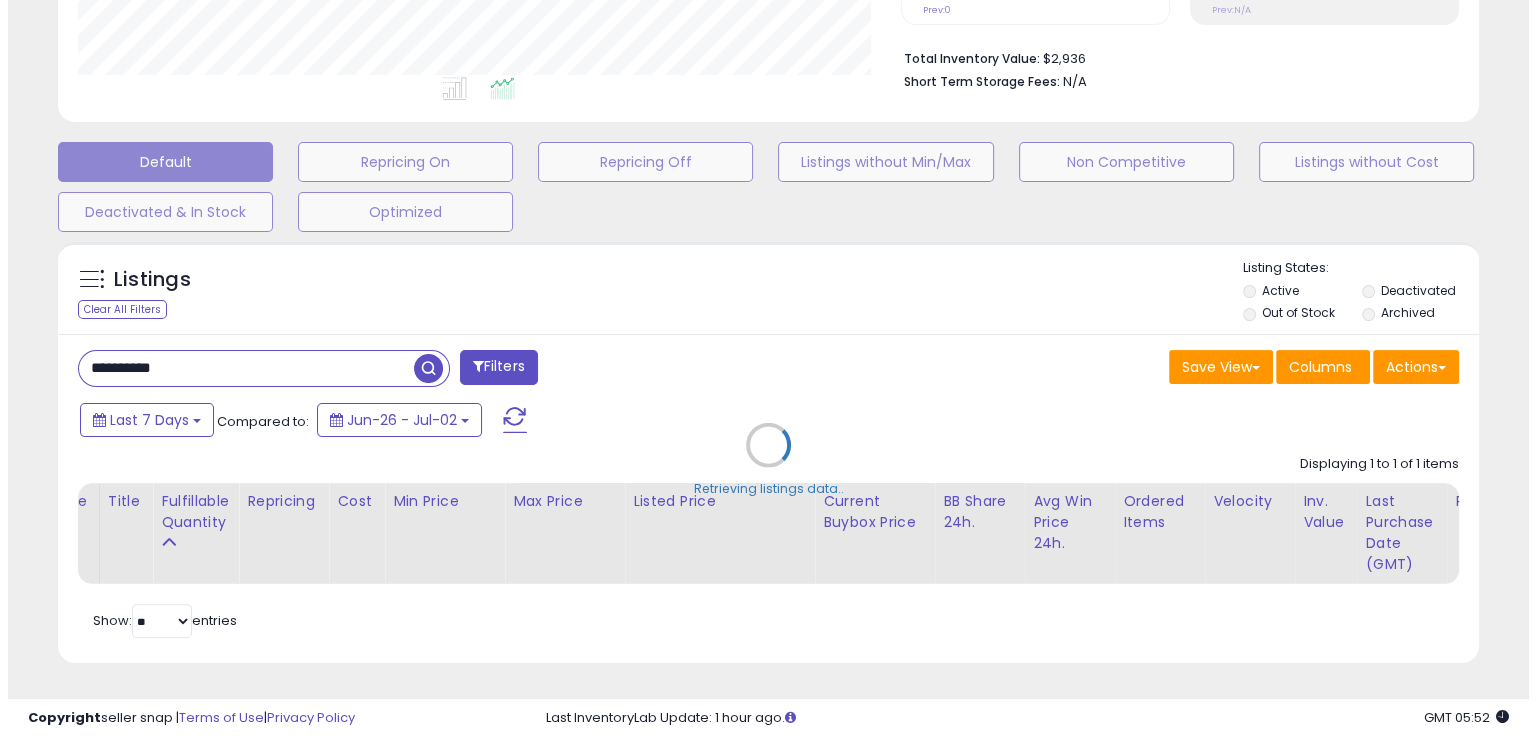 scroll, scrollTop: 502, scrollLeft: 0, axis: vertical 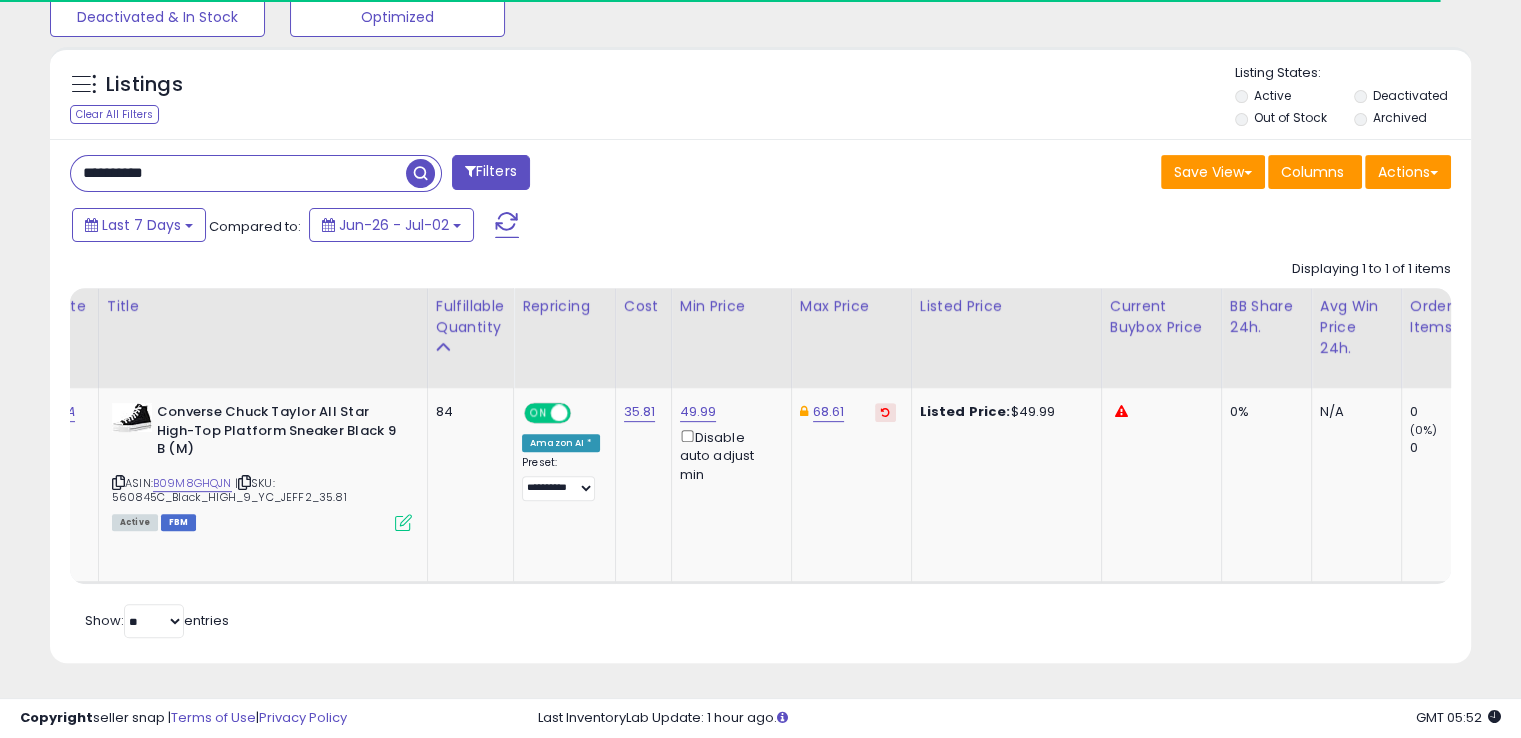 click on "**********" at bounding box center [238, 173] 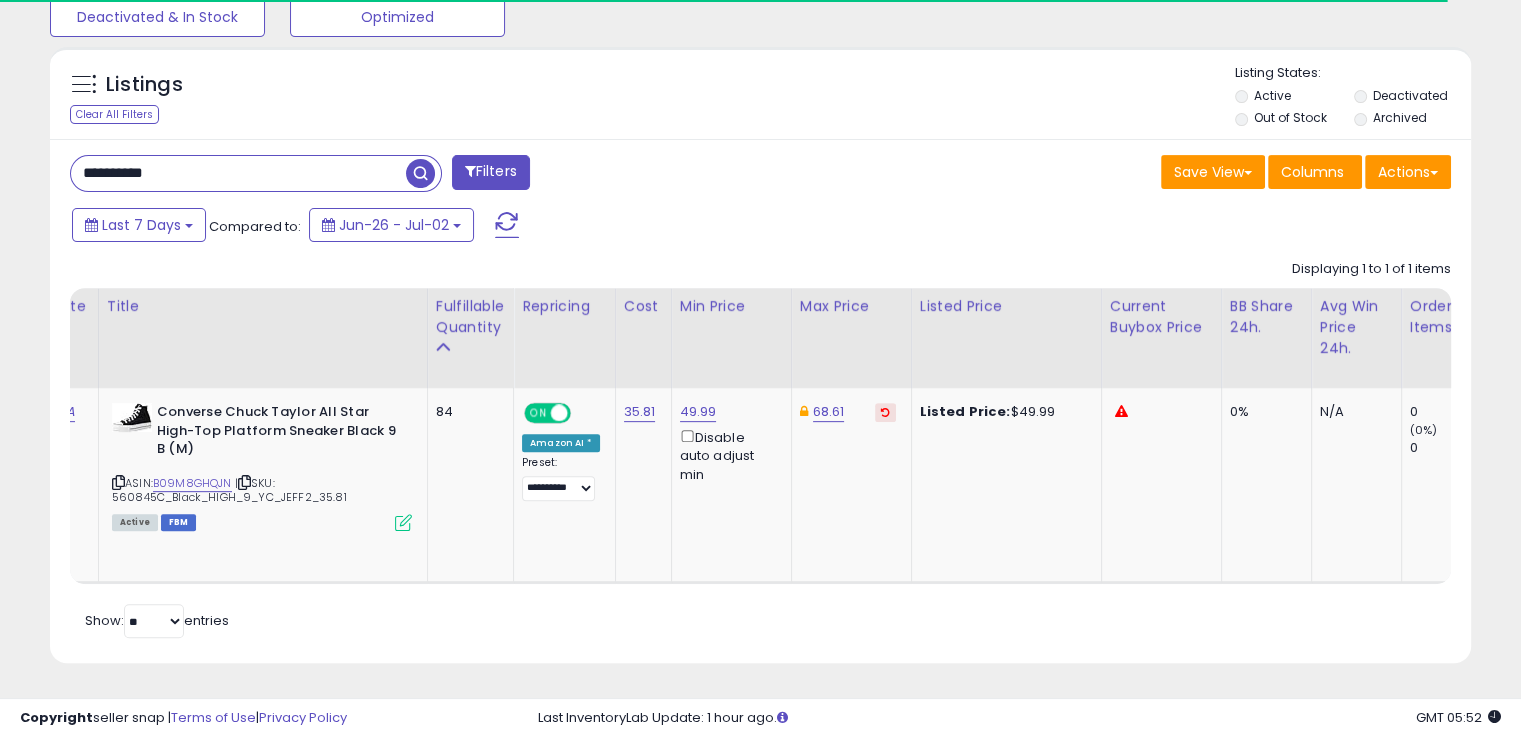 click on "**********" at bounding box center [238, 173] 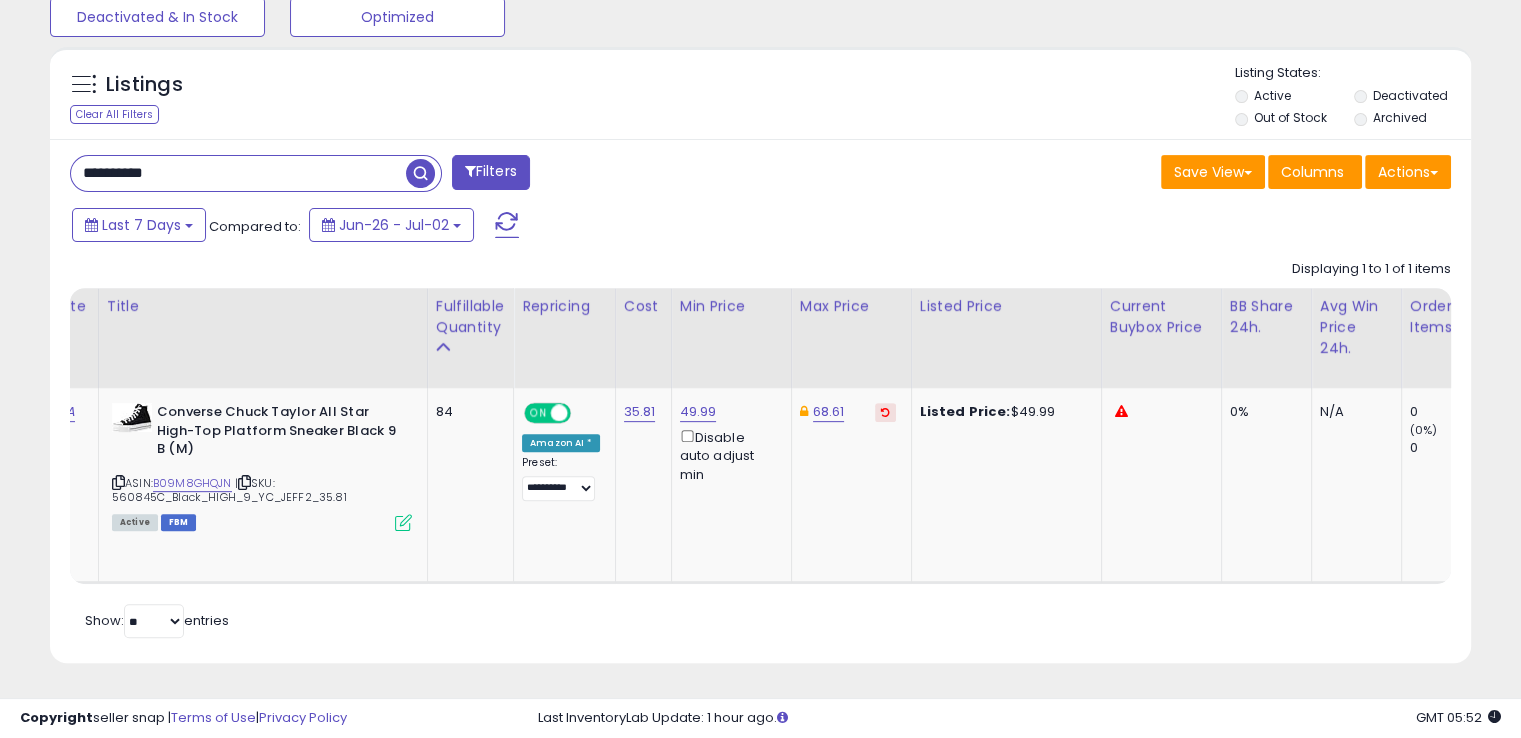 click at bounding box center (420, 173) 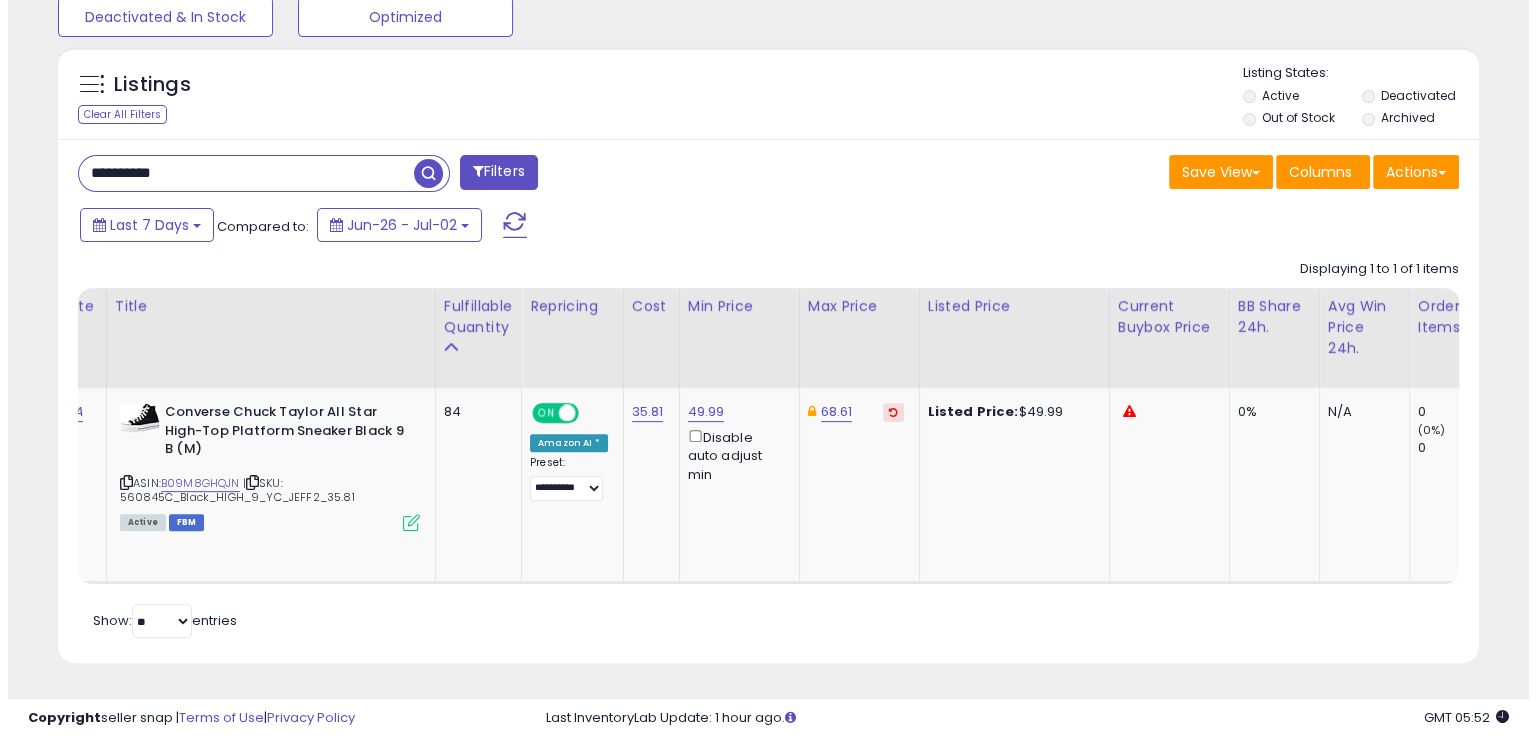 scroll, scrollTop: 502, scrollLeft: 0, axis: vertical 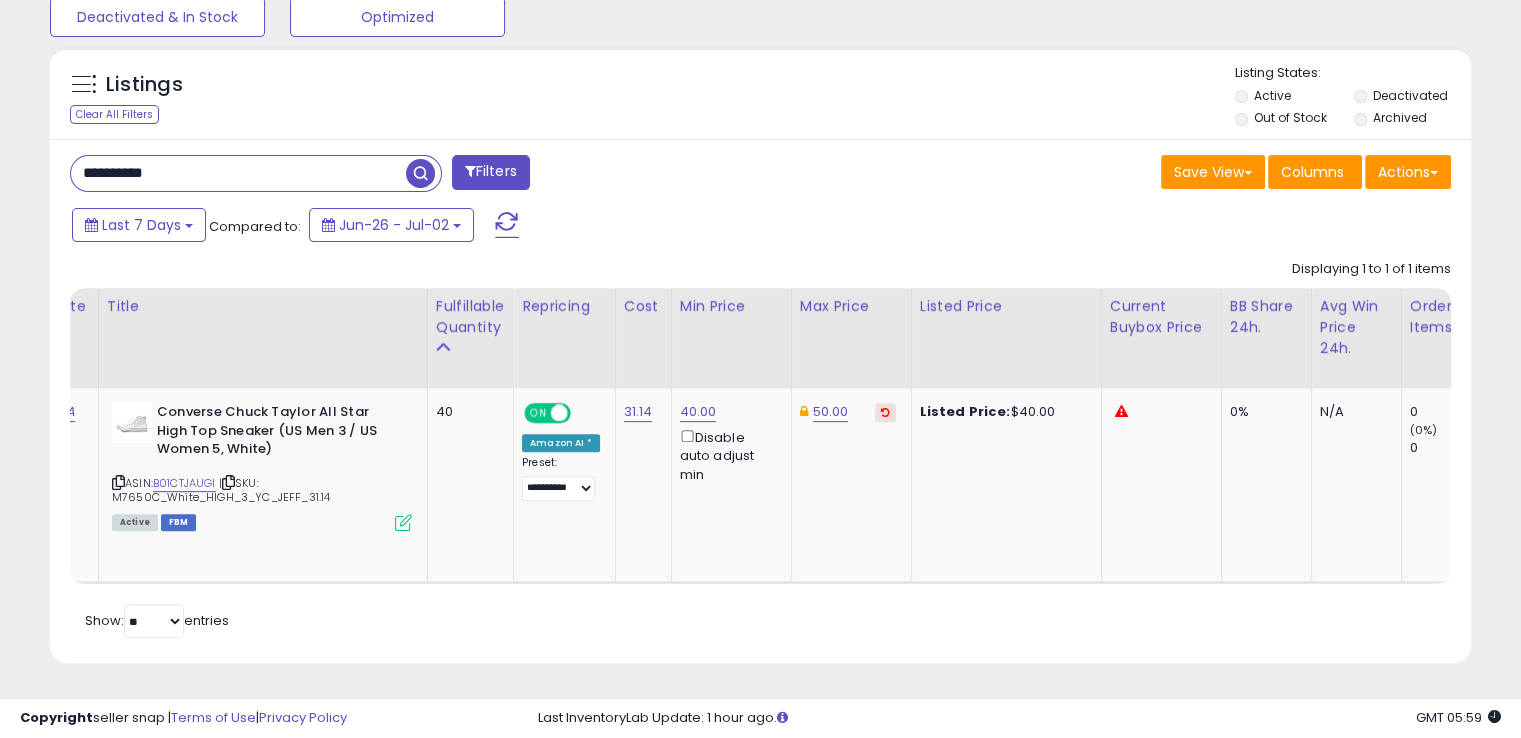 click on "**********" at bounding box center (238, 173) 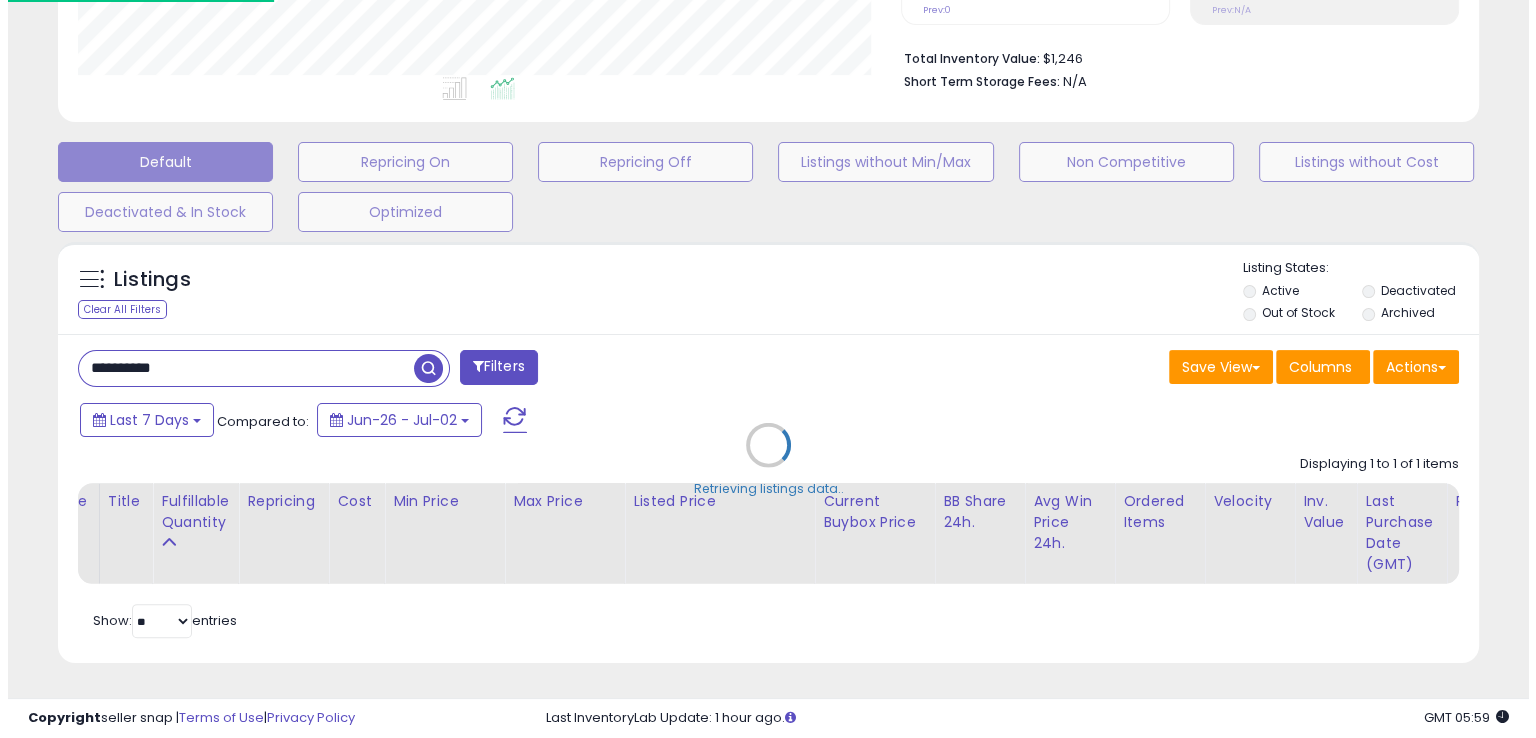 scroll, scrollTop: 502, scrollLeft: 0, axis: vertical 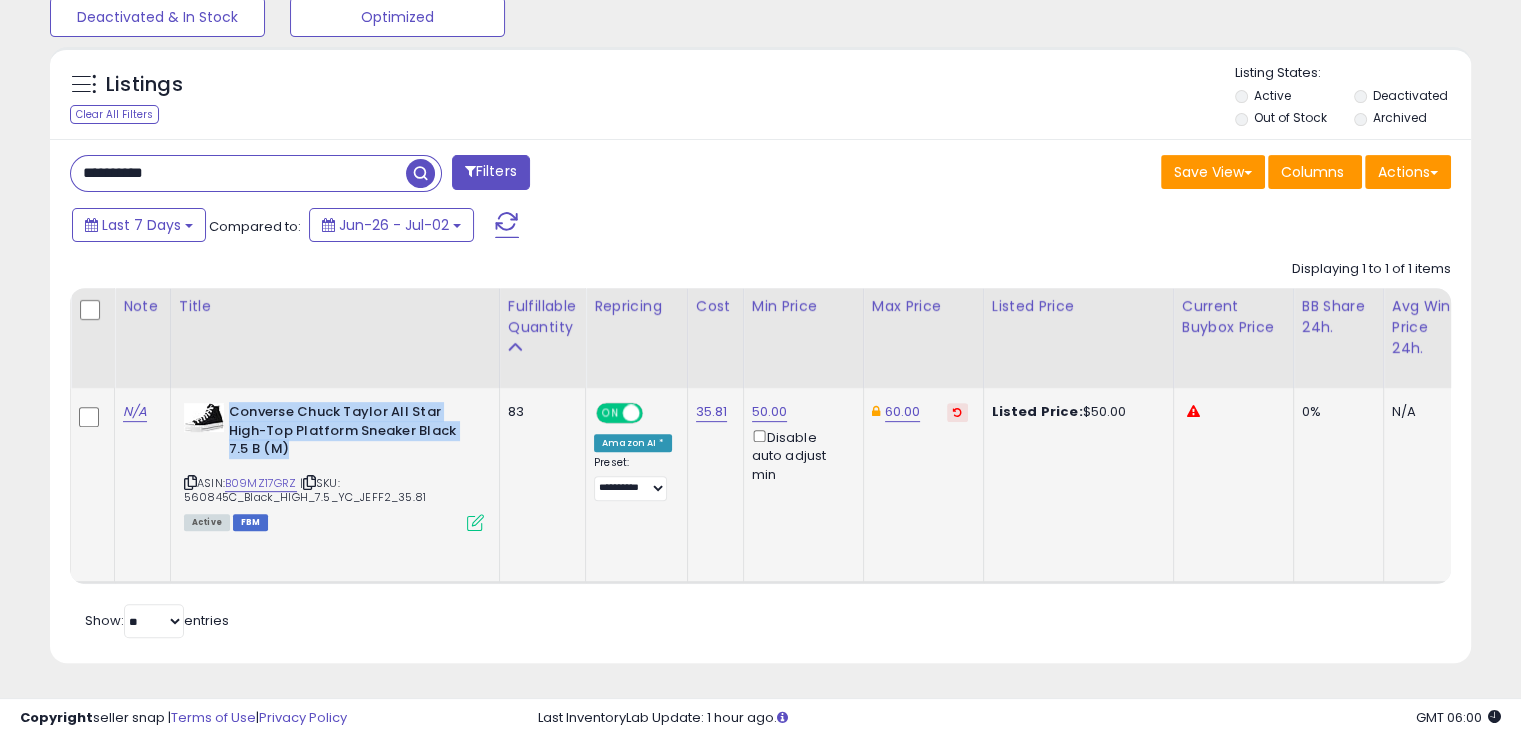 drag, startPoint x: 294, startPoint y: 436, endPoint x: 228, endPoint y: 399, distance: 75.66373 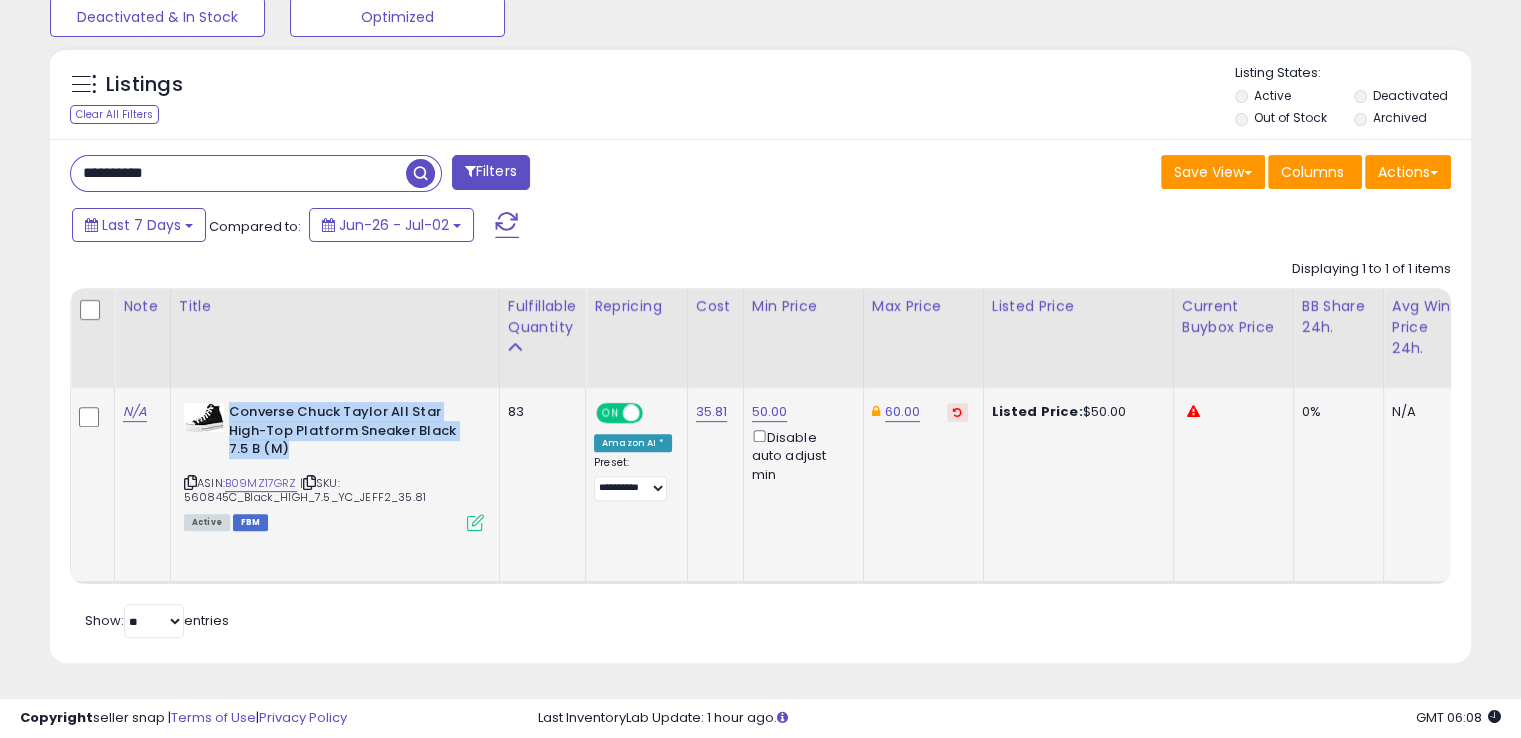 scroll, scrollTop: 0, scrollLeft: 137, axis: horizontal 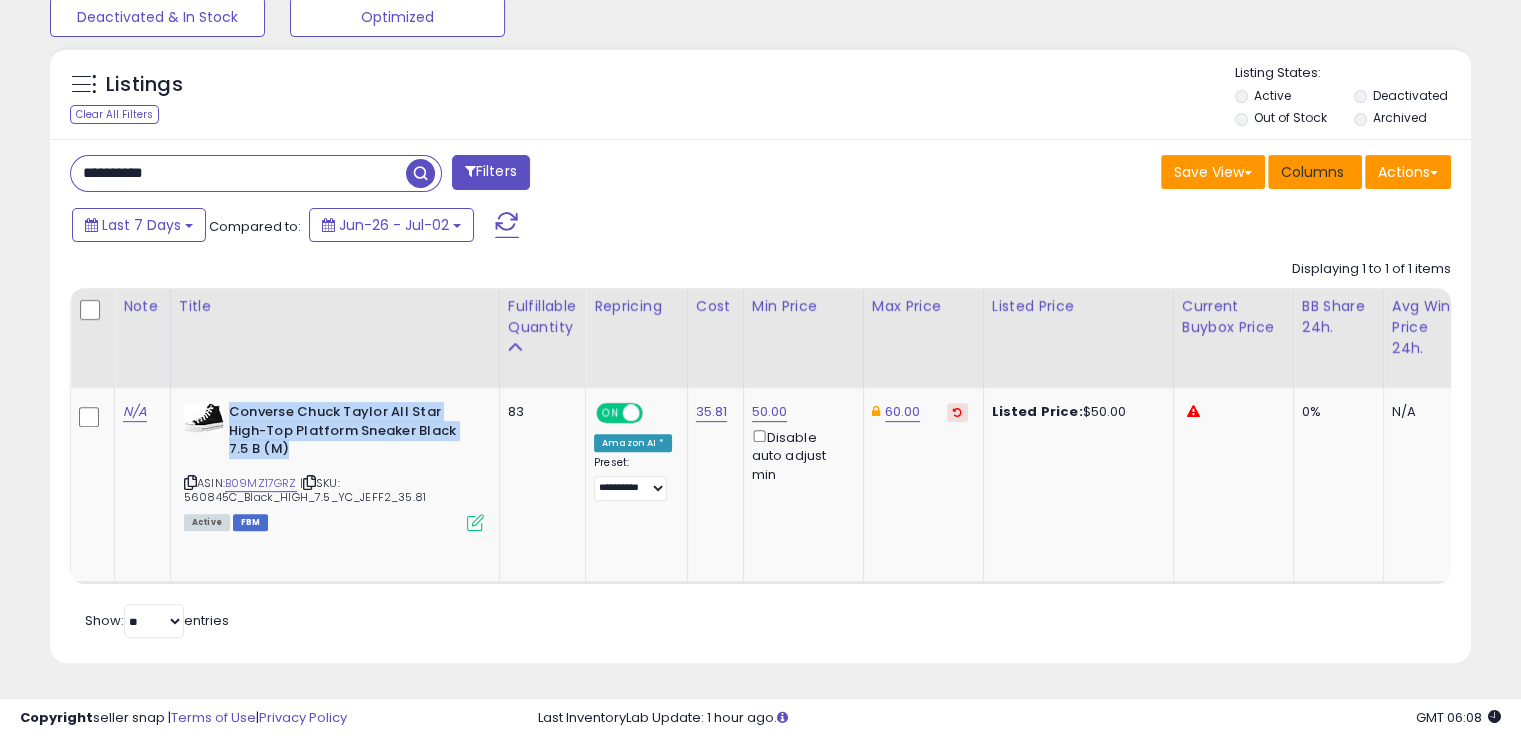 click on "Columns" at bounding box center (1312, 172) 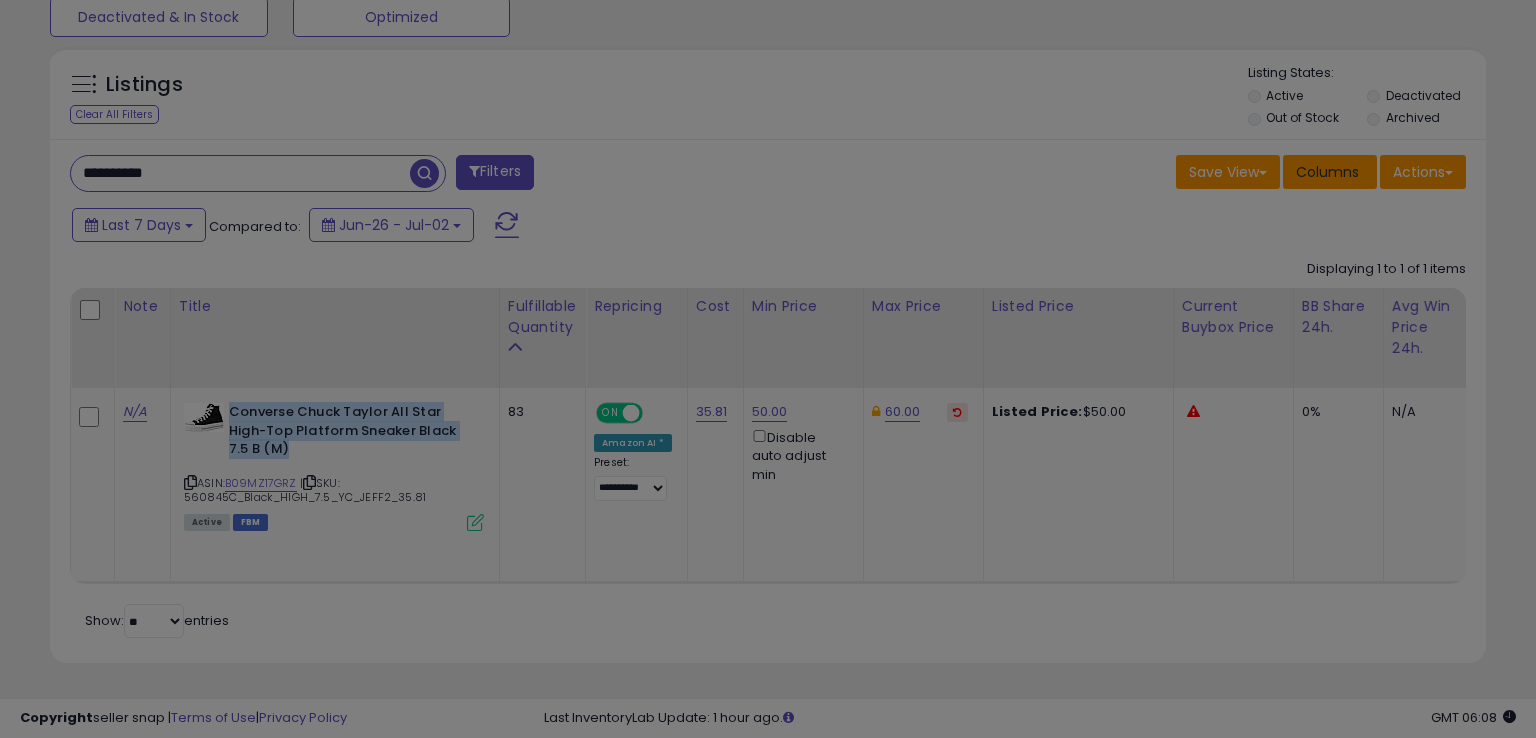 scroll, scrollTop: 999589, scrollLeft: 999168, axis: both 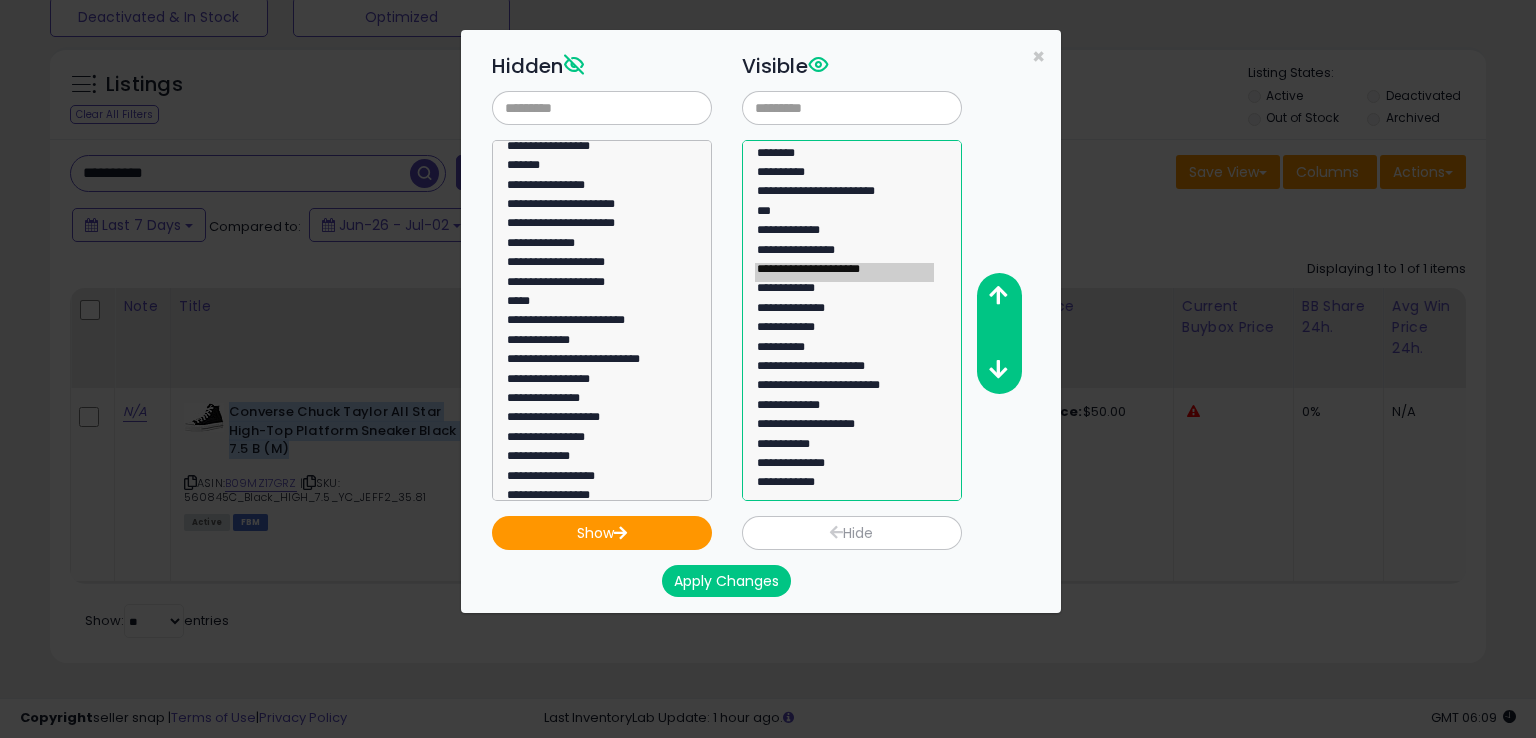 click on "**********" 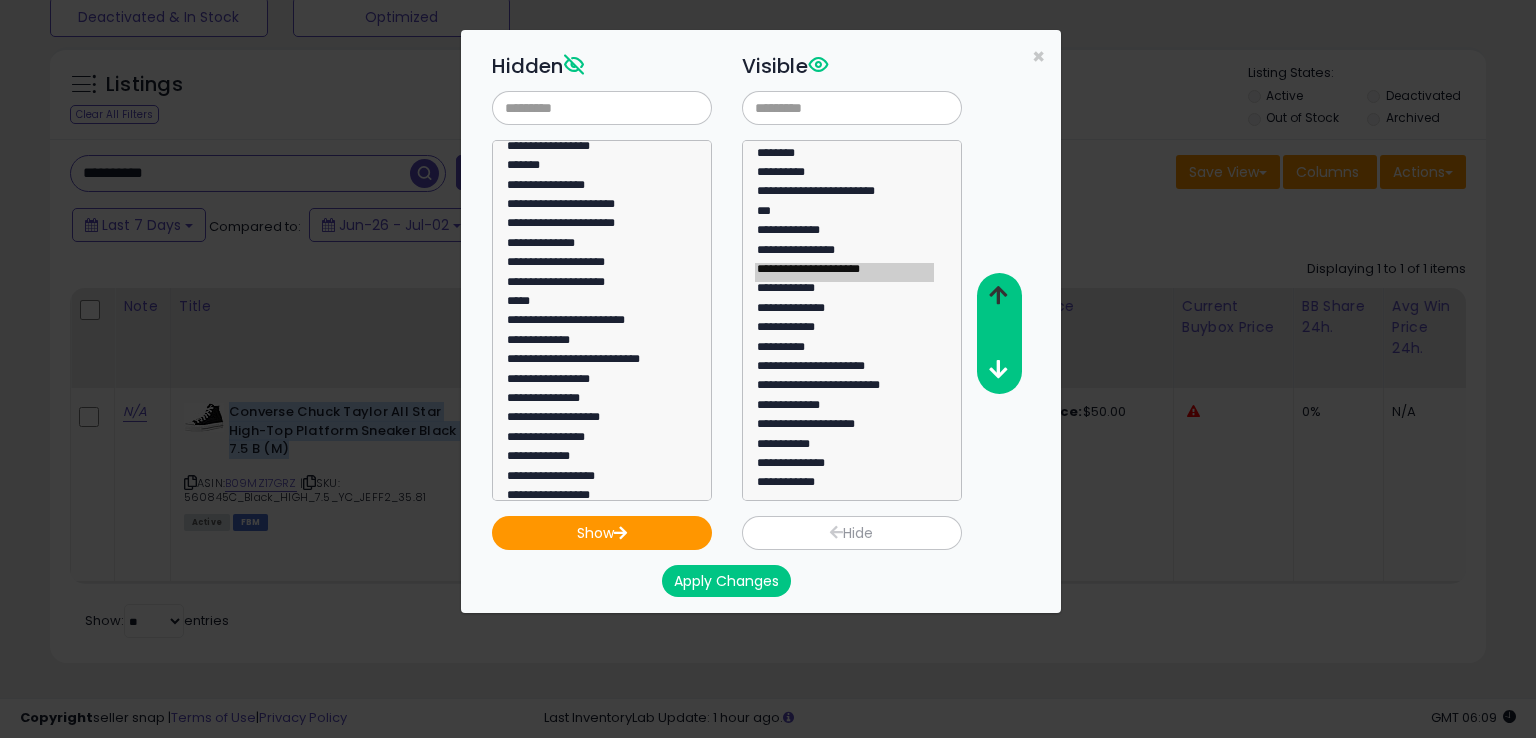 click at bounding box center [998, 295] 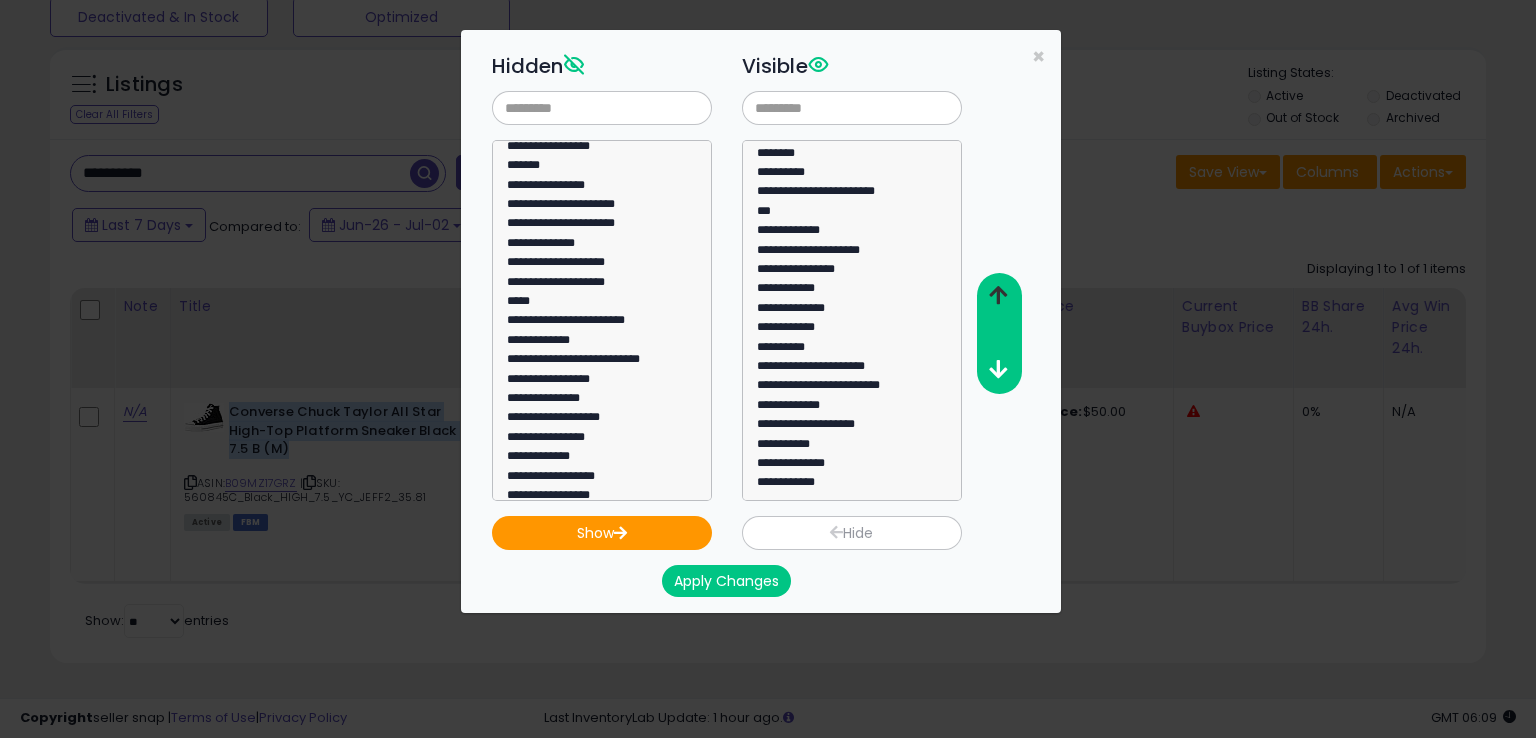 click at bounding box center (998, 295) 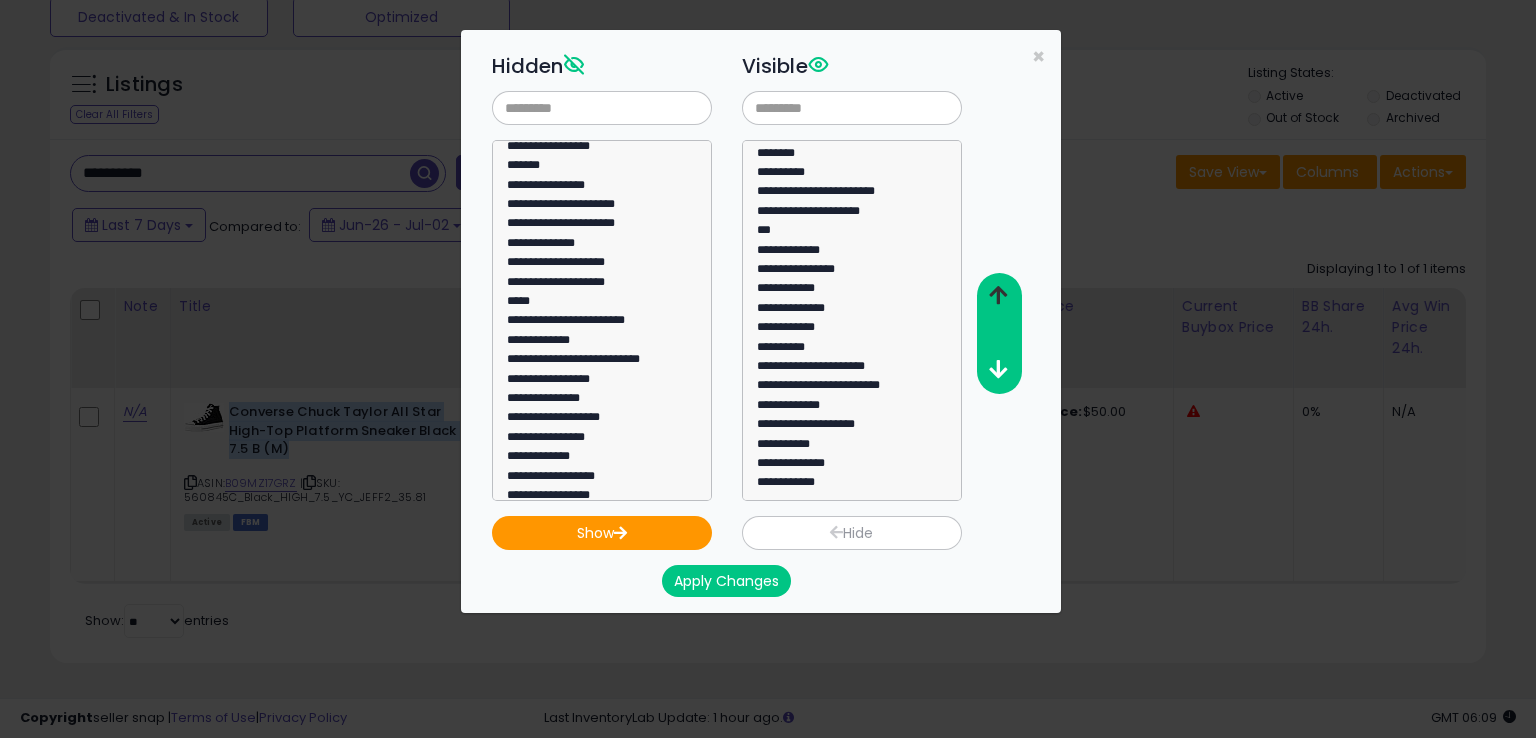 click at bounding box center (998, 295) 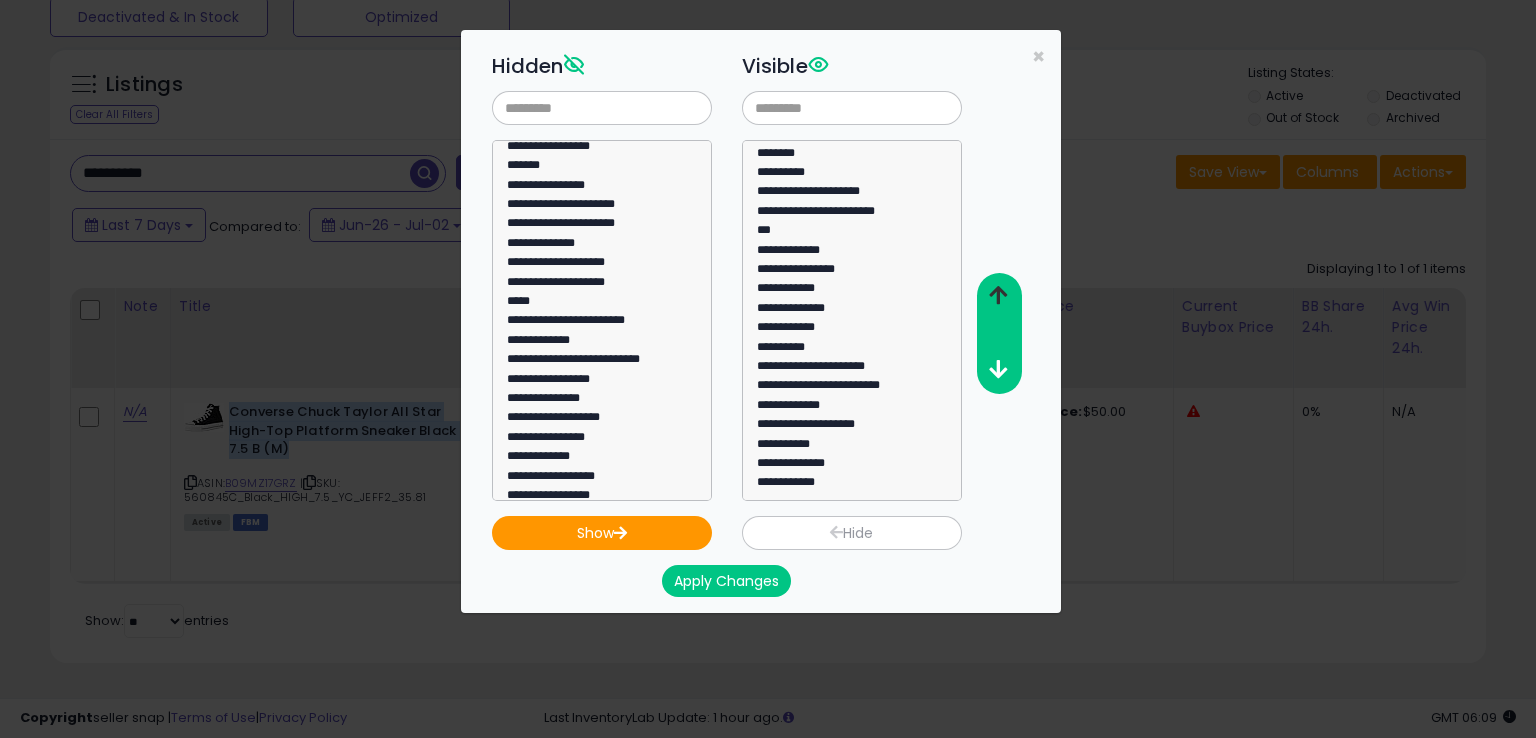 click at bounding box center [998, 295] 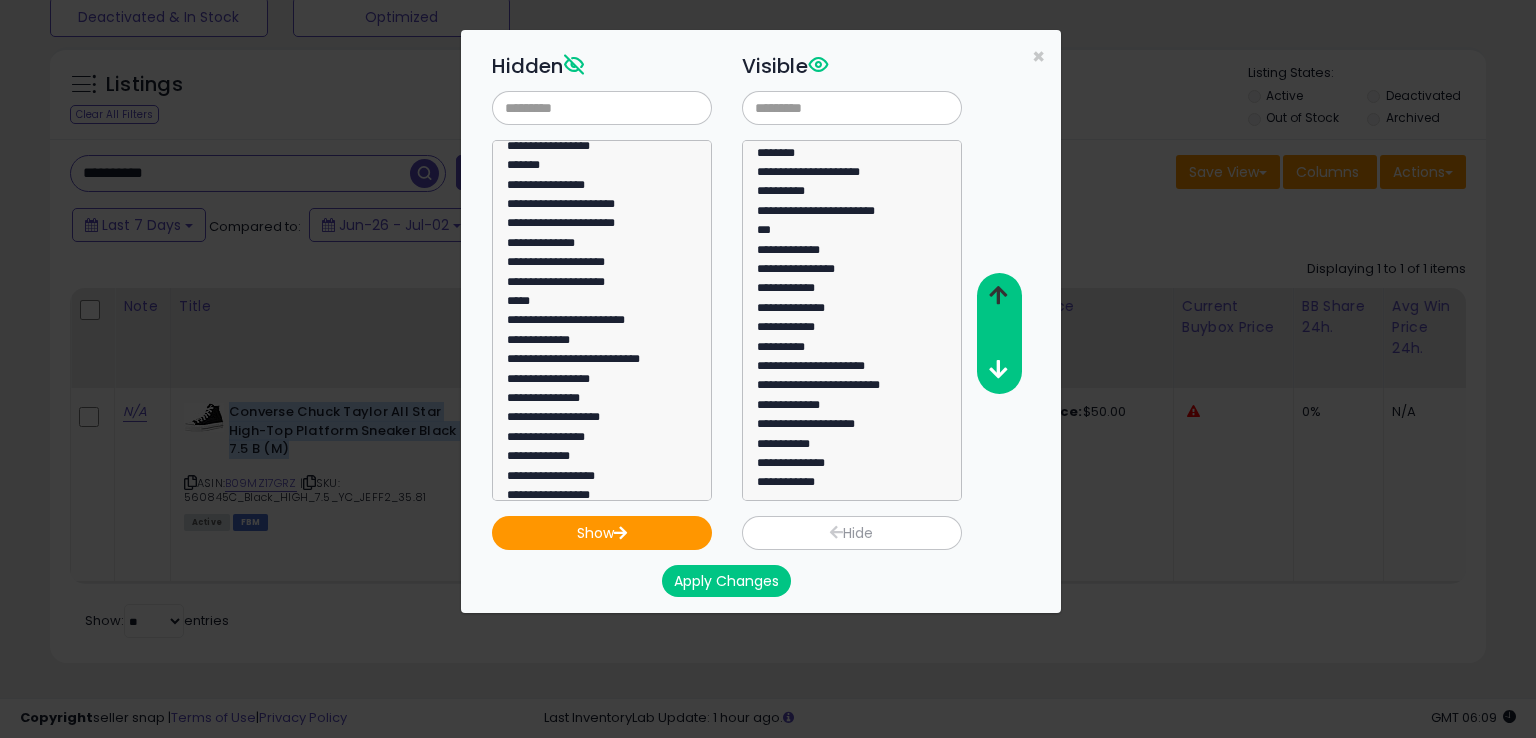 click at bounding box center (998, 295) 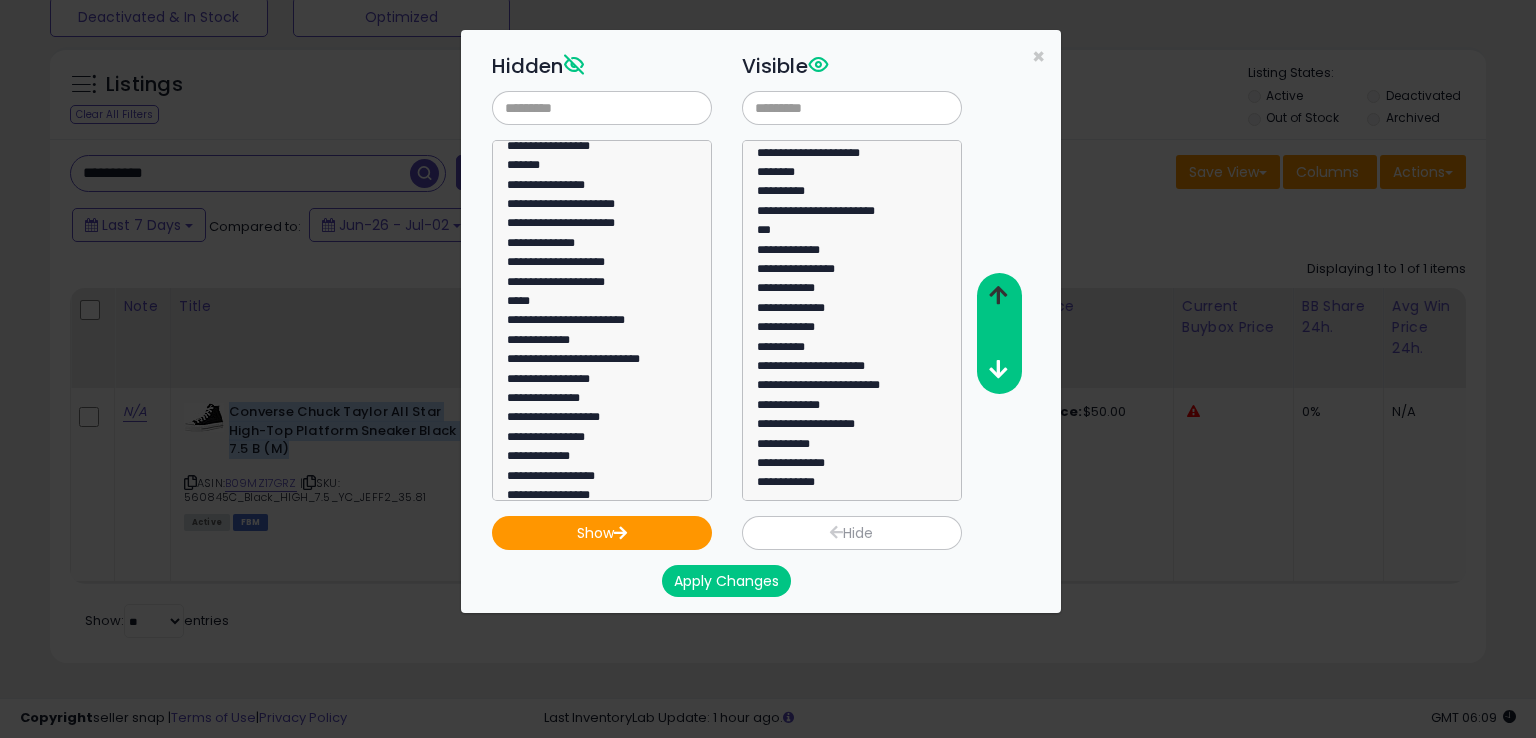 click at bounding box center [998, 295] 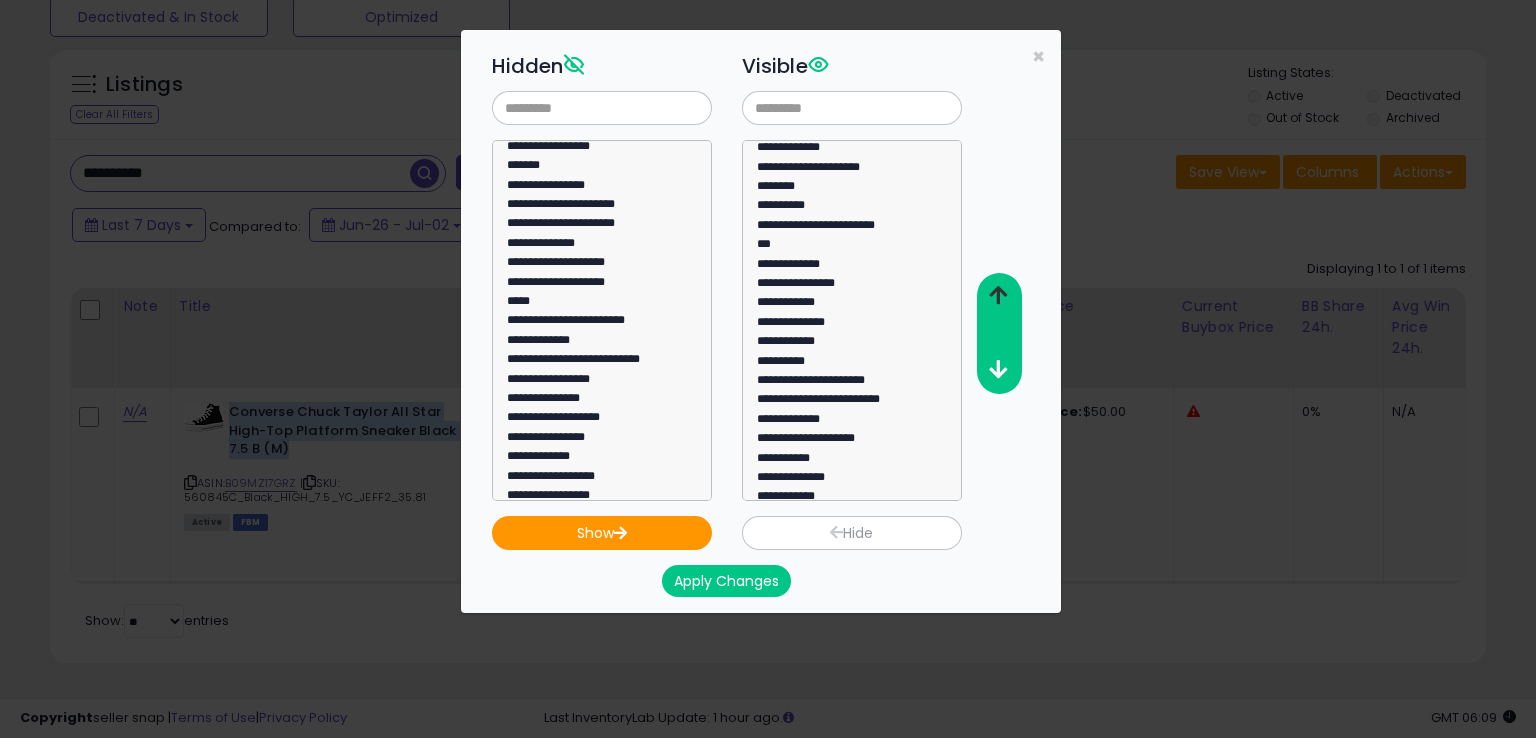 click at bounding box center (998, 295) 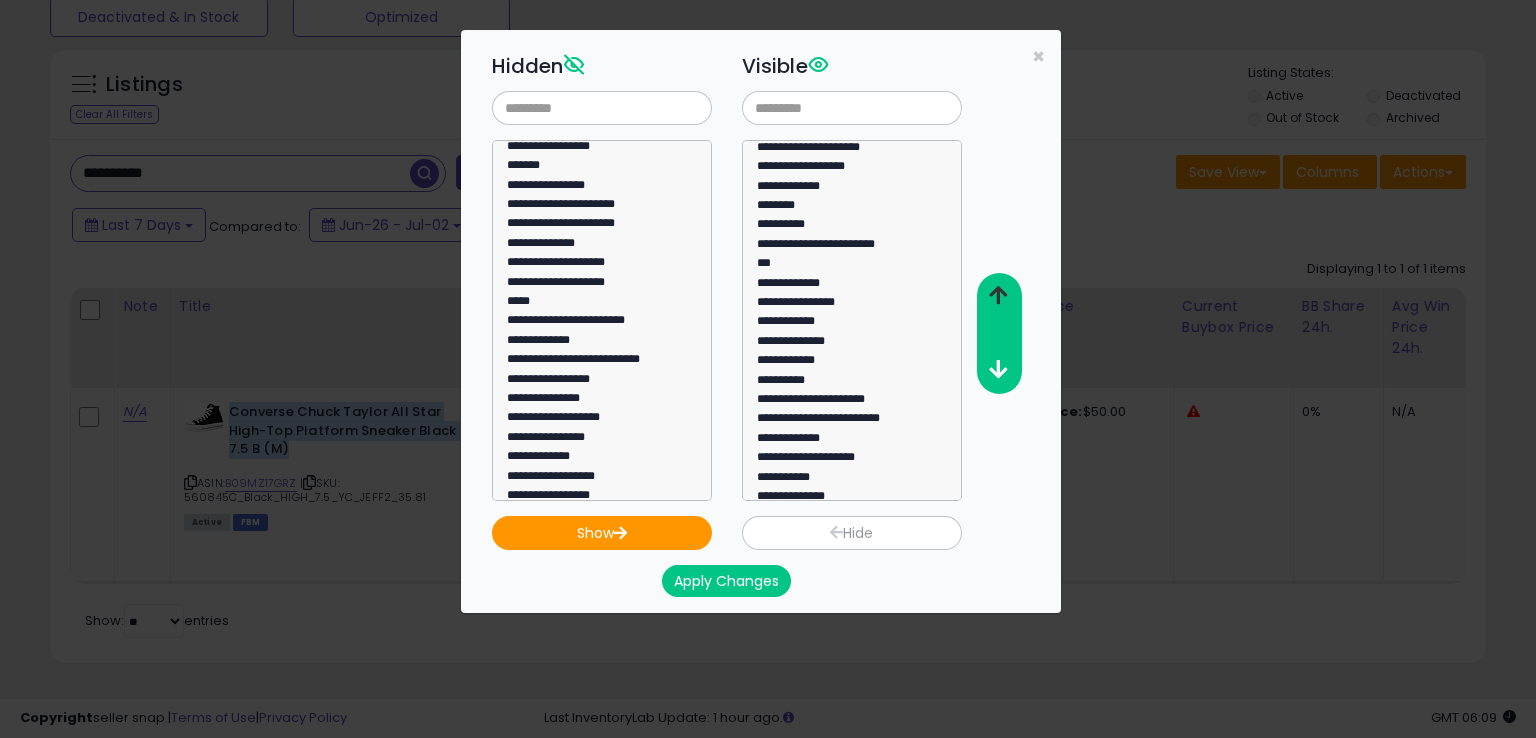 click at bounding box center (998, 295) 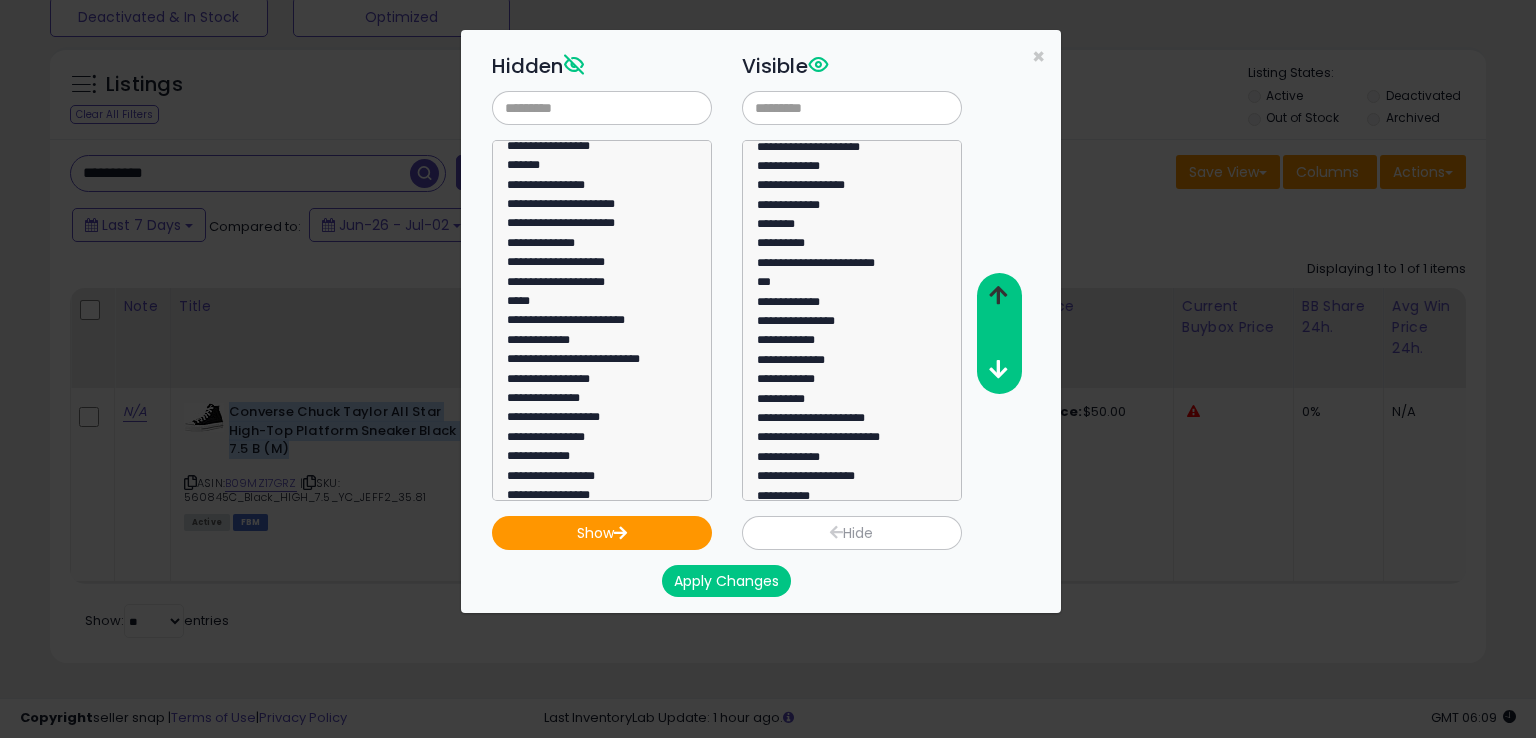 click at bounding box center (998, 295) 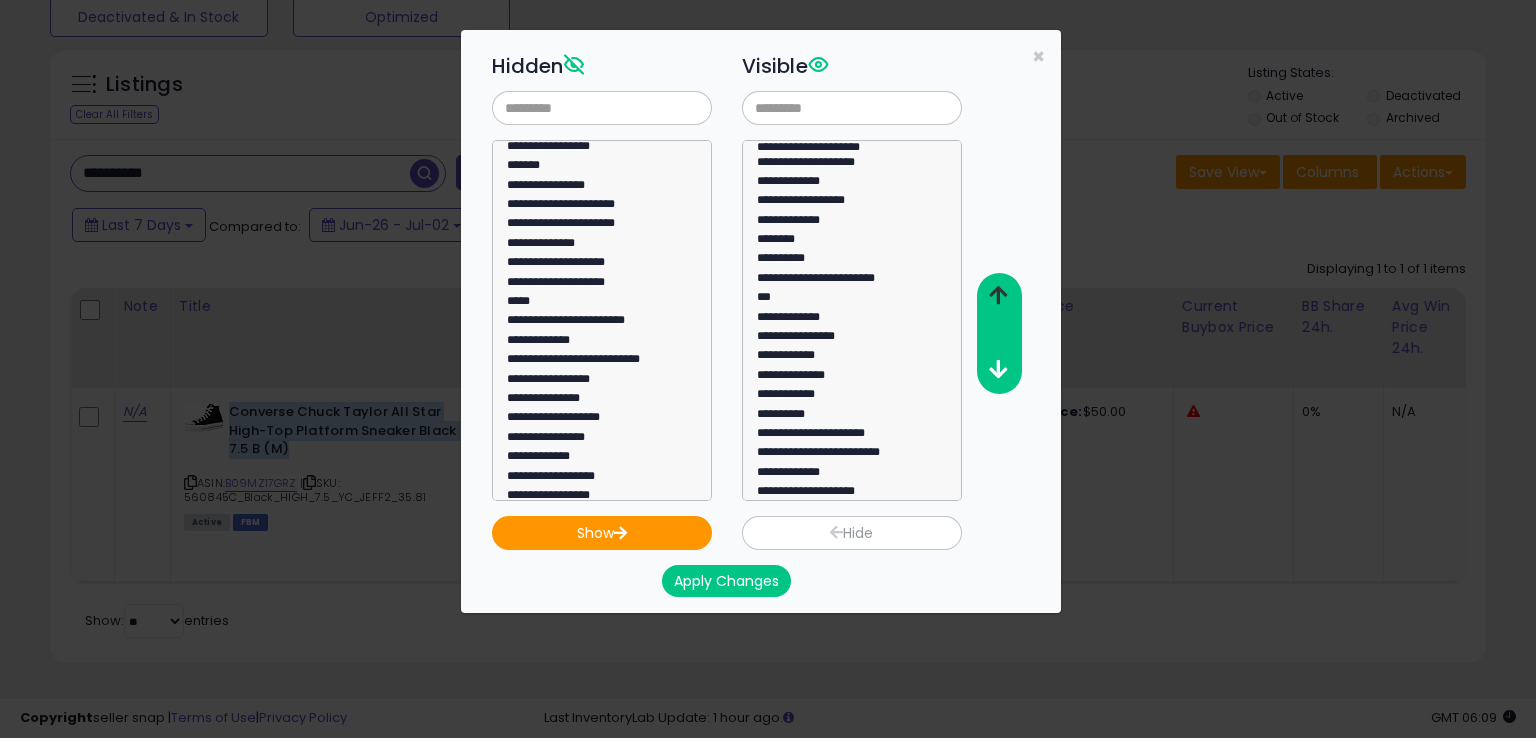 click at bounding box center [998, 295] 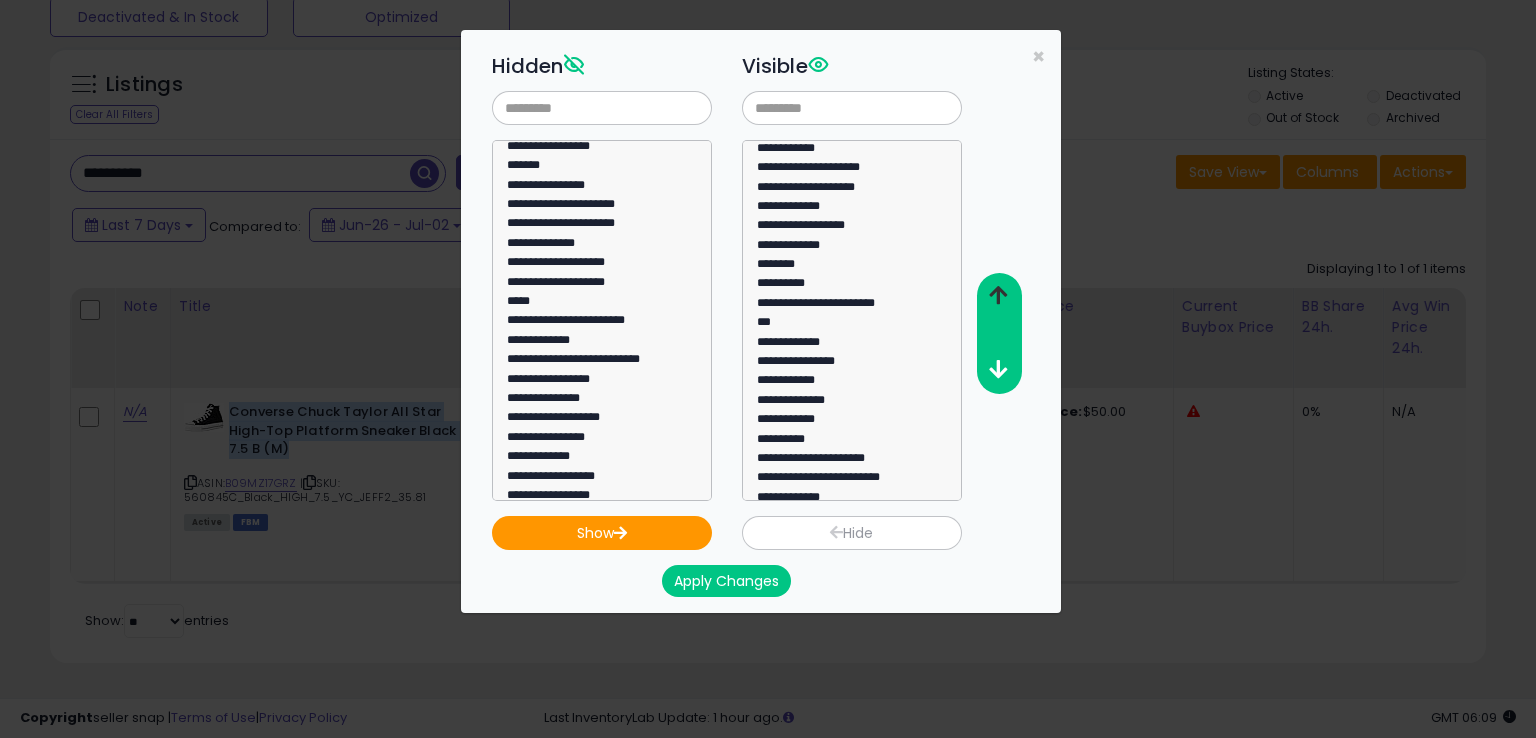 click at bounding box center [998, 295] 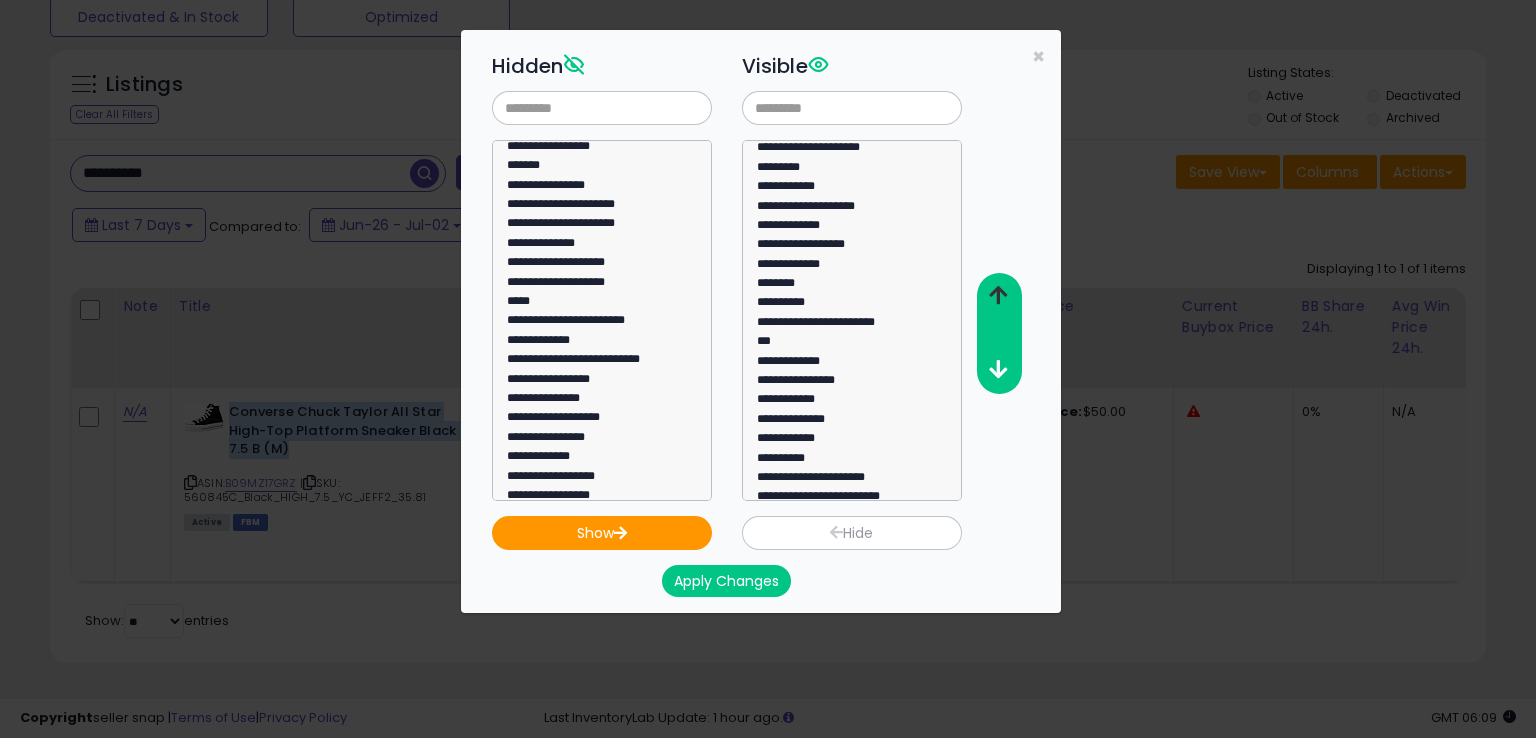 click at bounding box center [998, 295] 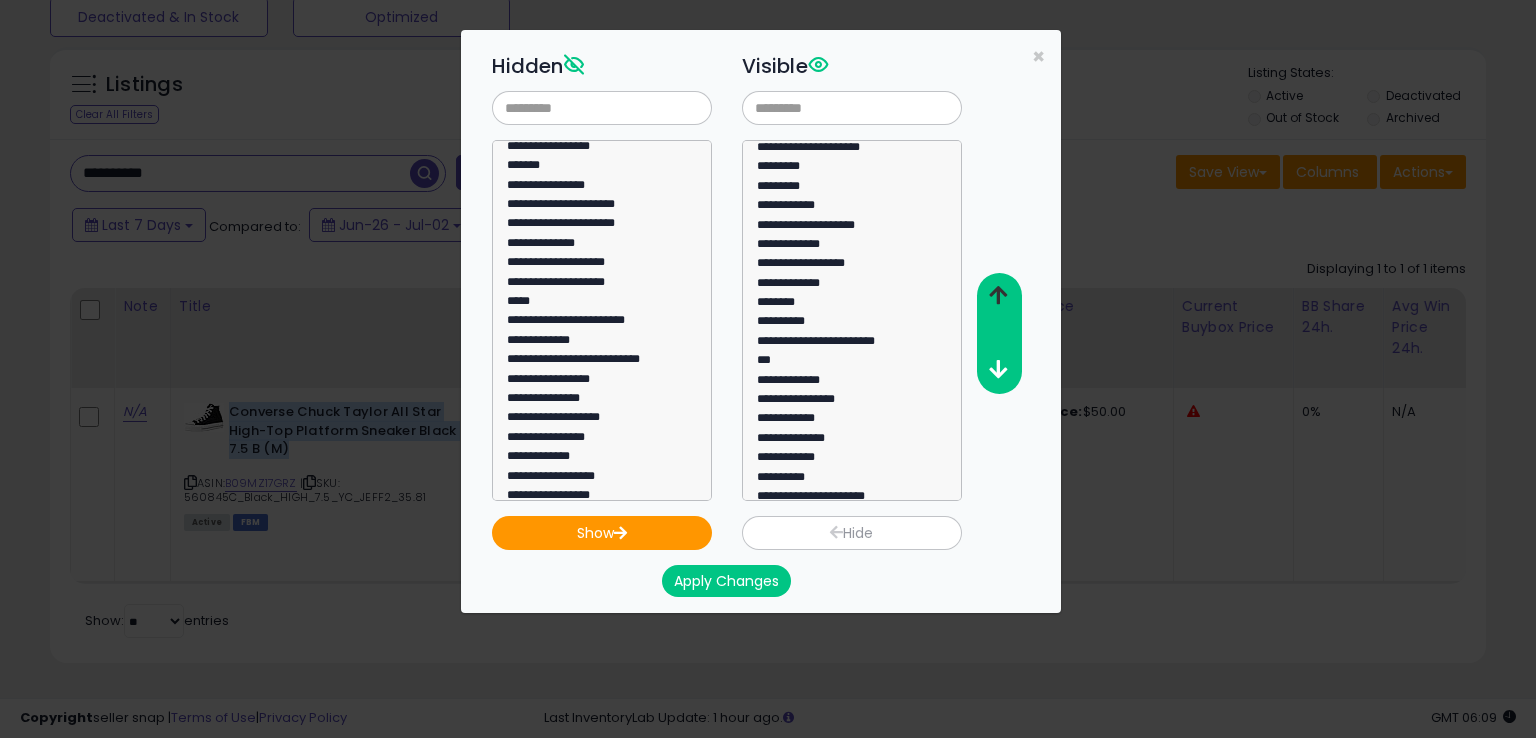 click at bounding box center (998, 295) 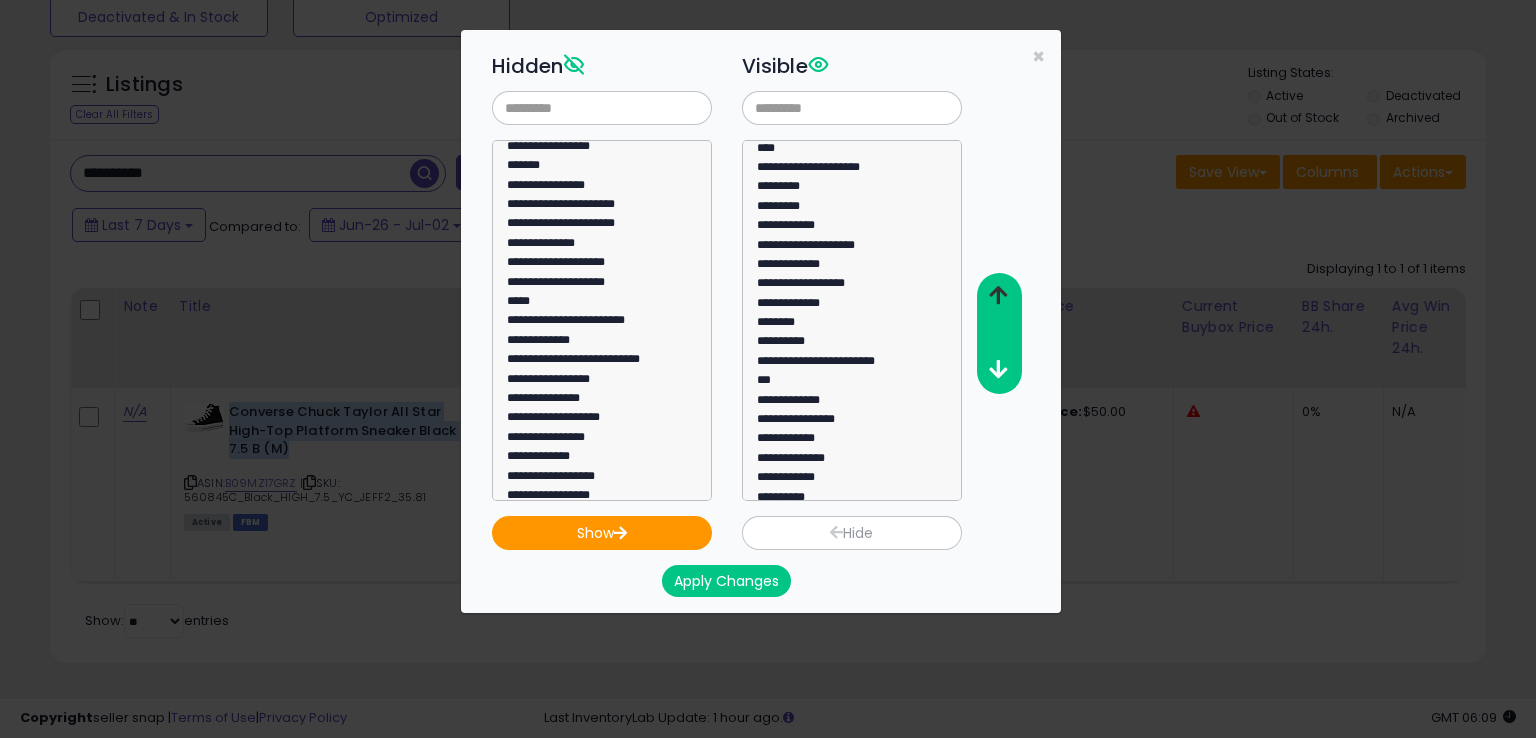 click at bounding box center (998, 295) 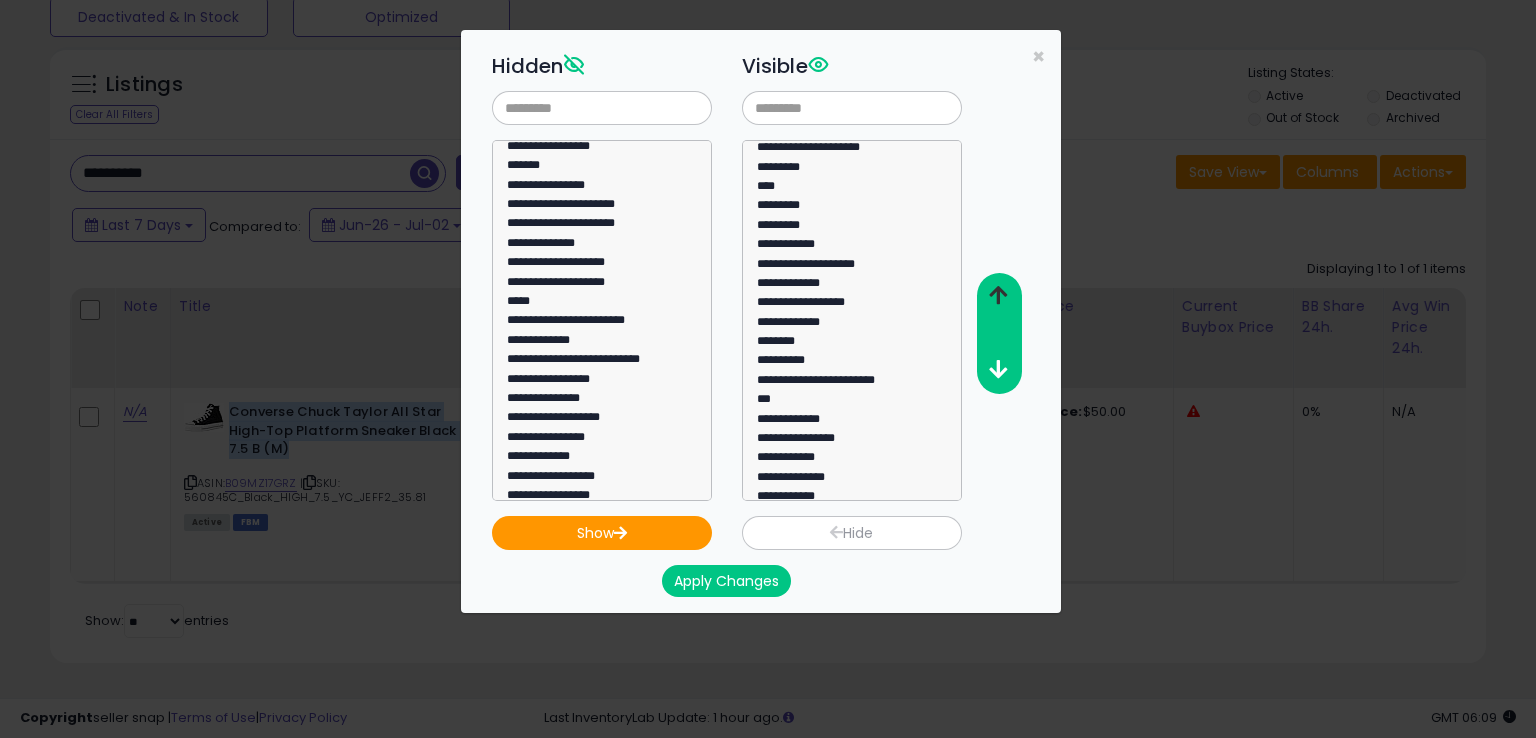 click at bounding box center [998, 295] 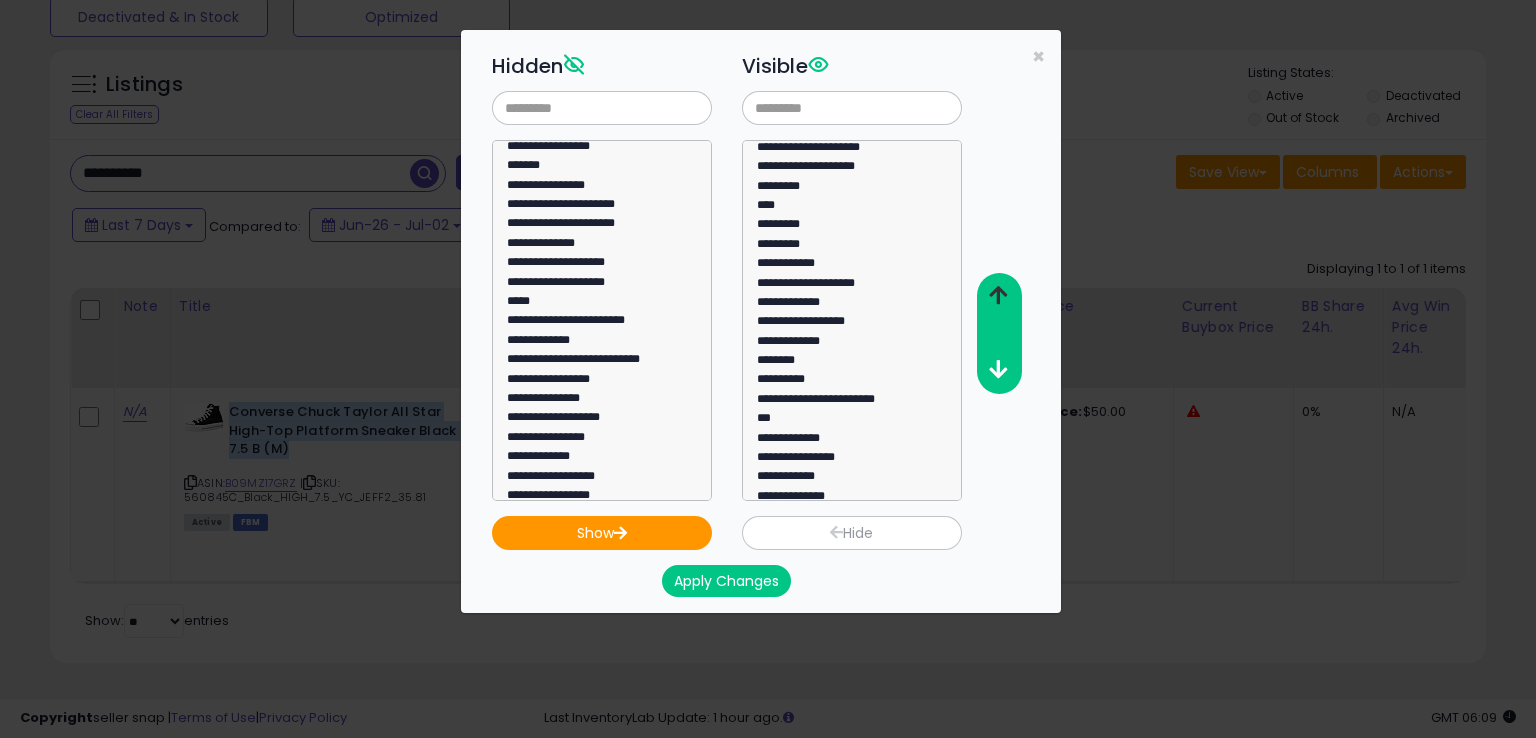 click at bounding box center (998, 295) 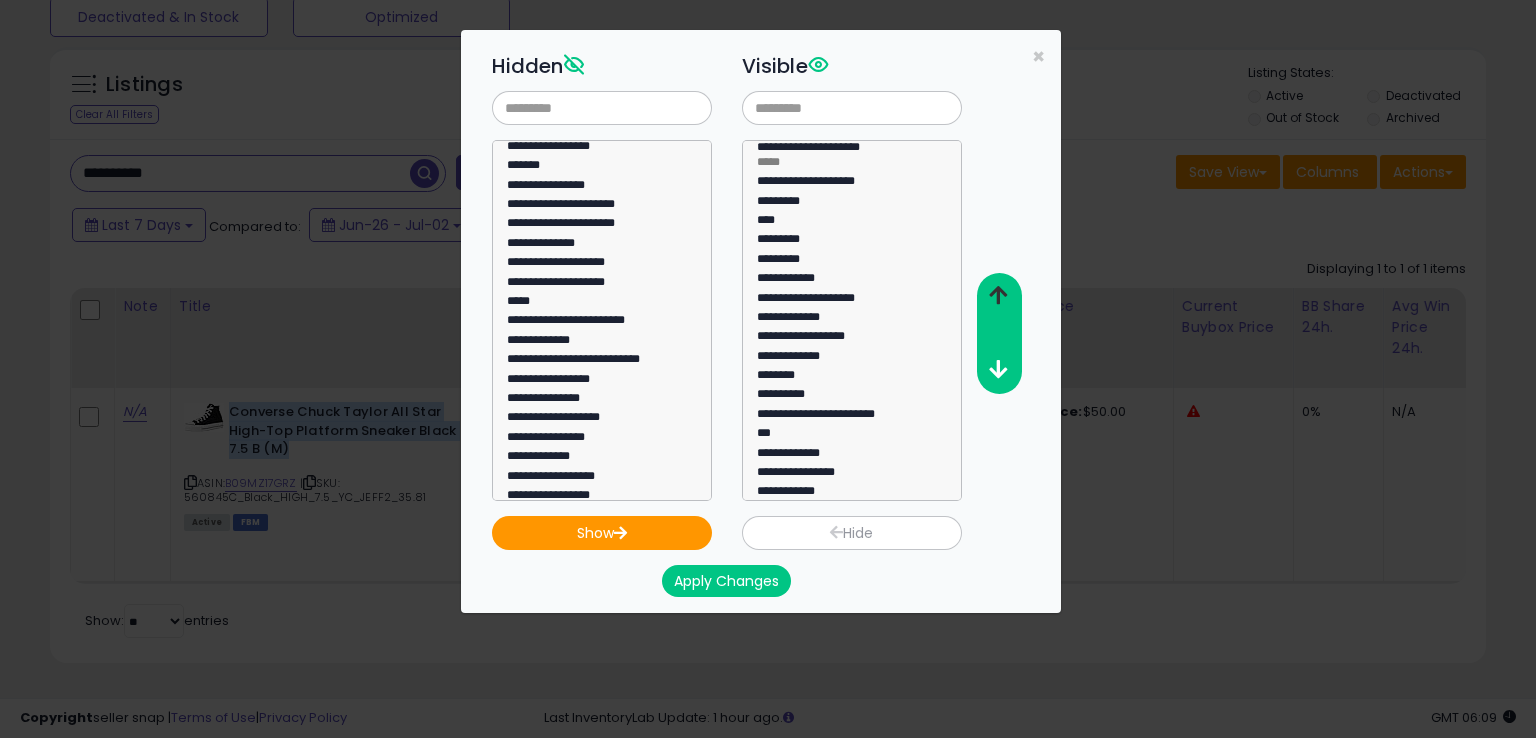 click at bounding box center [998, 295] 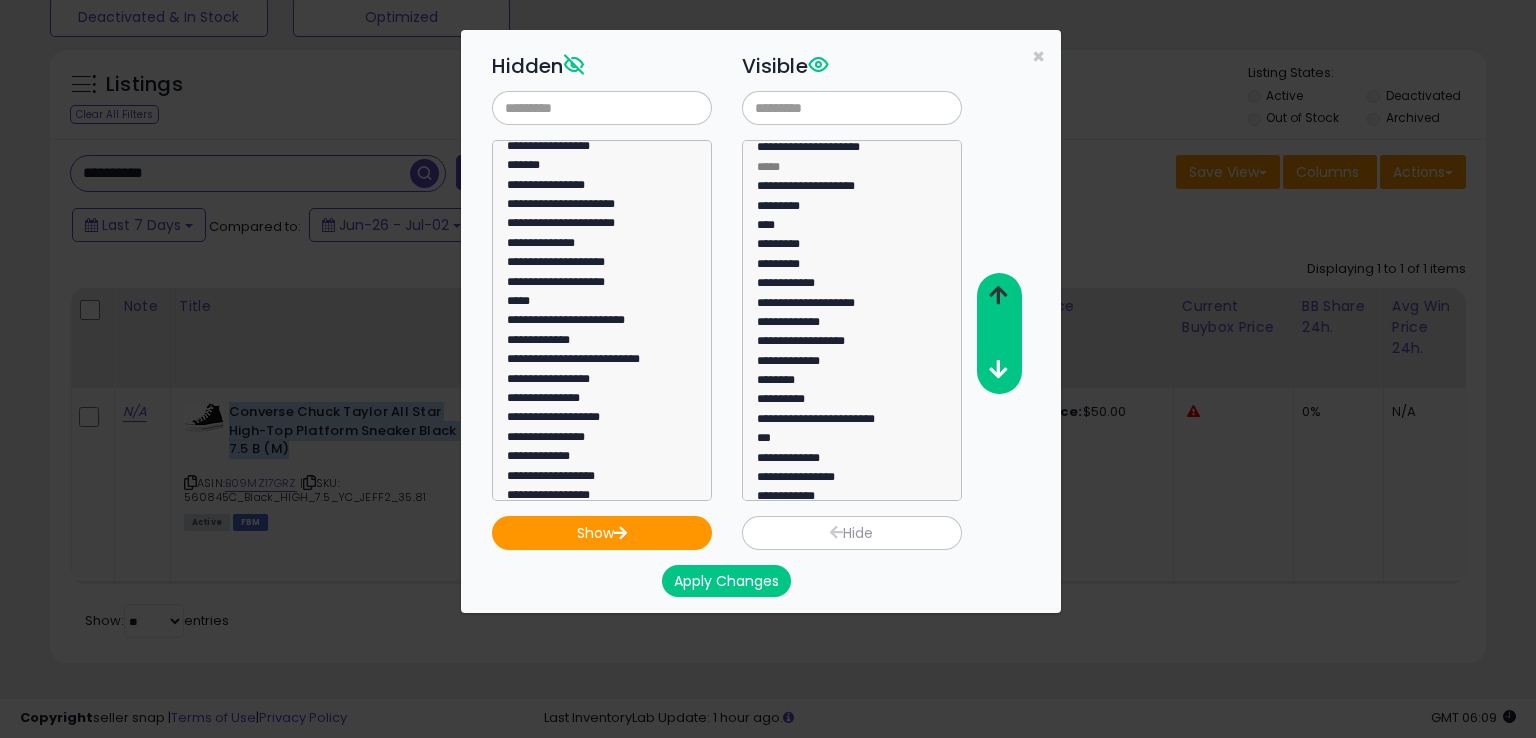 scroll, scrollTop: 4, scrollLeft: 0, axis: vertical 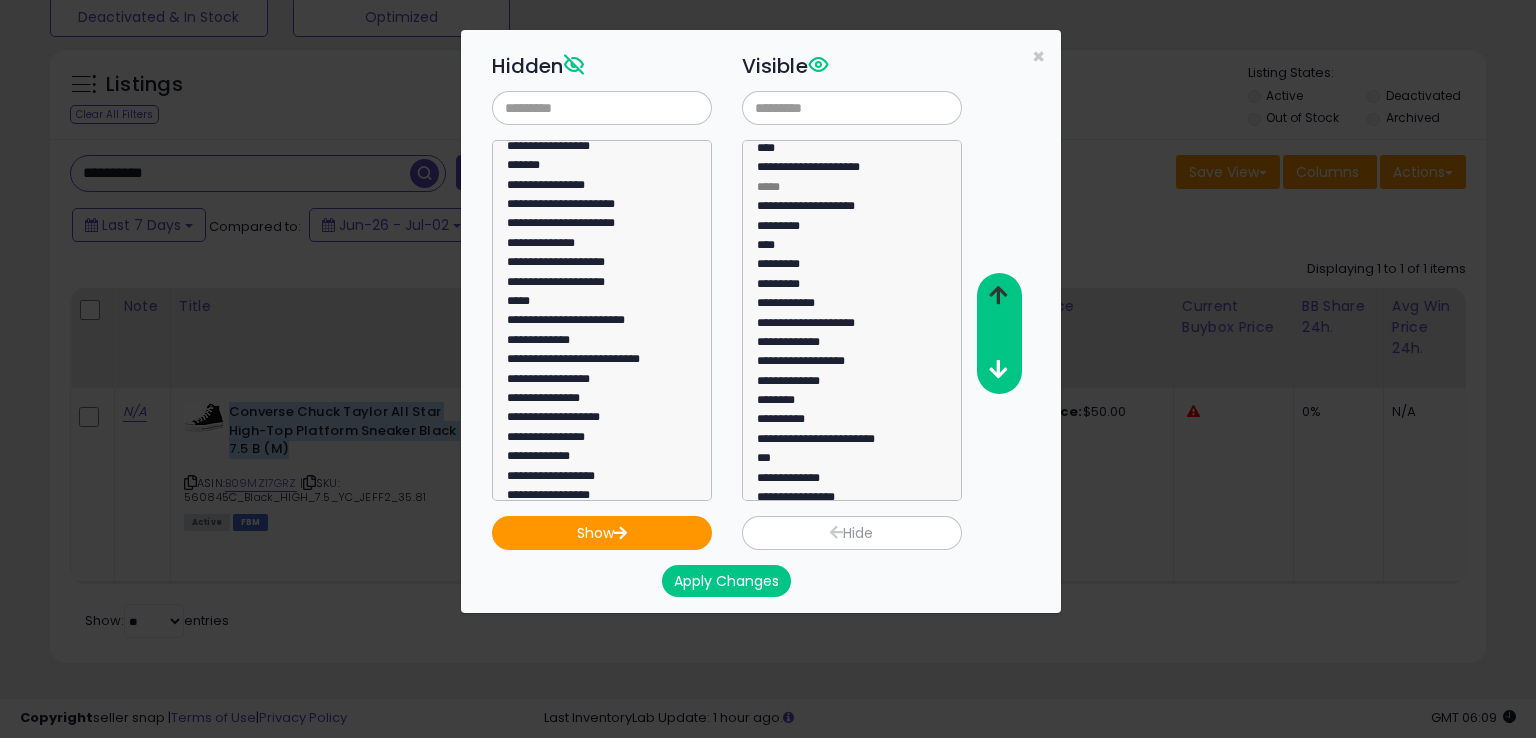 click at bounding box center [998, 295] 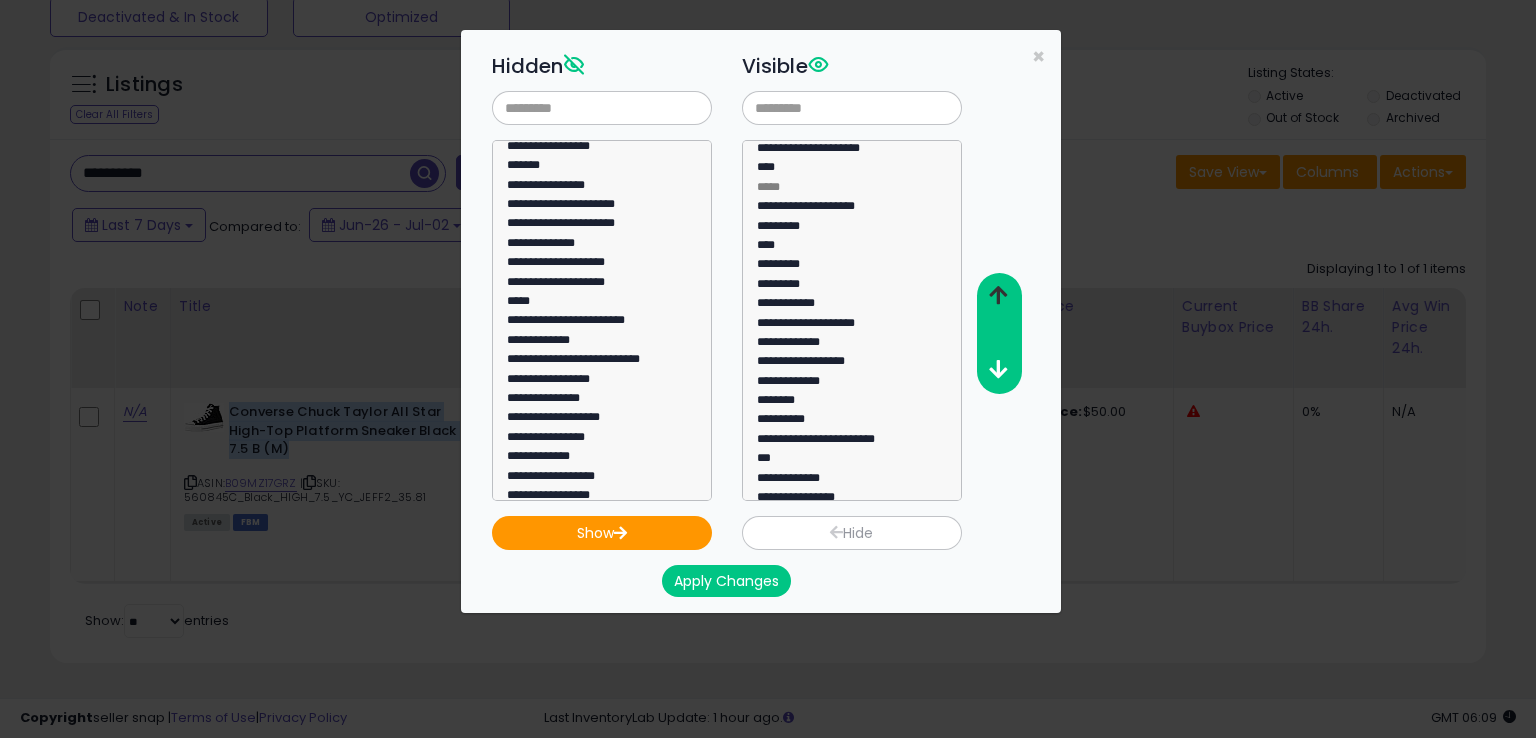 click at bounding box center (998, 295) 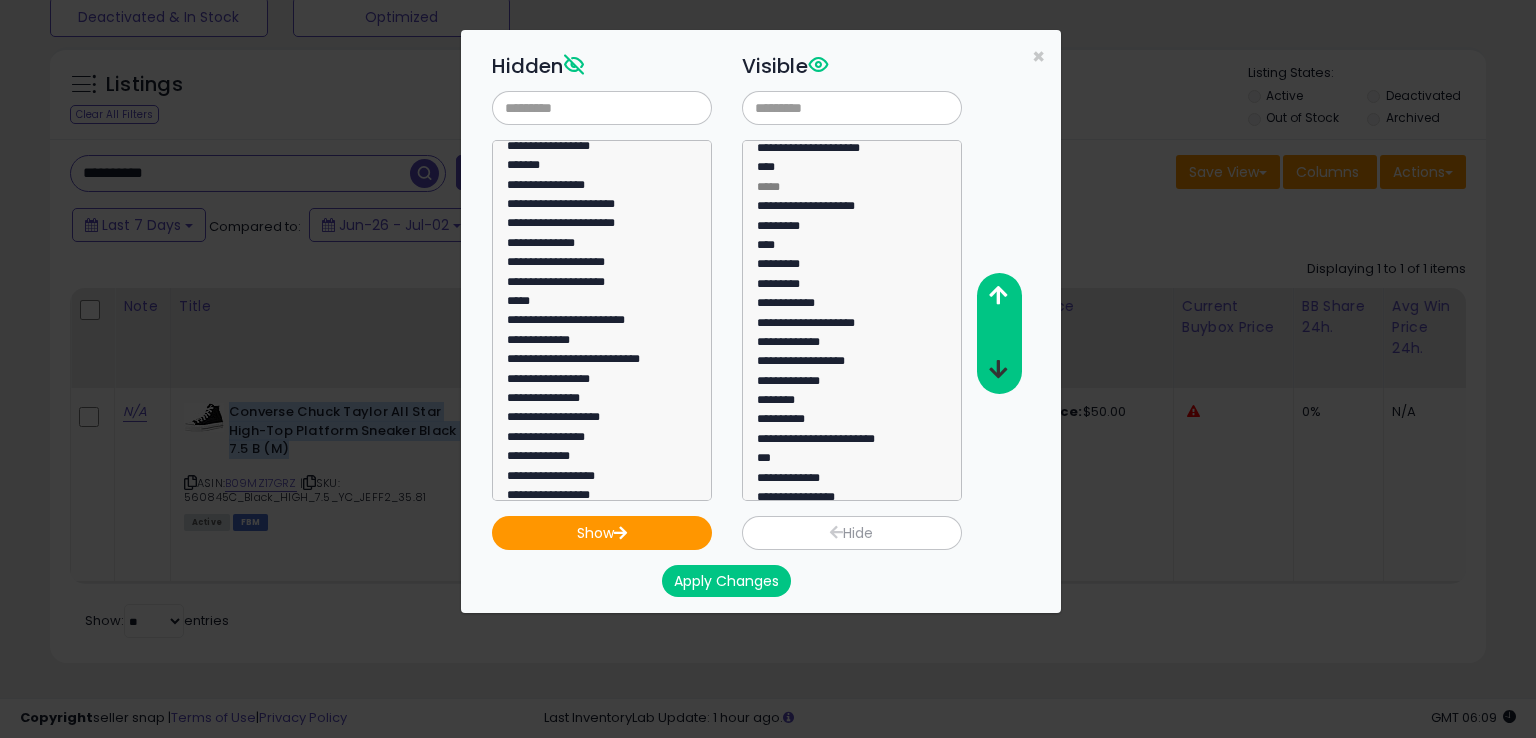 click at bounding box center [998, 369] 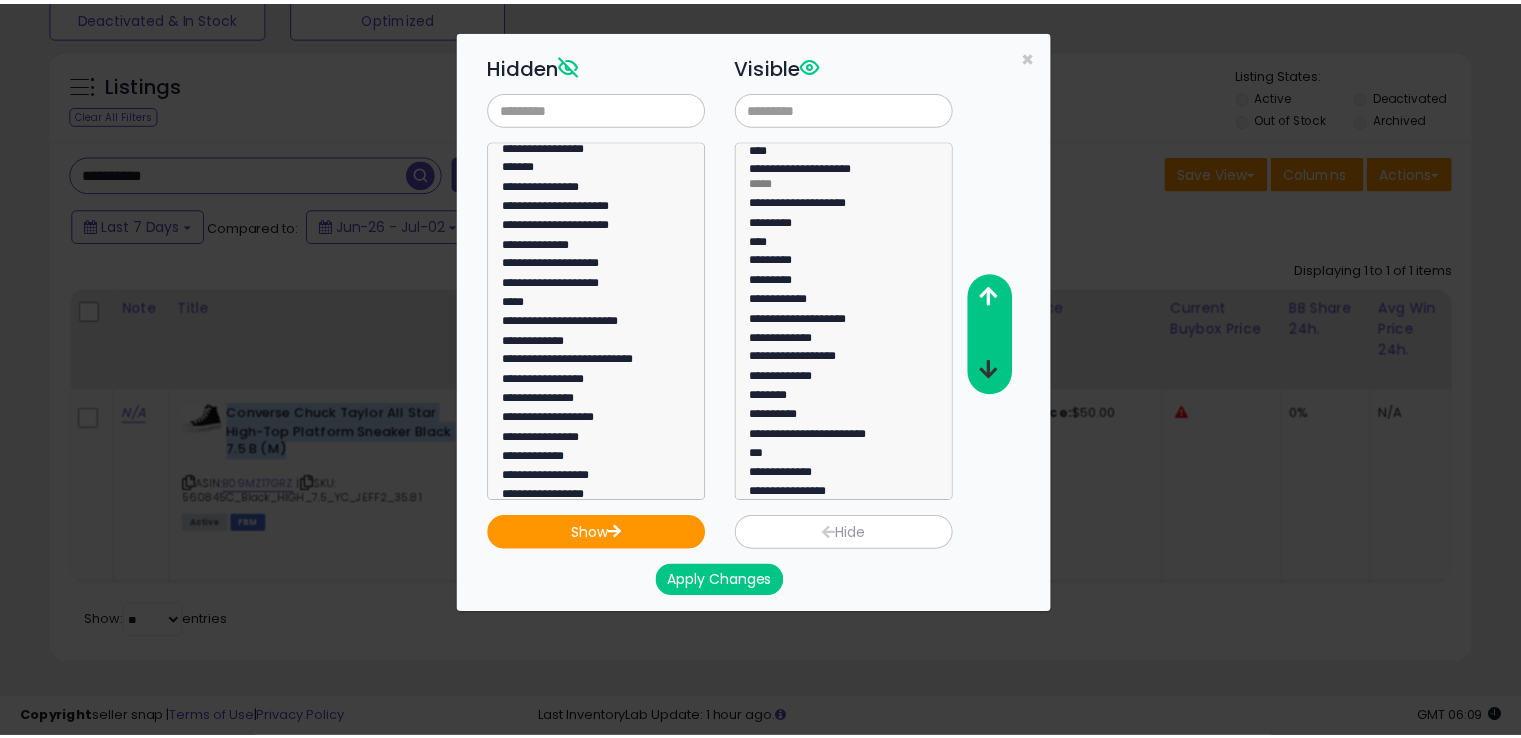 scroll, scrollTop: 0, scrollLeft: 0, axis: both 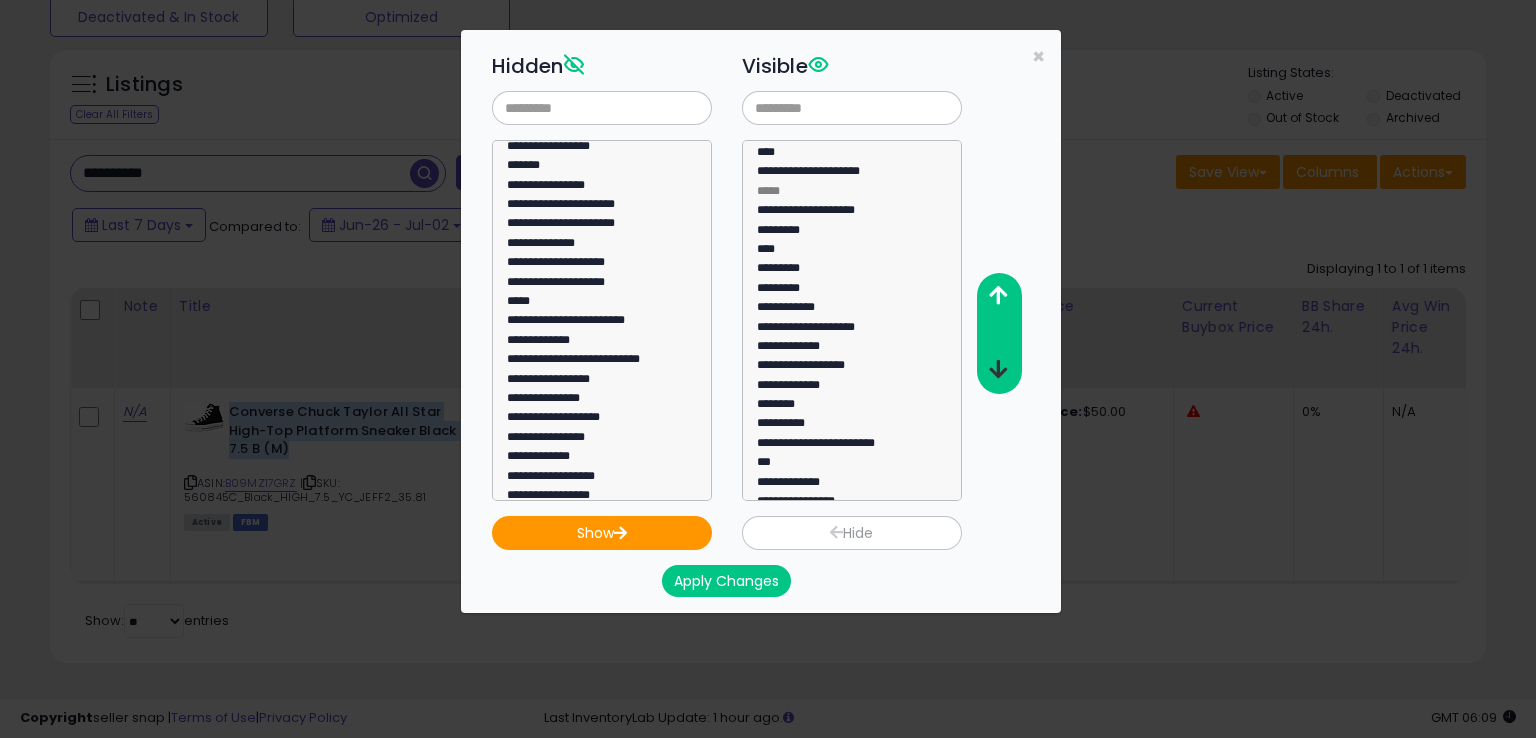 click at bounding box center (998, 369) 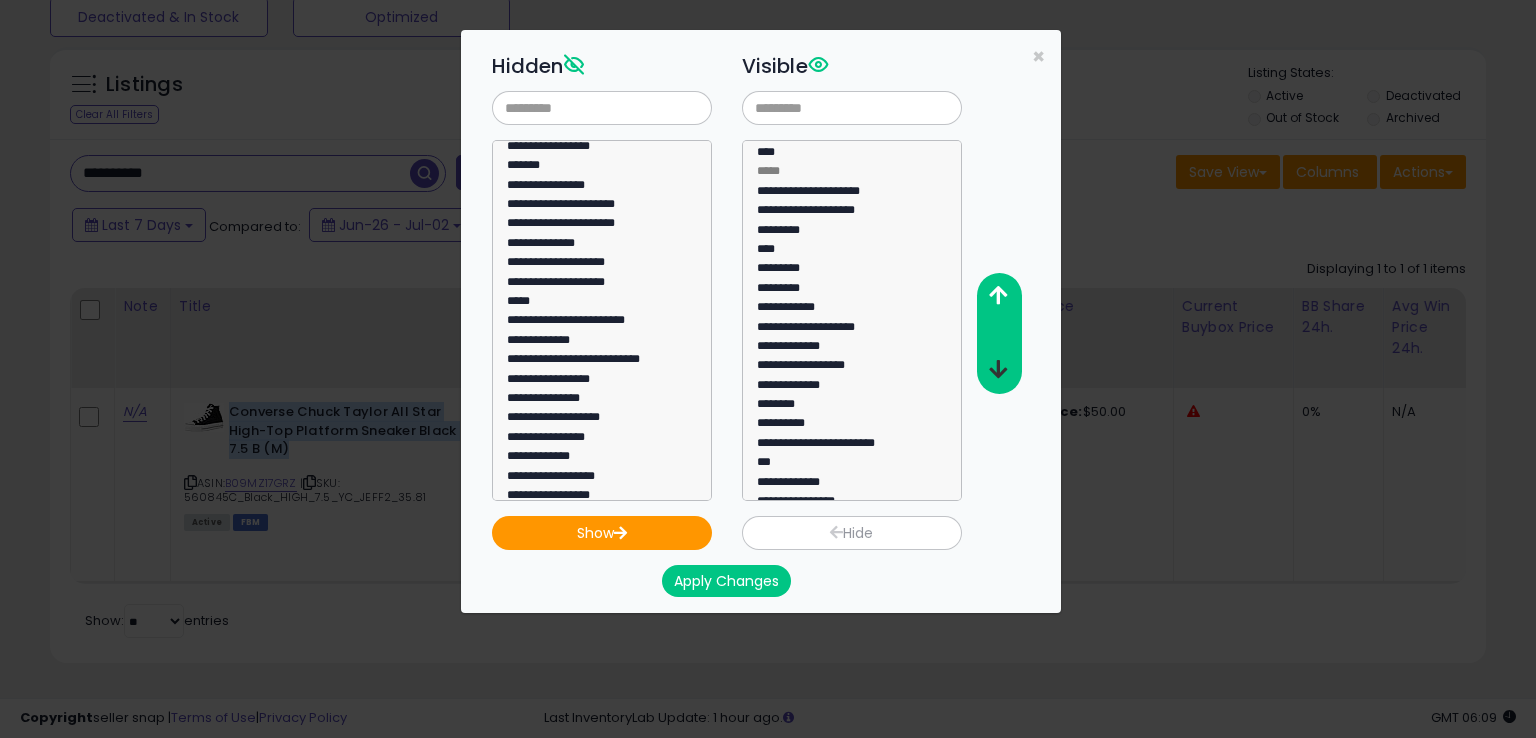 click at bounding box center [998, 369] 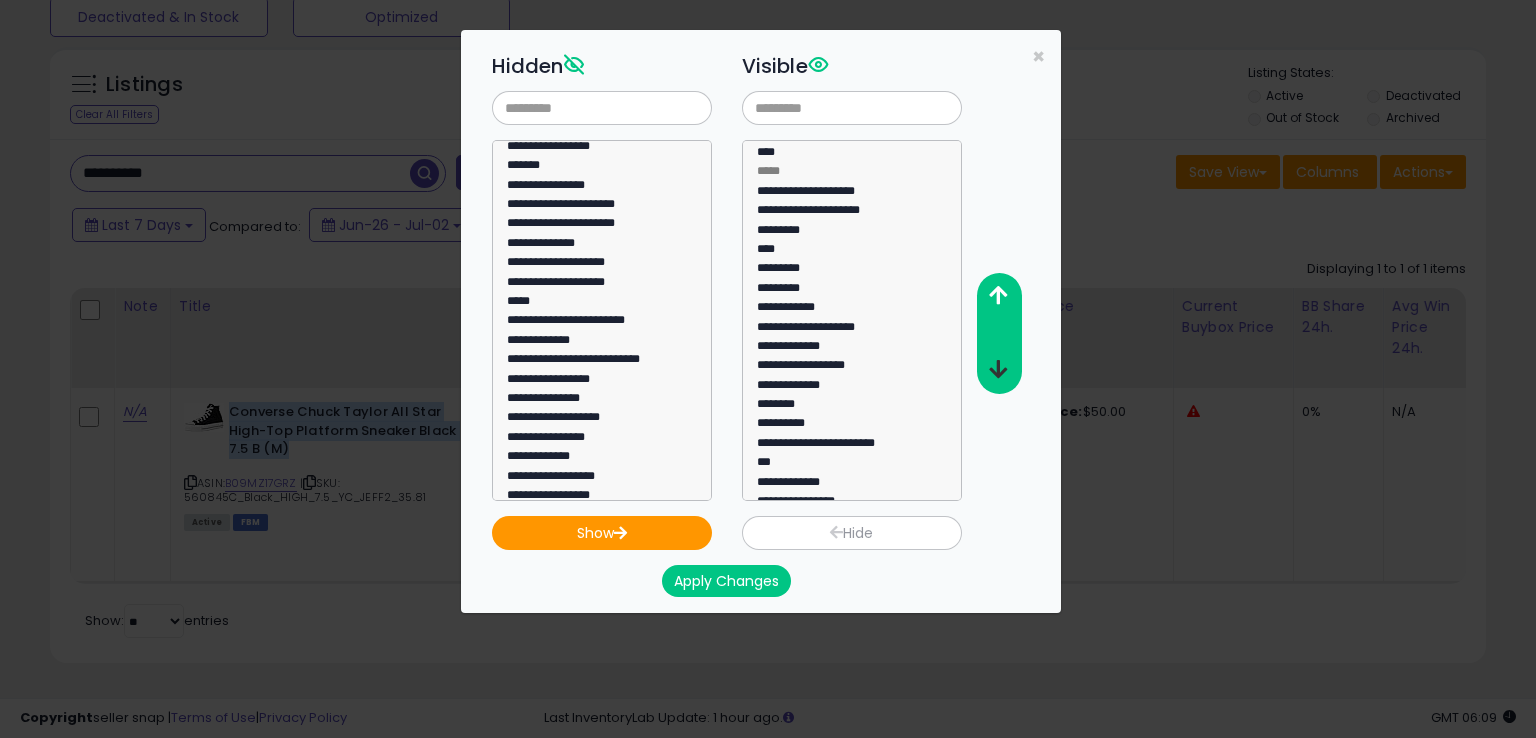 click at bounding box center [998, 369] 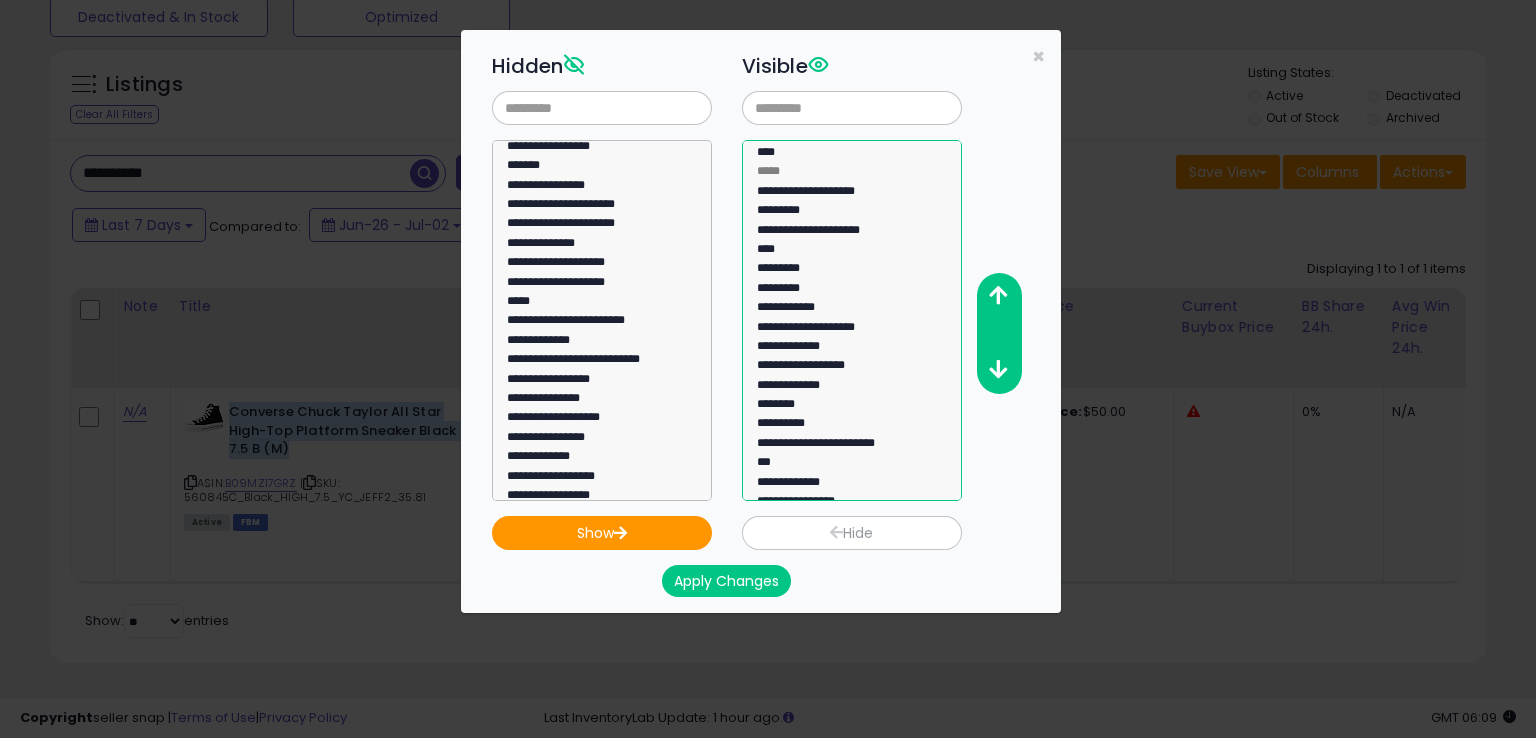 select on "**********" 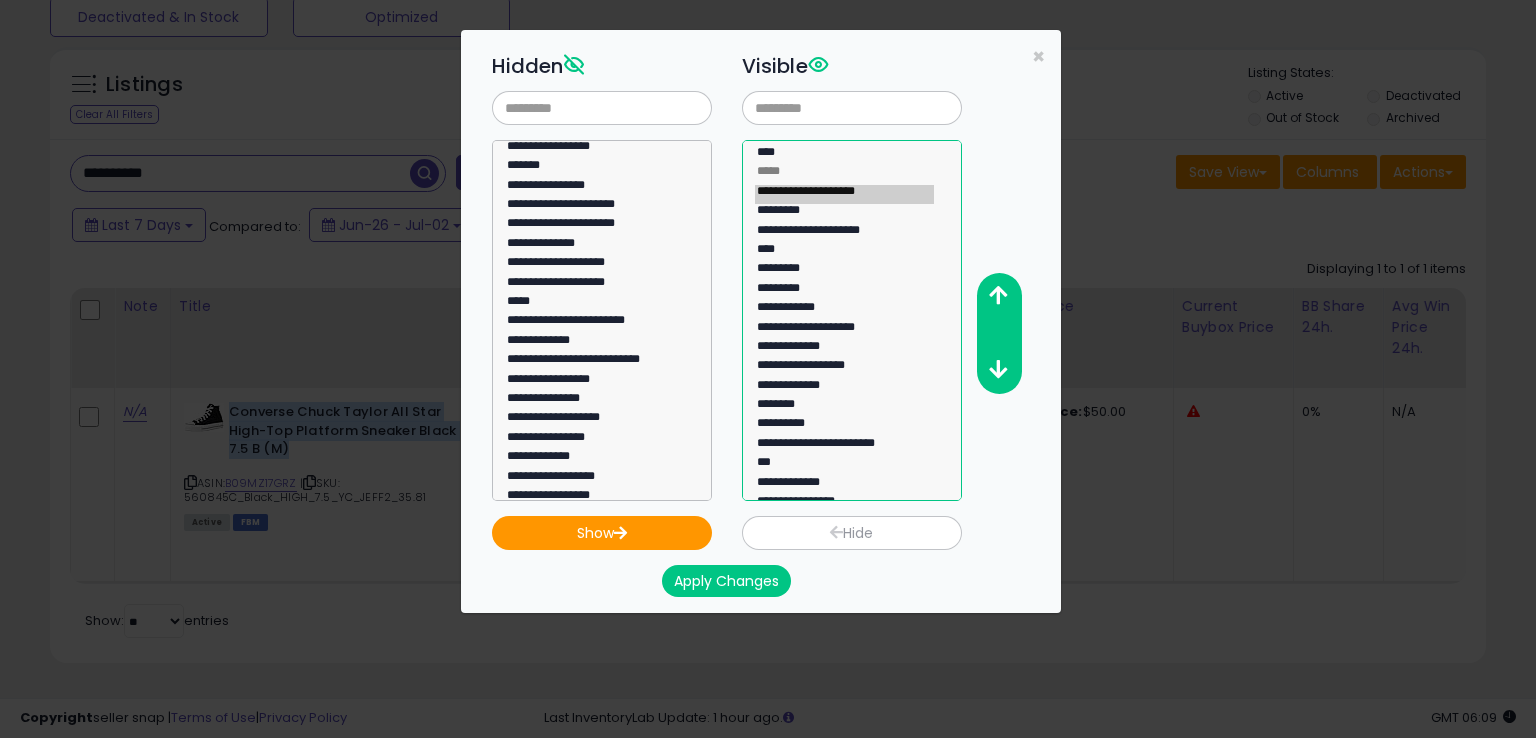 click on "**********" 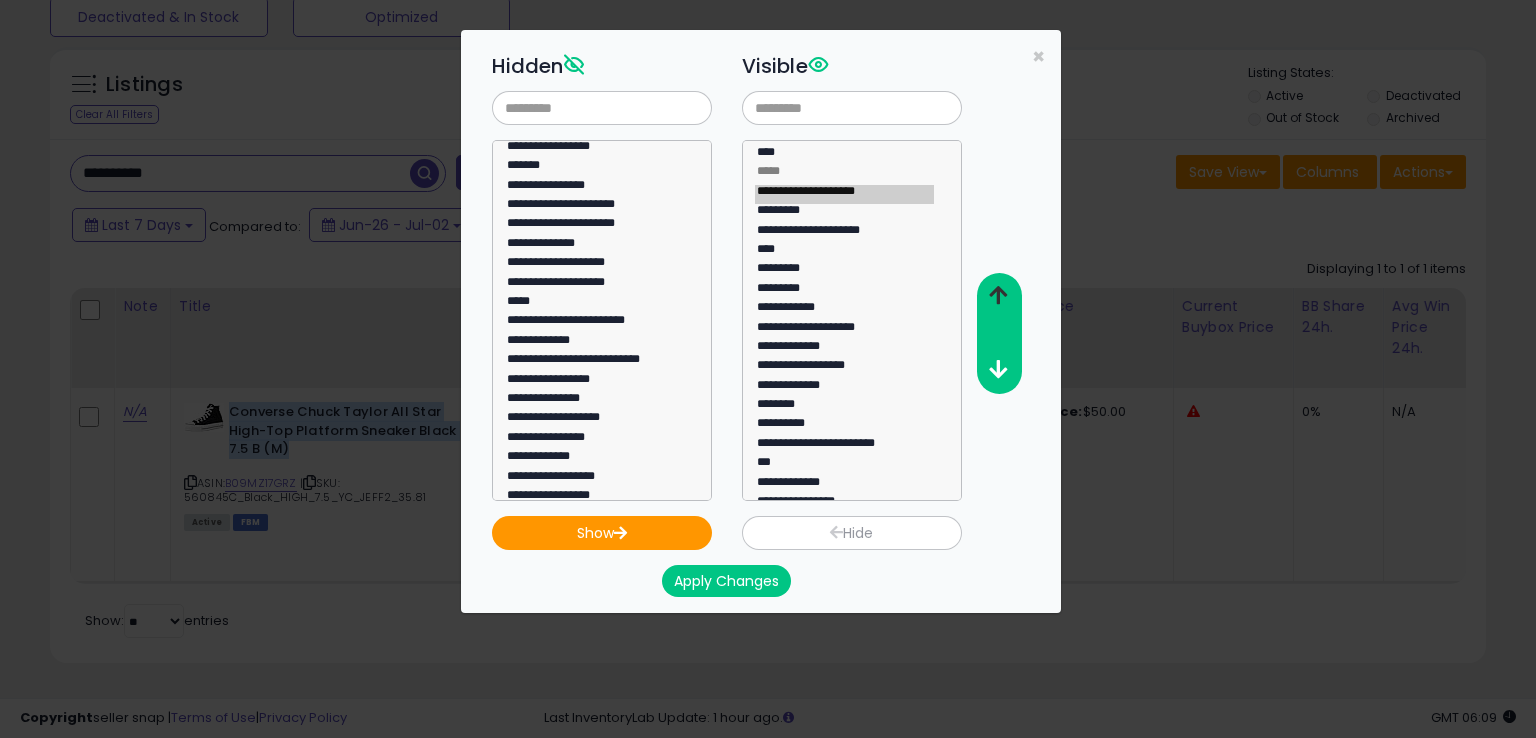 click at bounding box center (998, 295) 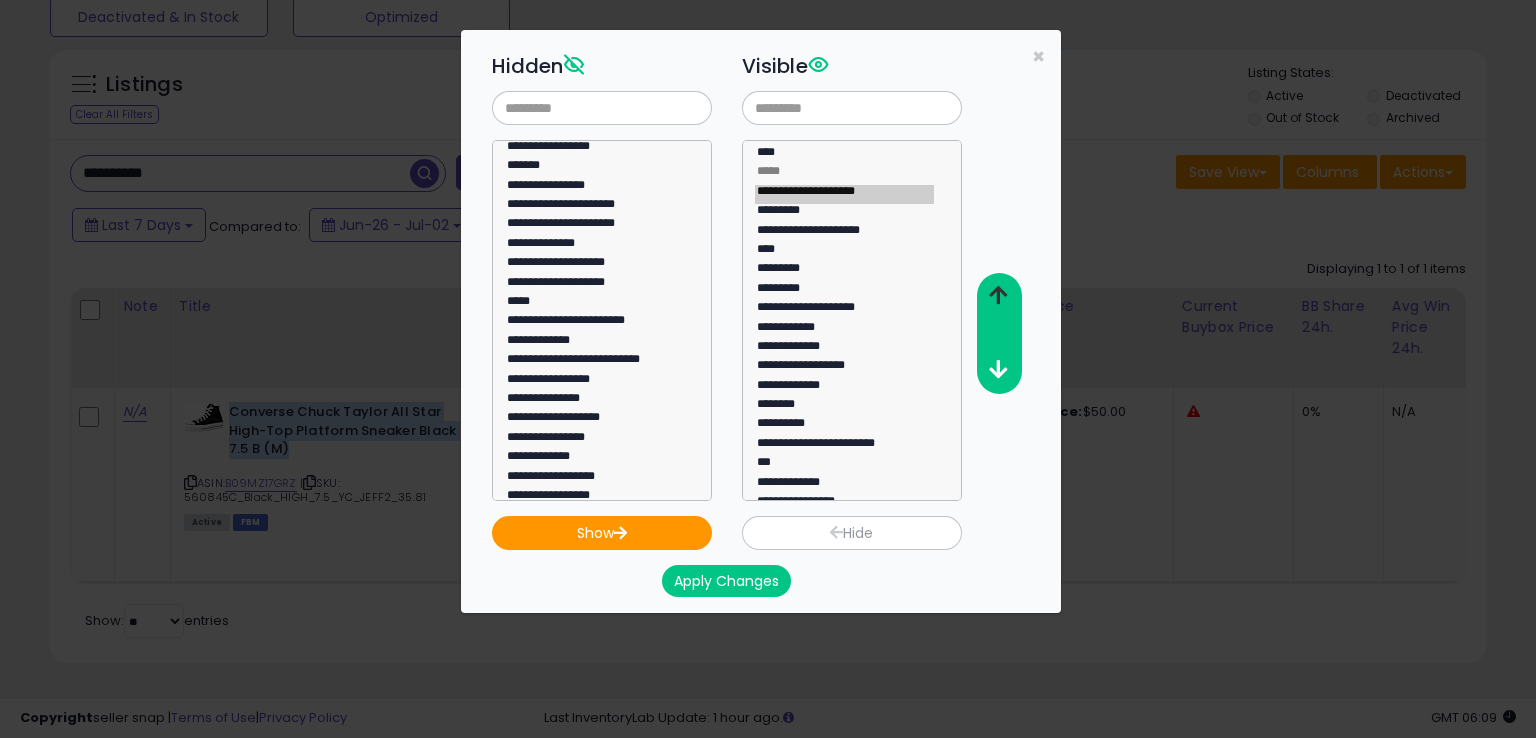 click at bounding box center (998, 295) 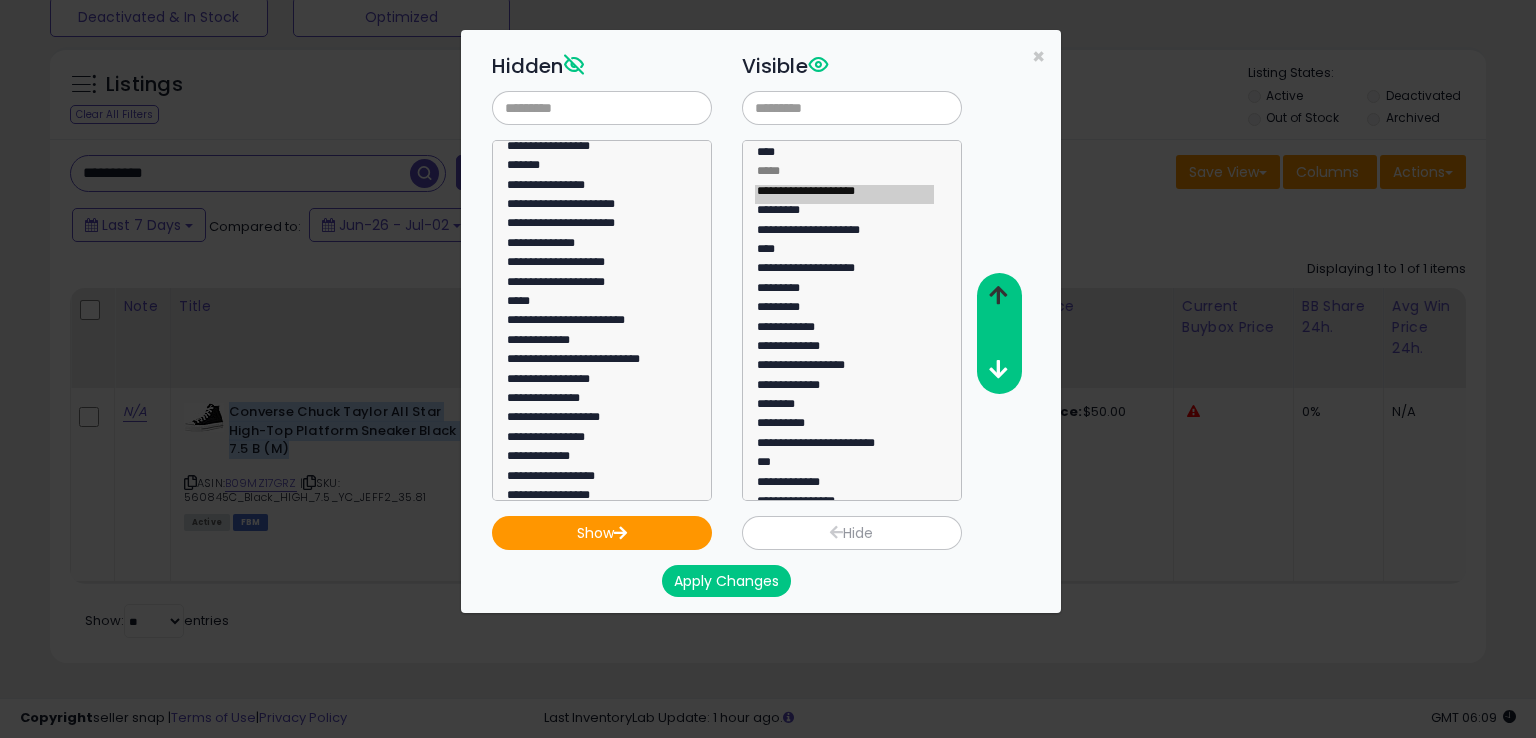 click at bounding box center [998, 295] 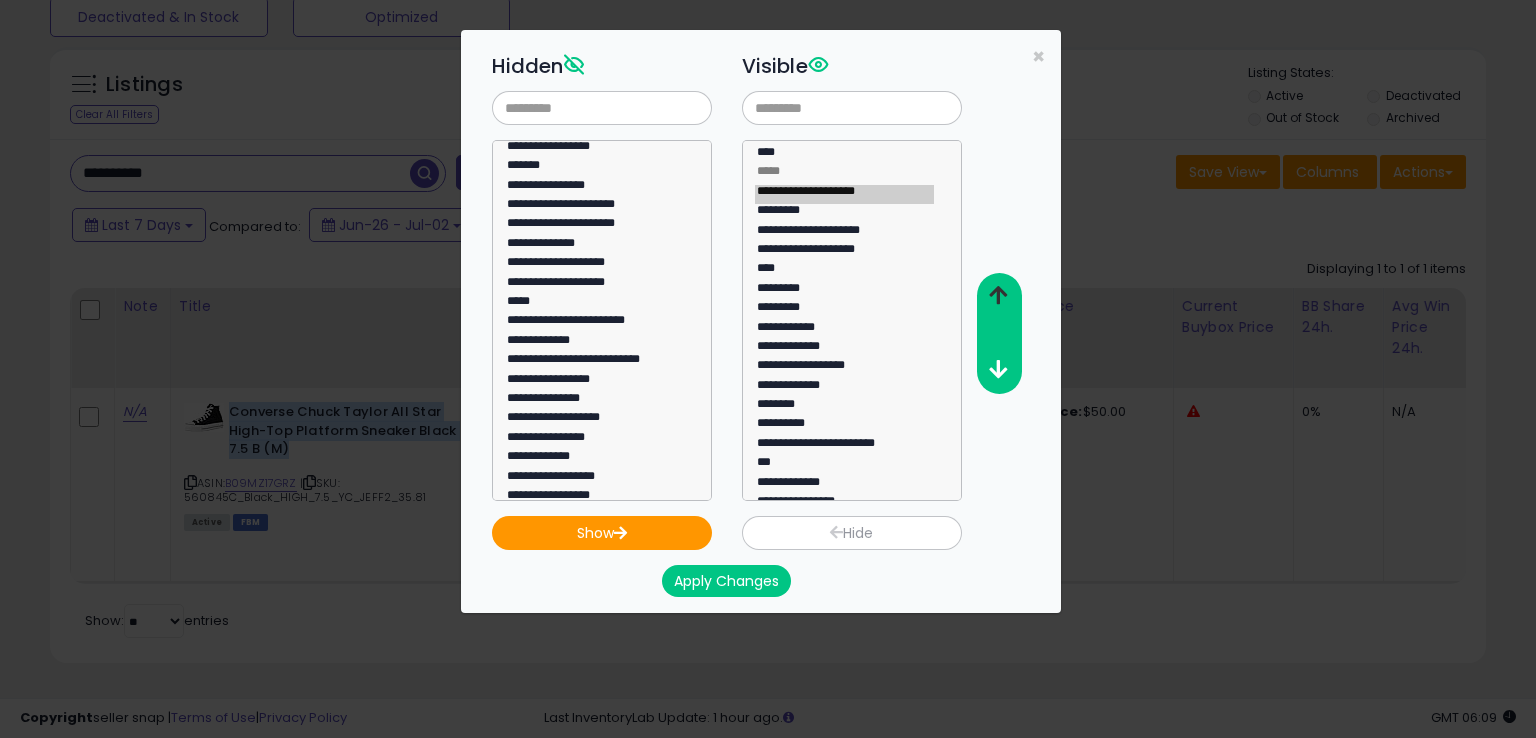 click at bounding box center (998, 295) 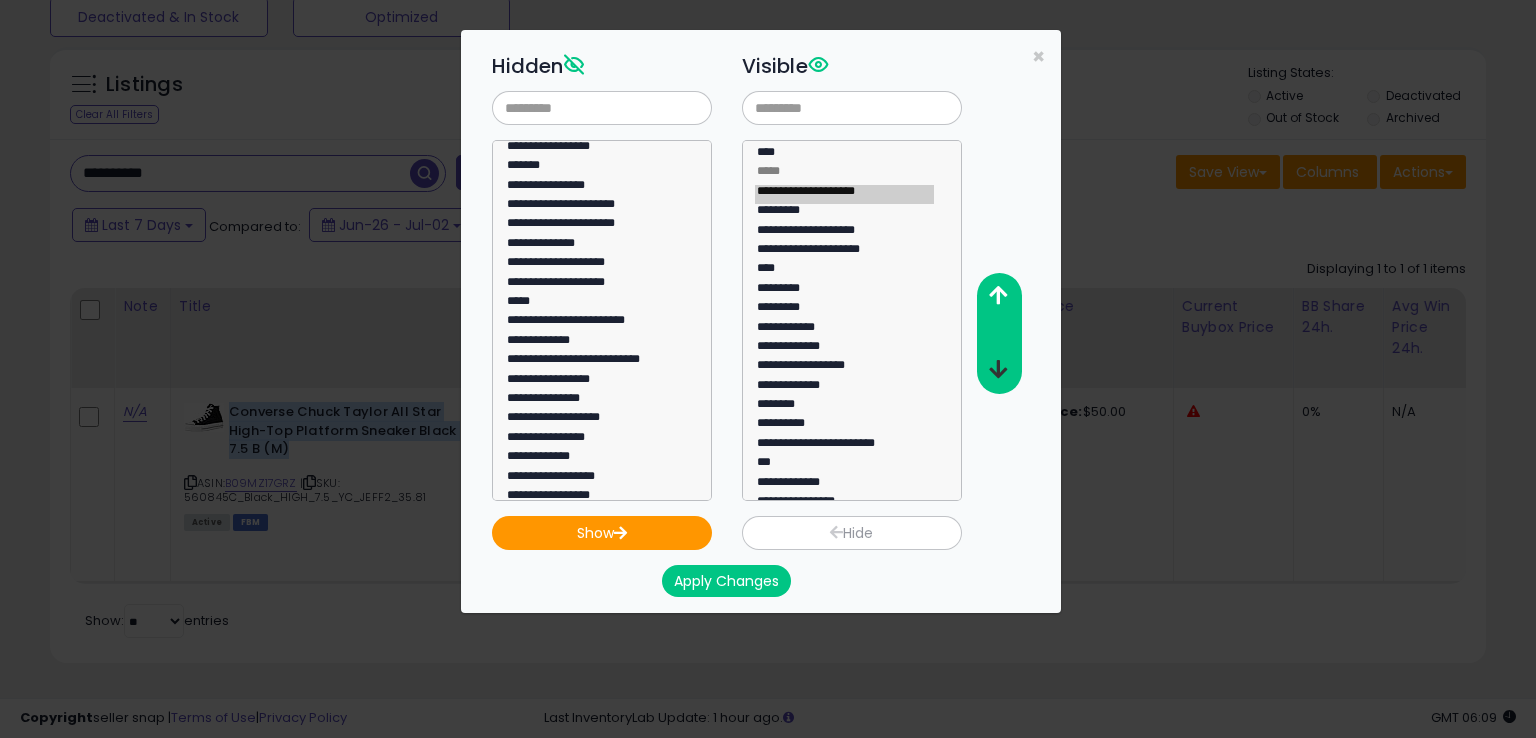 click at bounding box center [998, 369] 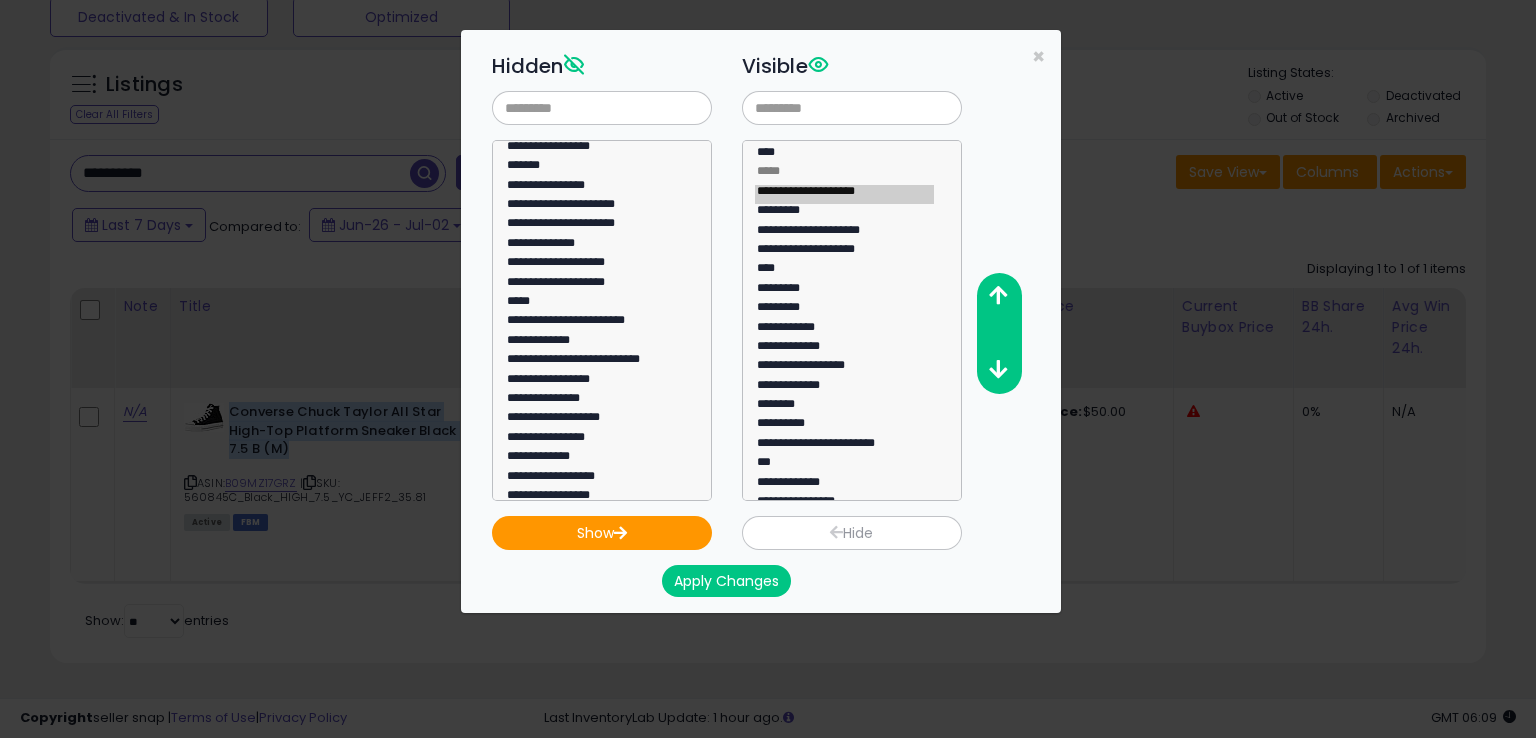 click on "Apply Changes" at bounding box center [726, 581] 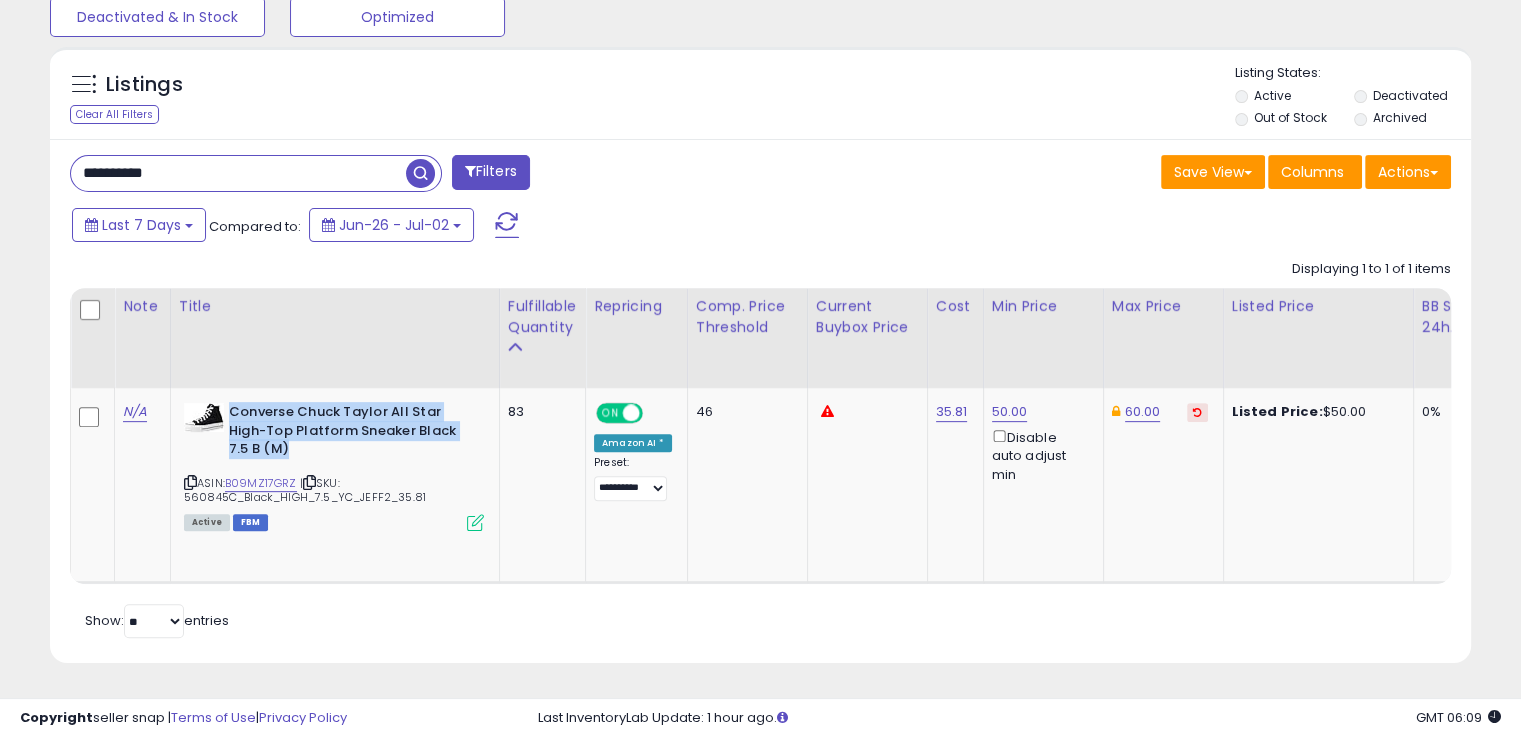 scroll, scrollTop: 409, scrollLeft: 822, axis: both 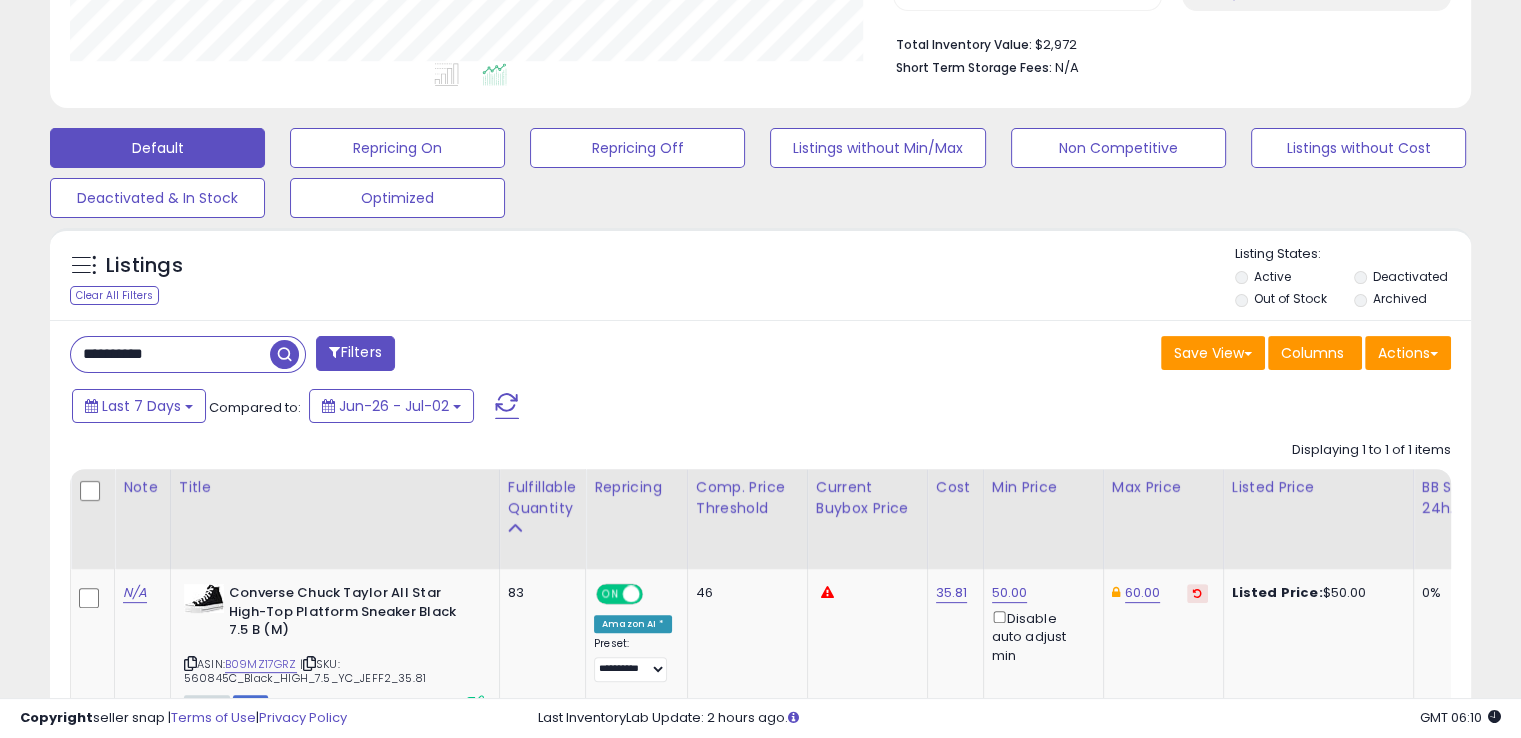 click on "**********" at bounding box center [170, 354] 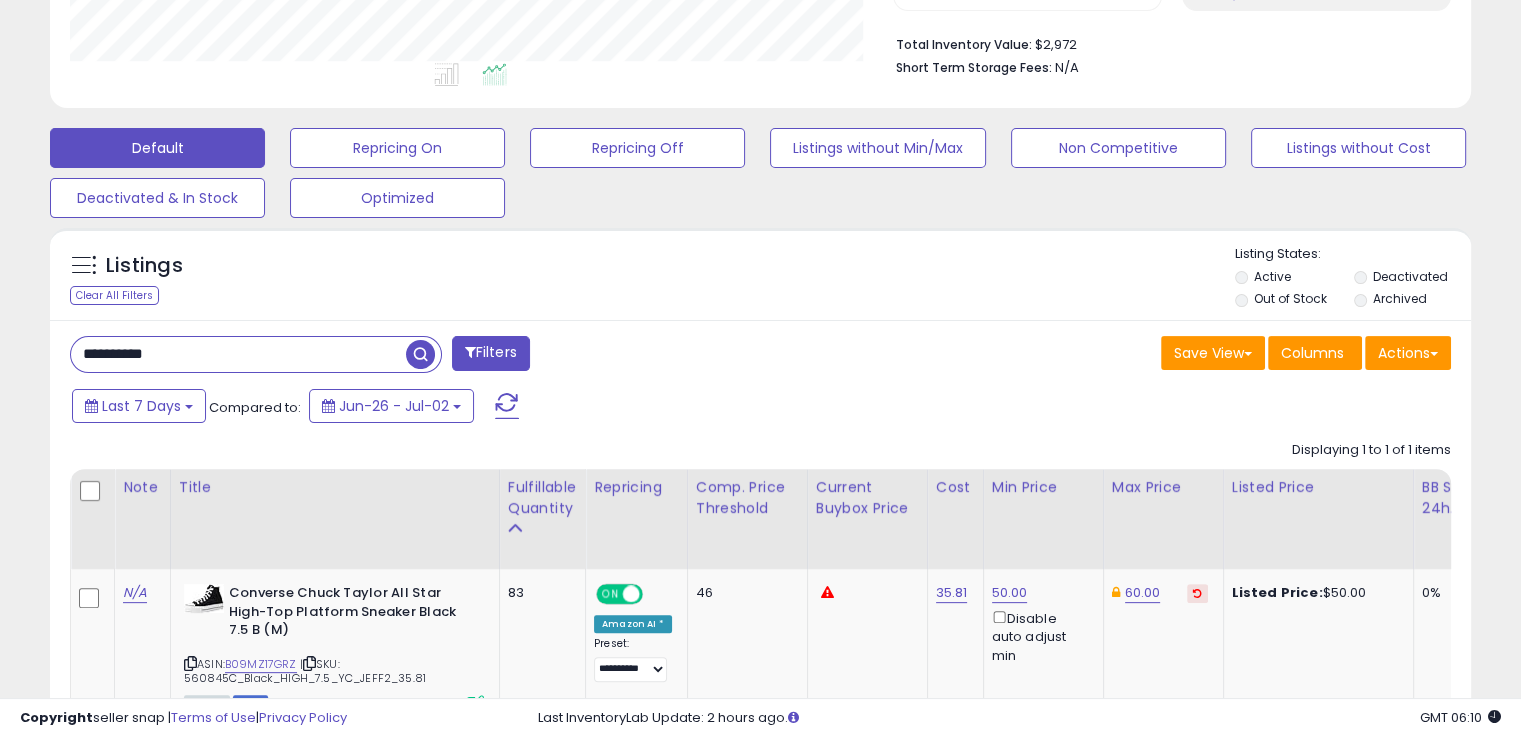 click on "**********" at bounding box center [238, 354] 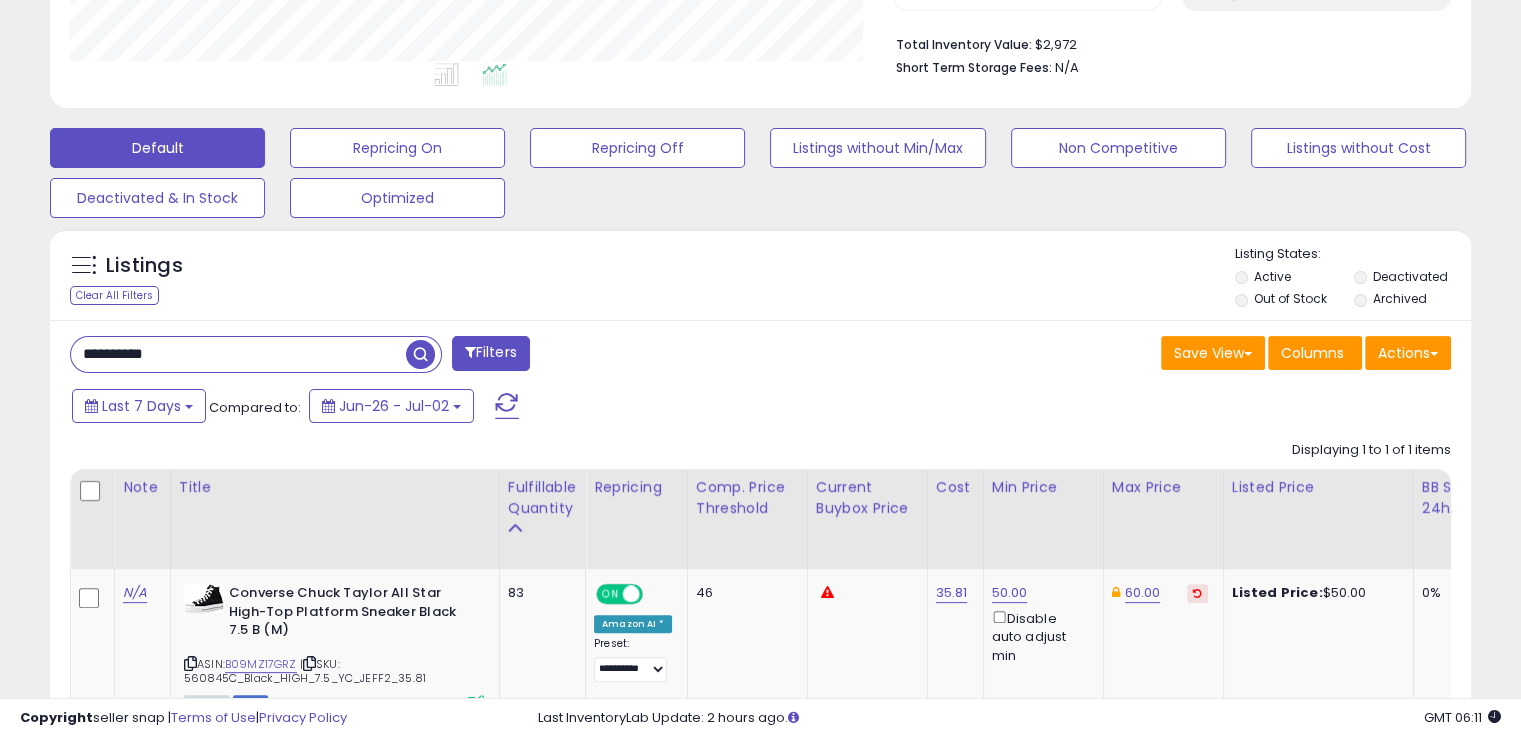 click at bounding box center [420, 354] 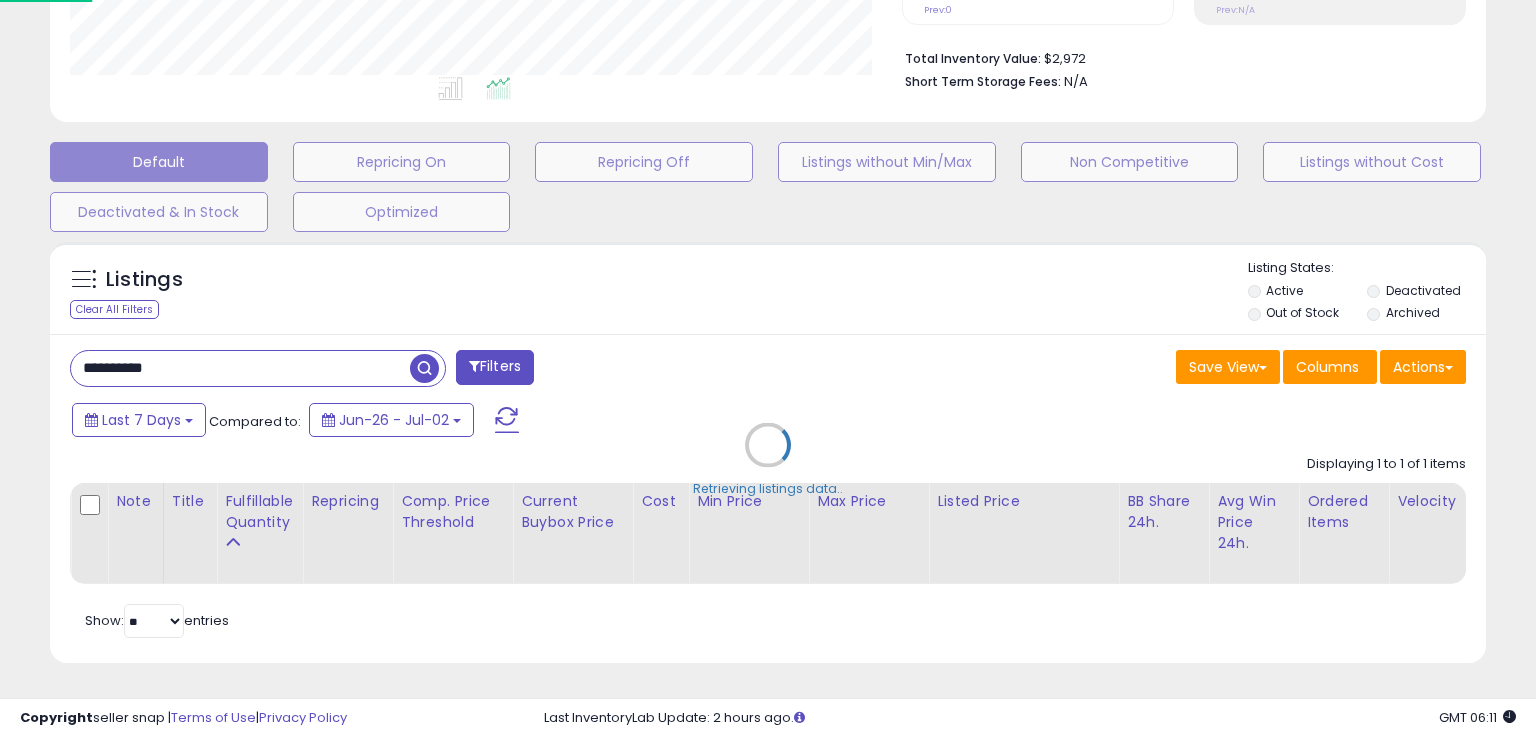 scroll, scrollTop: 999589, scrollLeft: 999168, axis: both 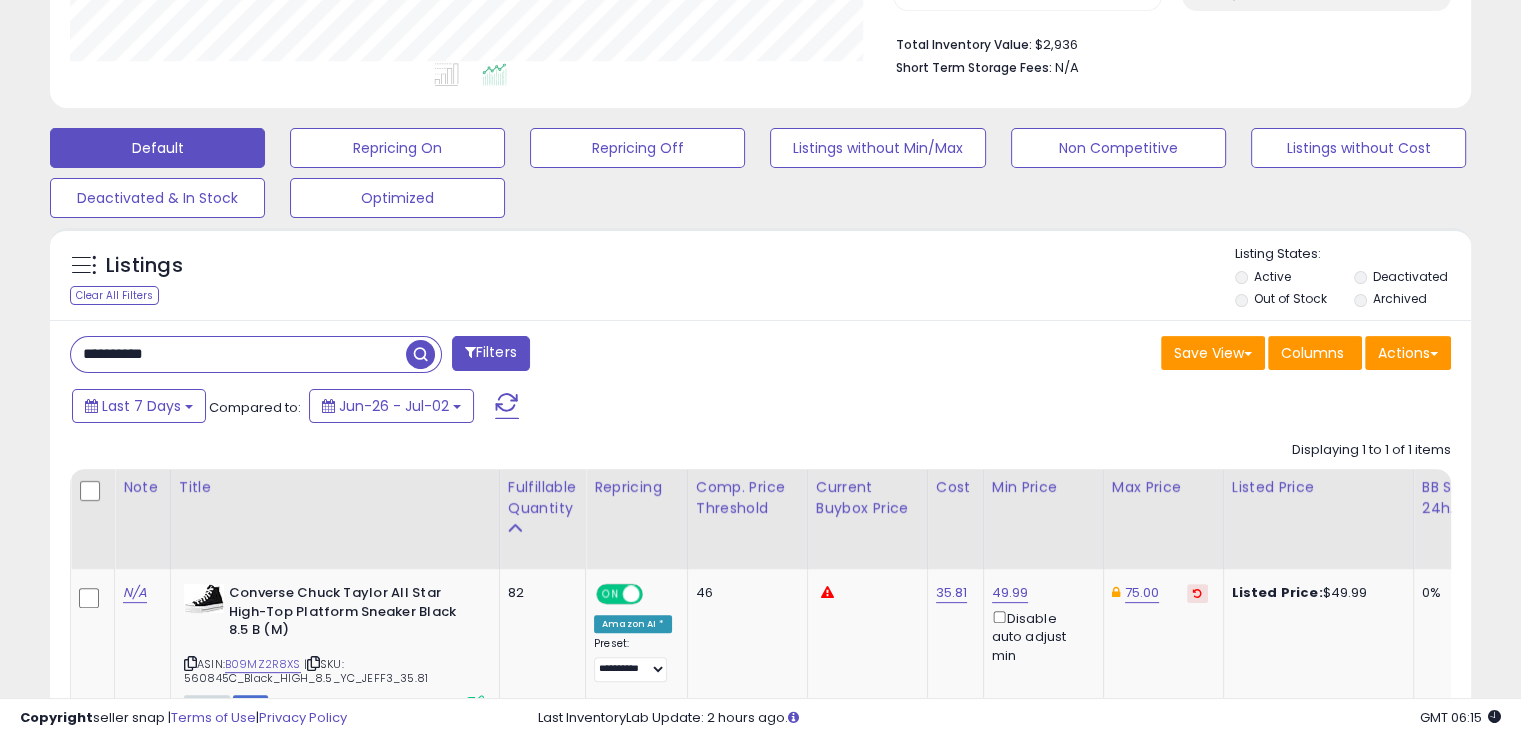 click on "**********" at bounding box center [238, 354] 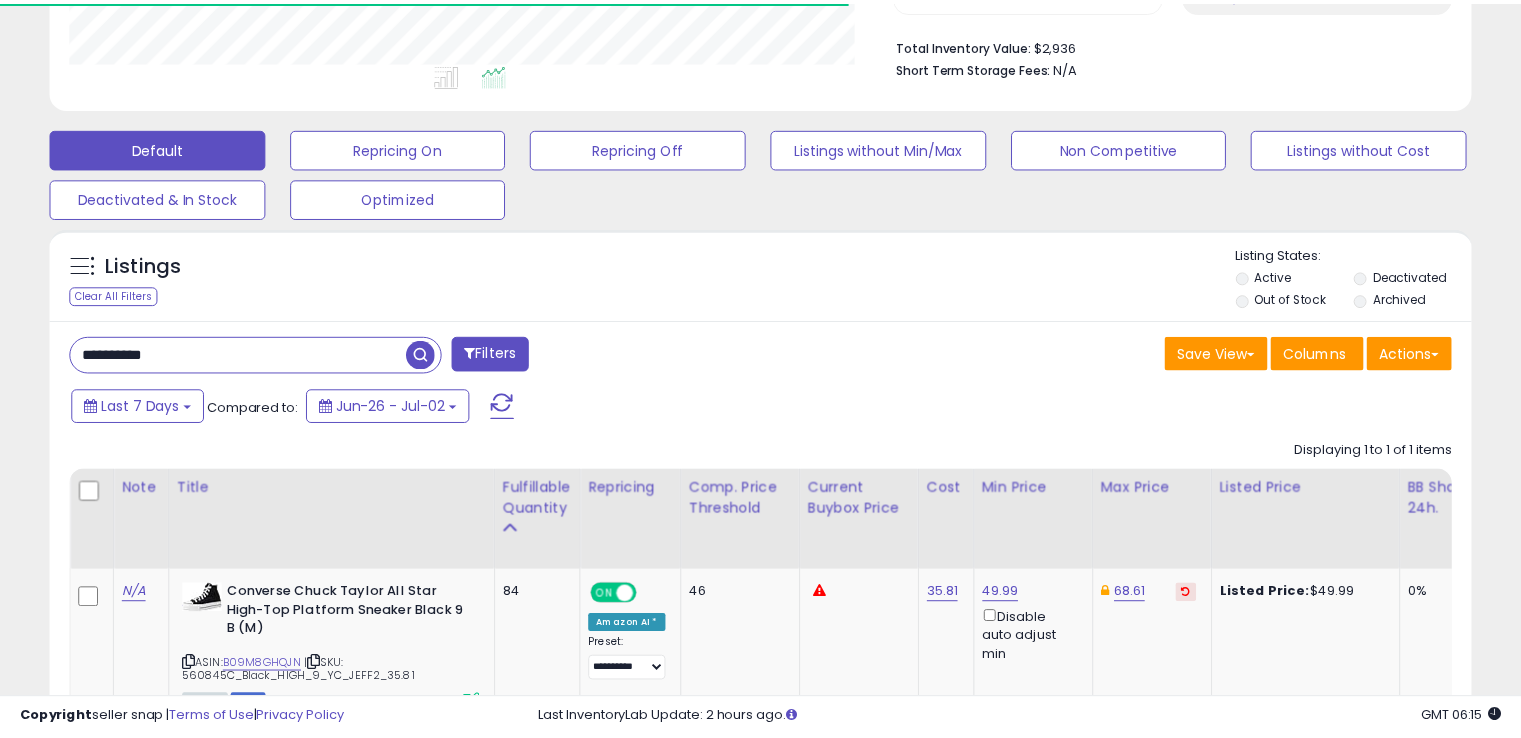 scroll, scrollTop: 409, scrollLeft: 822, axis: both 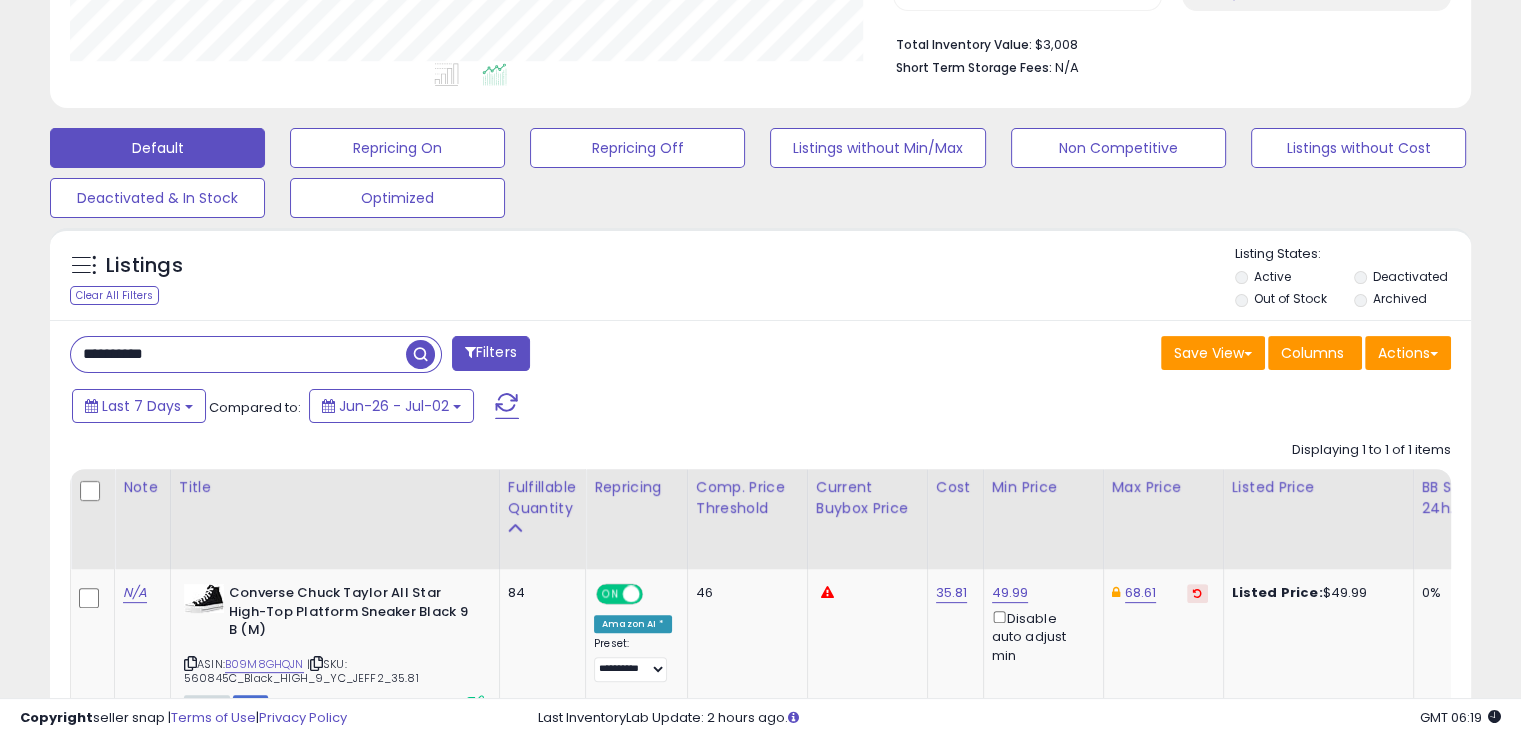click on "**********" at bounding box center [238, 354] 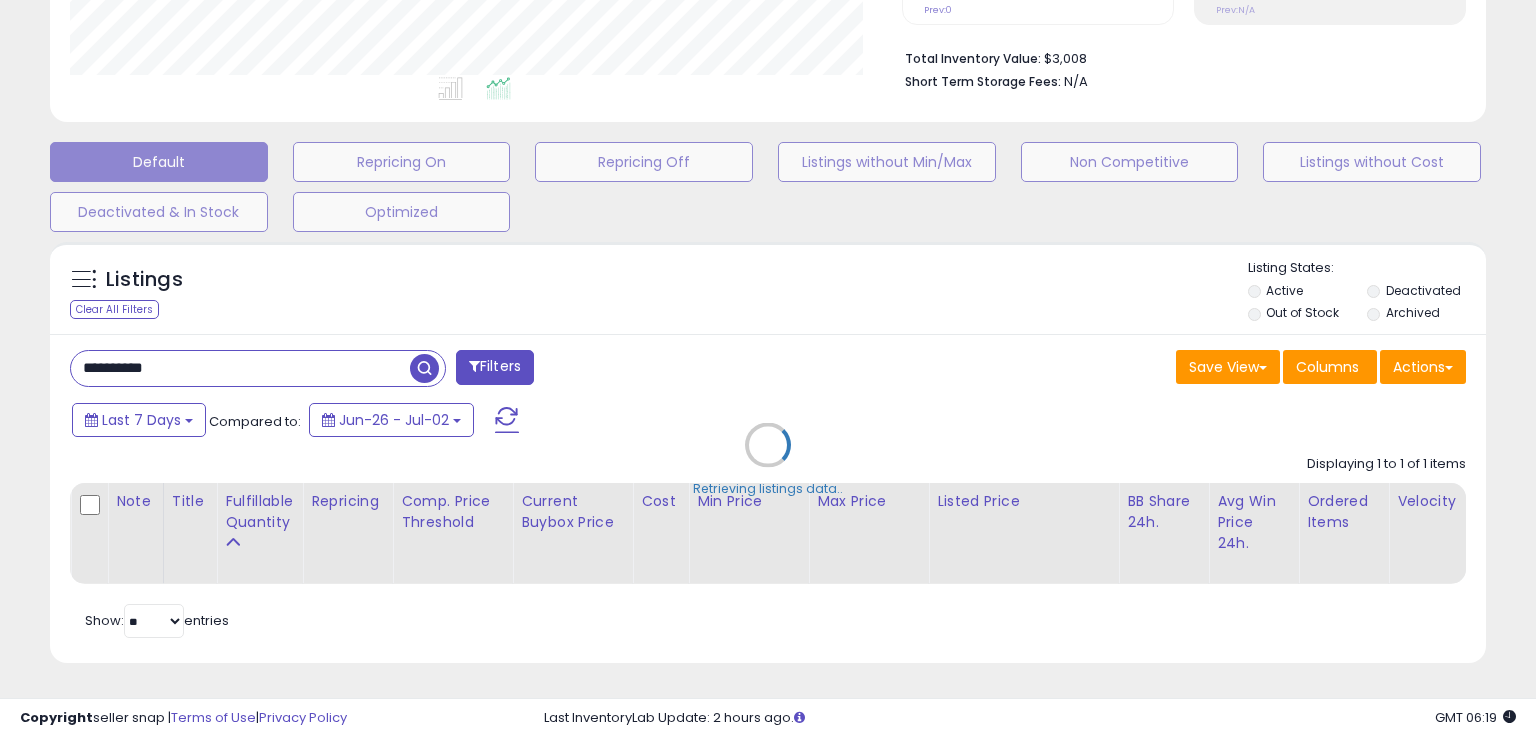 scroll, scrollTop: 999589, scrollLeft: 999168, axis: both 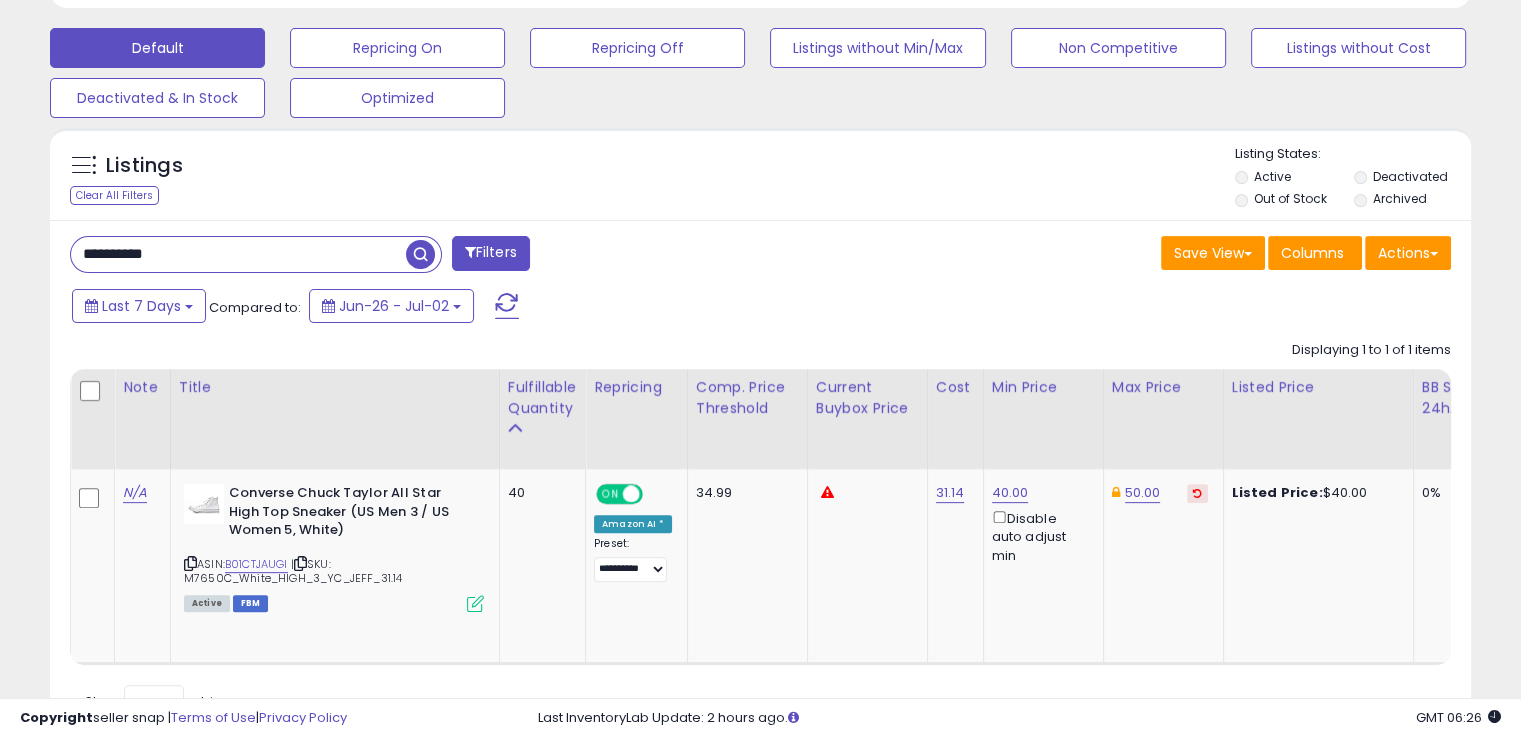 click on "**********" at bounding box center (238, 254) 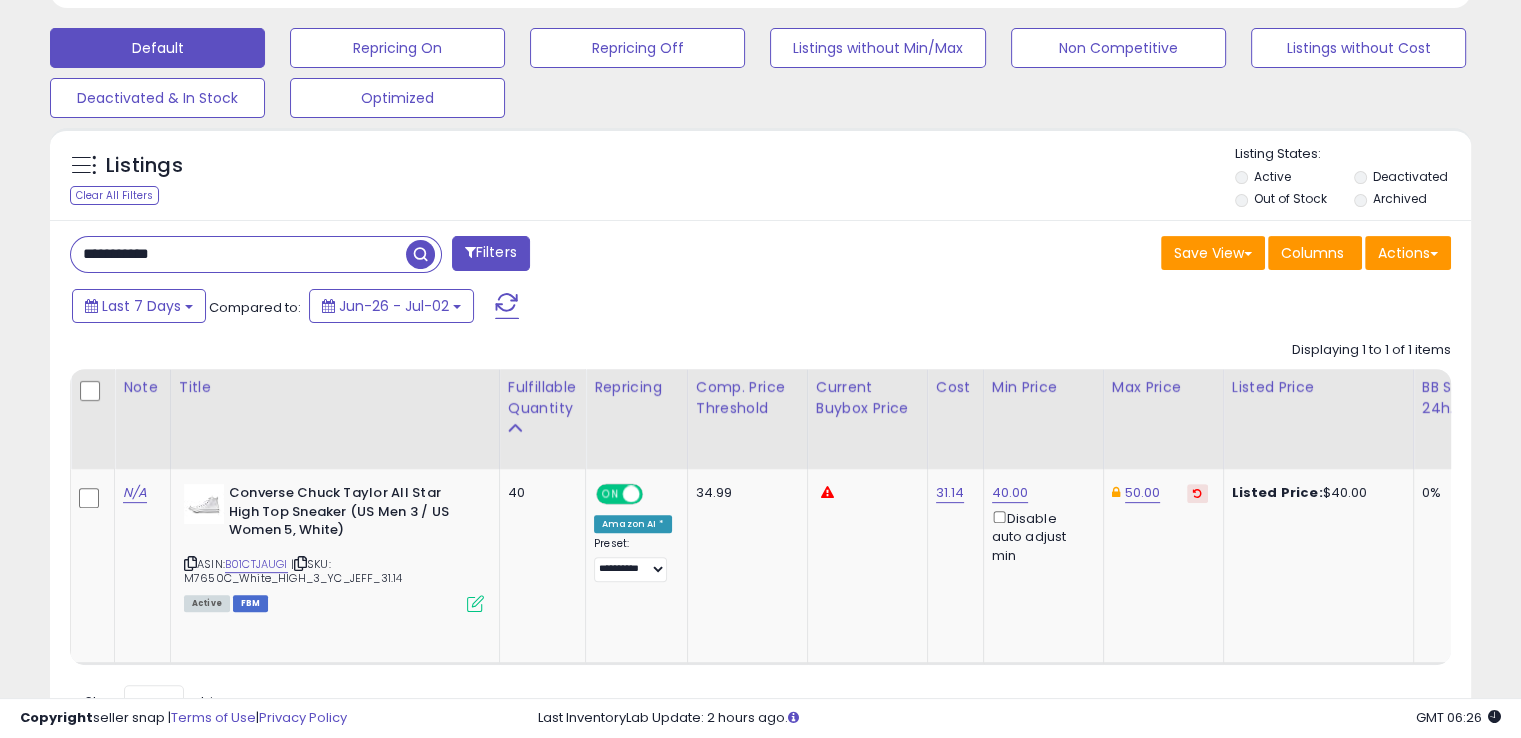 type on "**********" 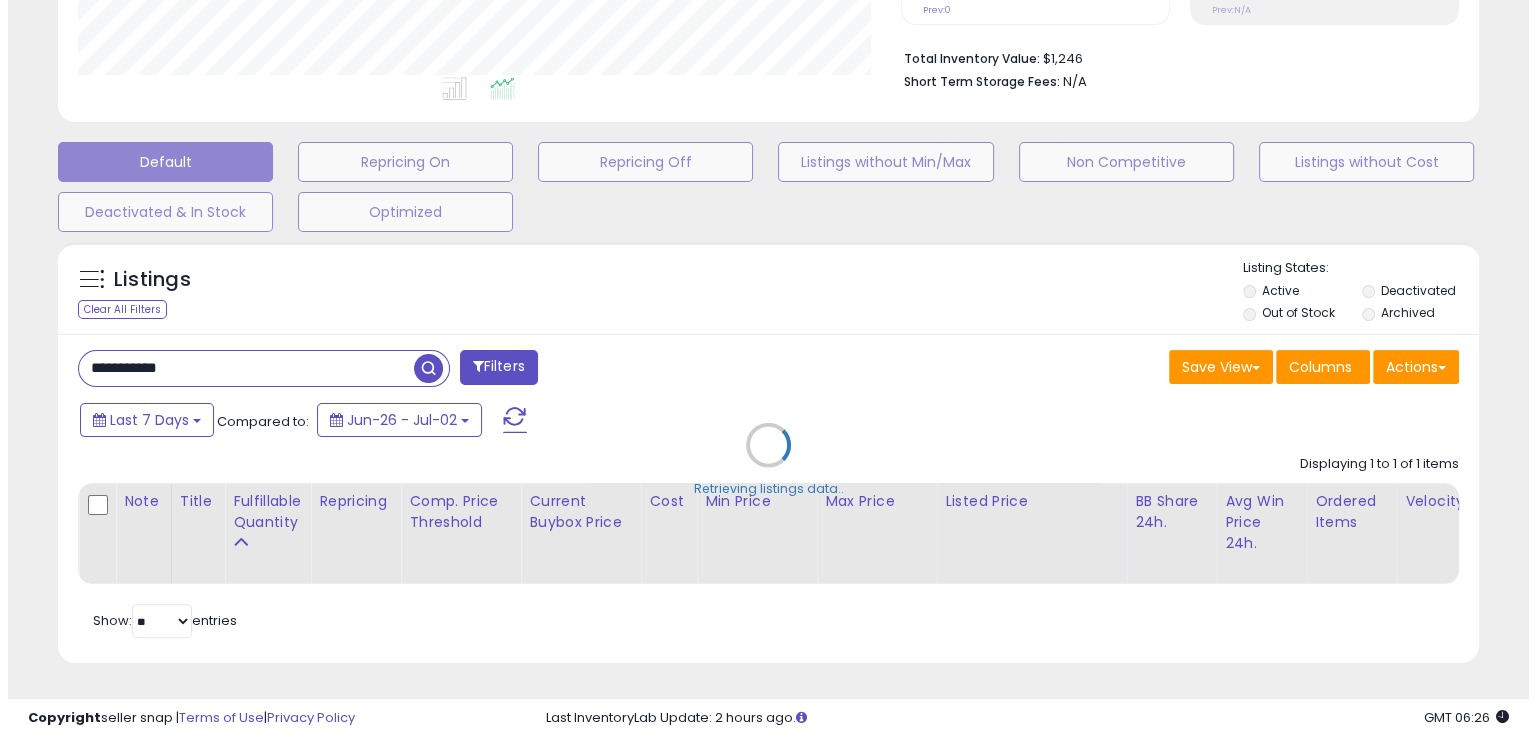 scroll, scrollTop: 502, scrollLeft: 0, axis: vertical 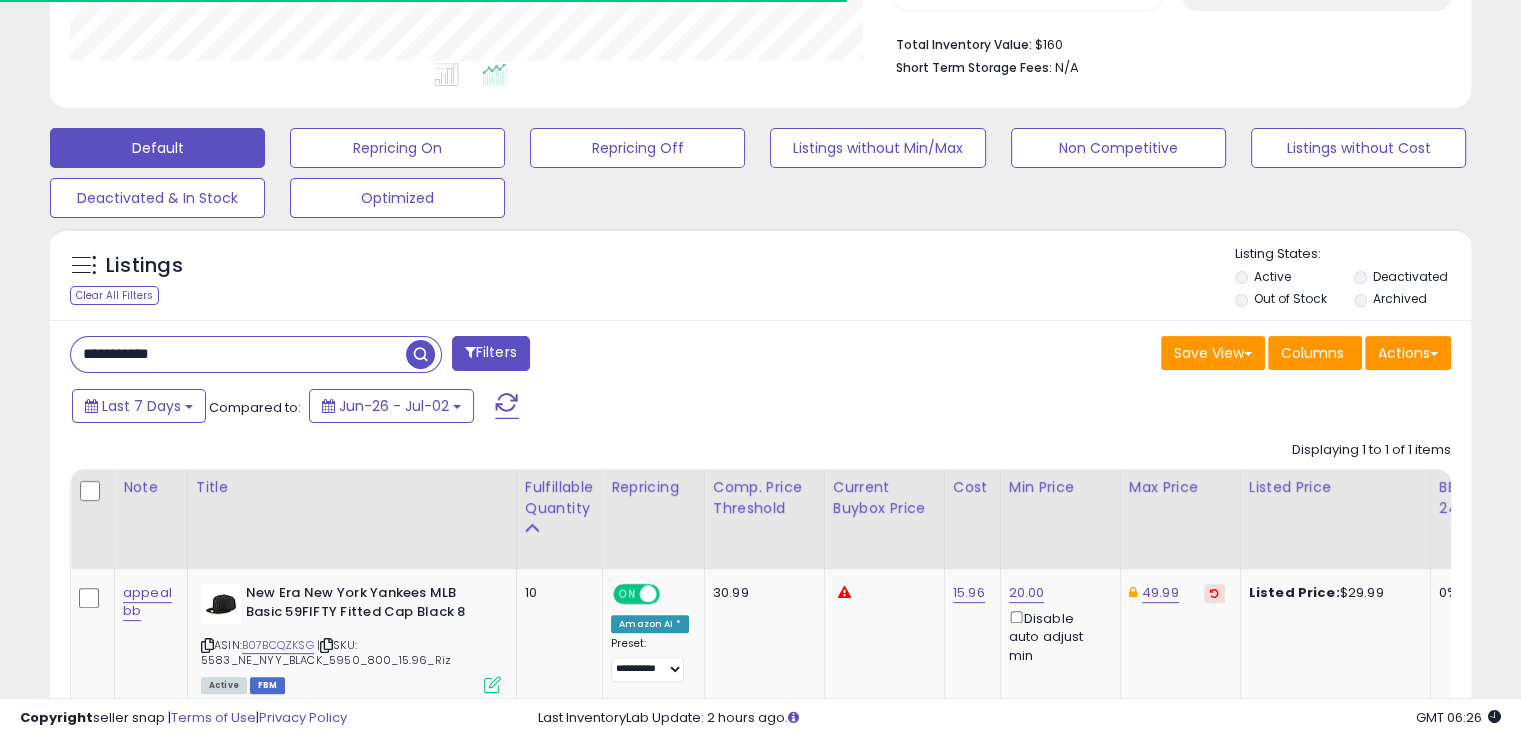 type 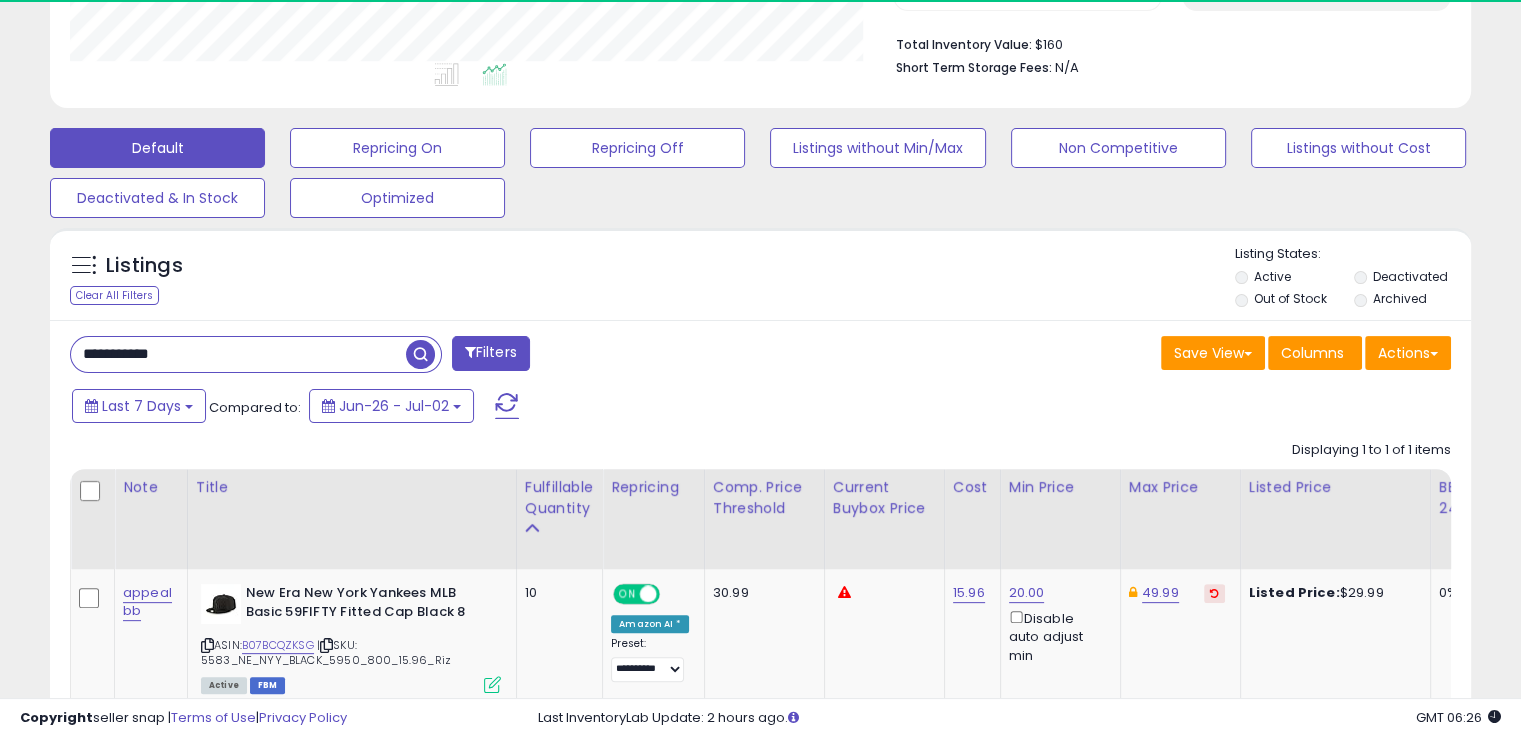 scroll, scrollTop: 999589, scrollLeft: 999176, axis: both 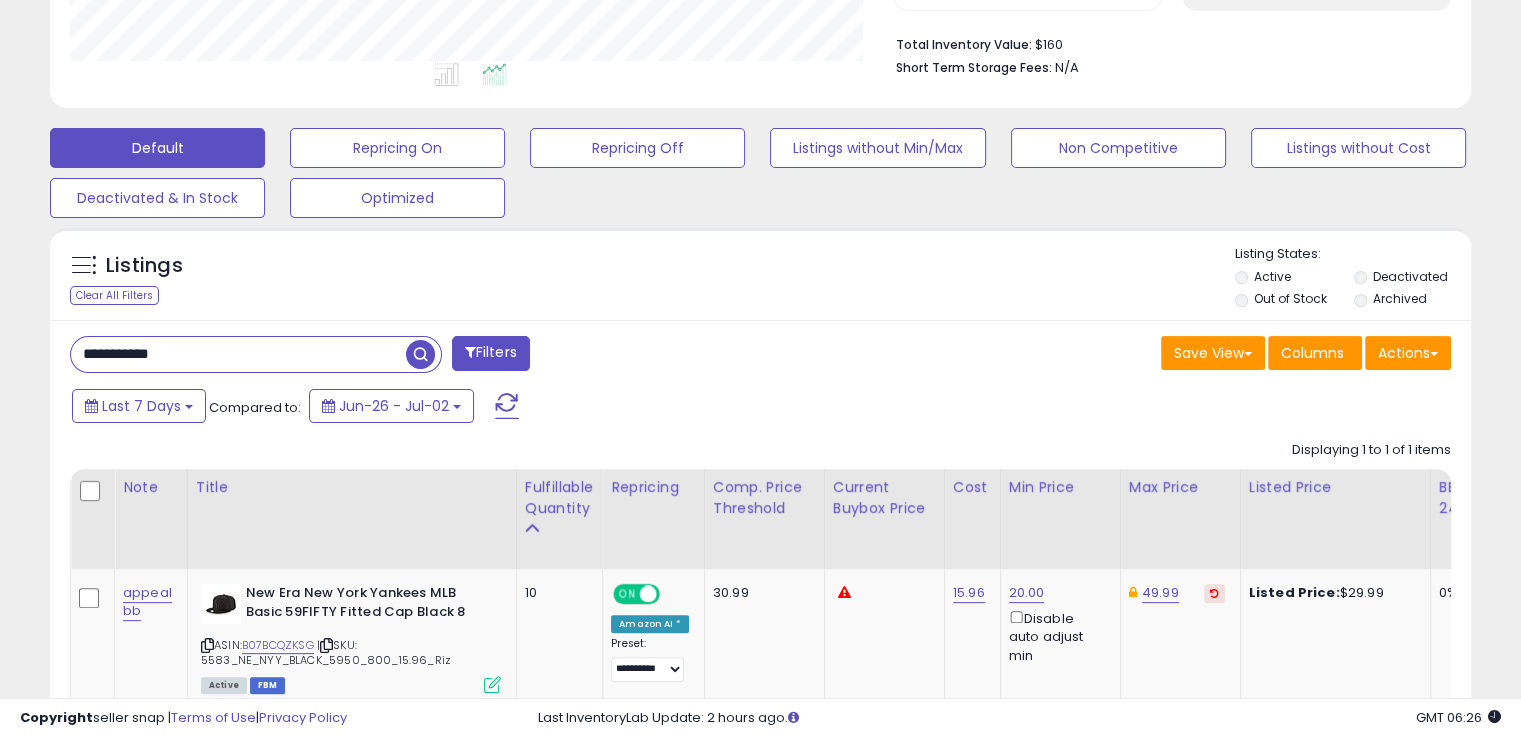 click on "**********" at bounding box center [238, 354] 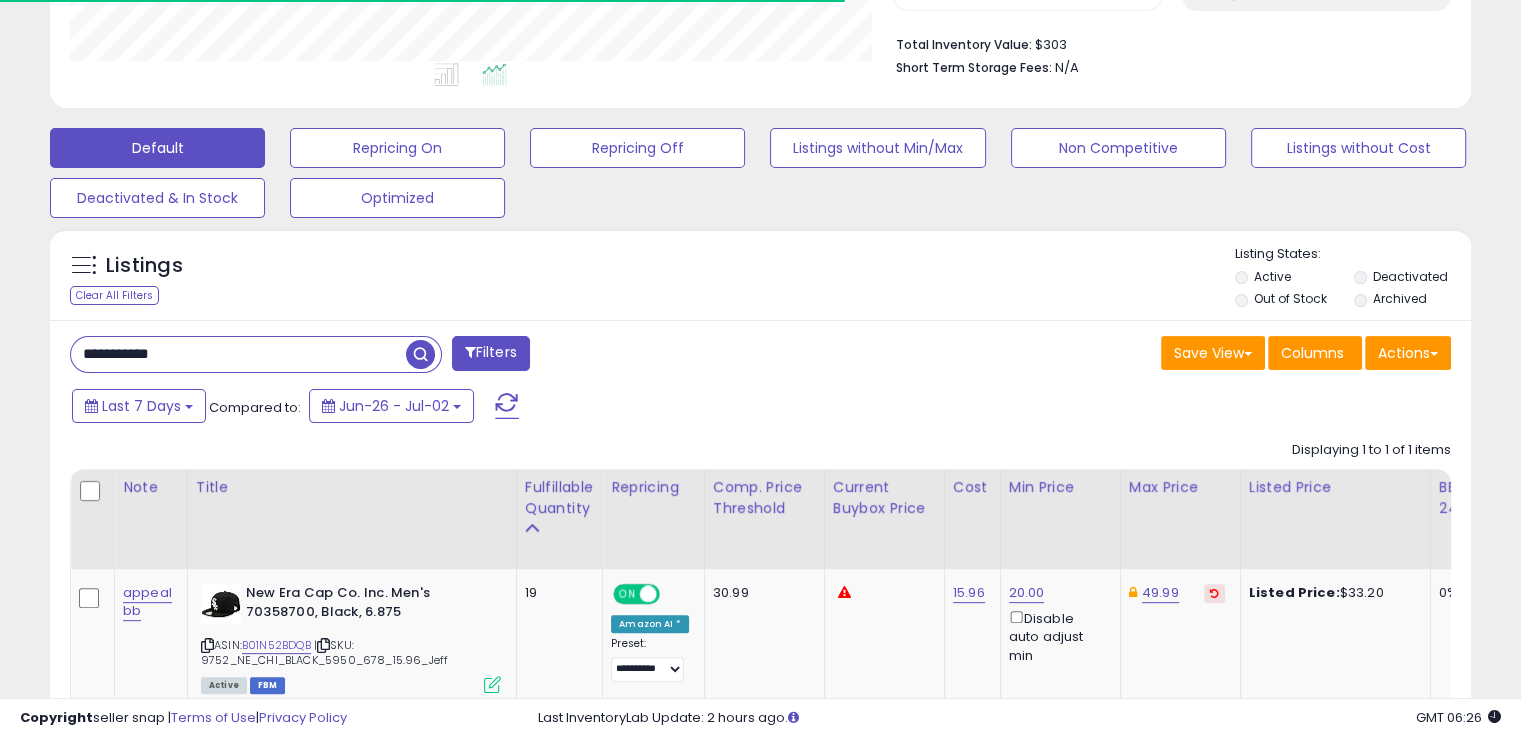 scroll, scrollTop: 999589, scrollLeft: 999176, axis: both 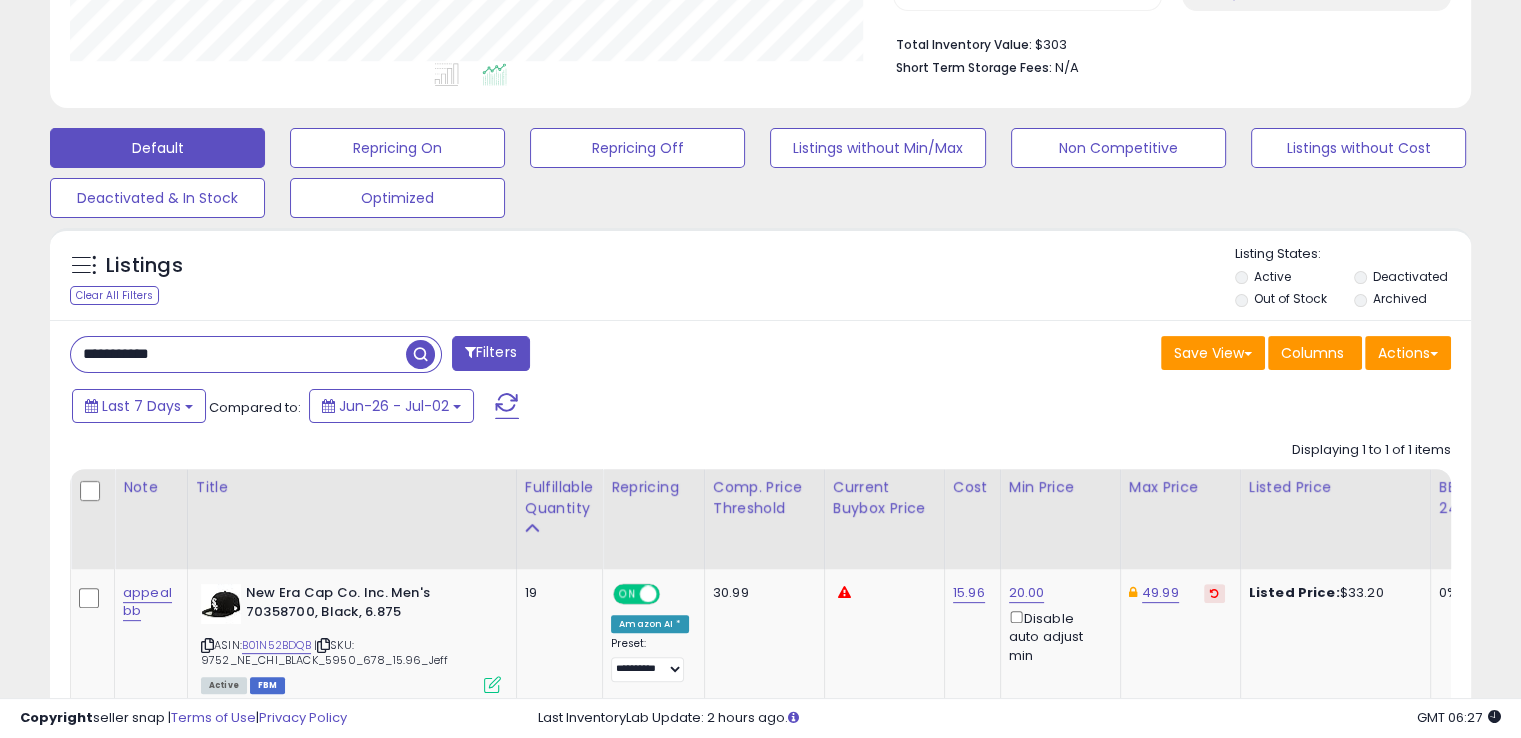click on "**********" at bounding box center (238, 354) 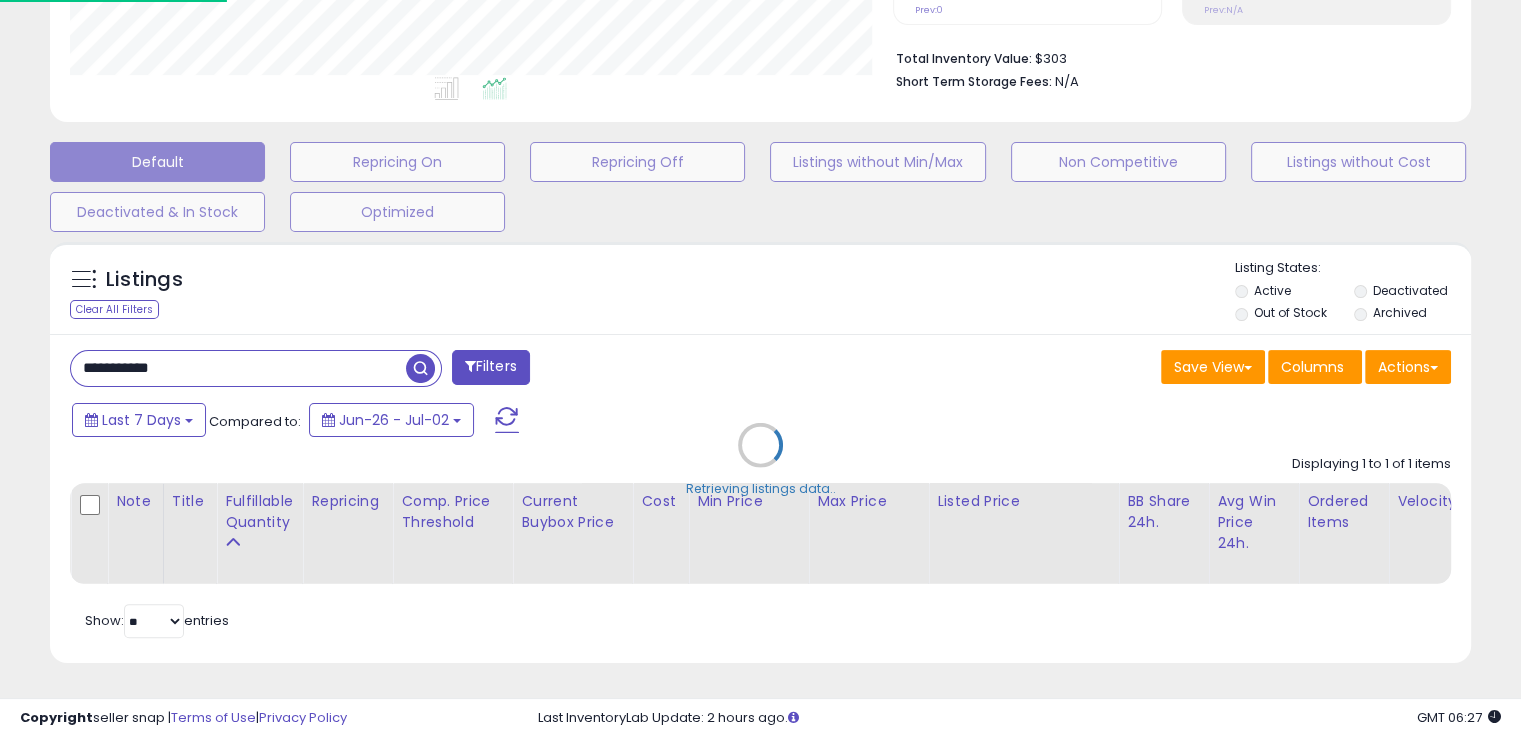 scroll, scrollTop: 999589, scrollLeft: 999168, axis: both 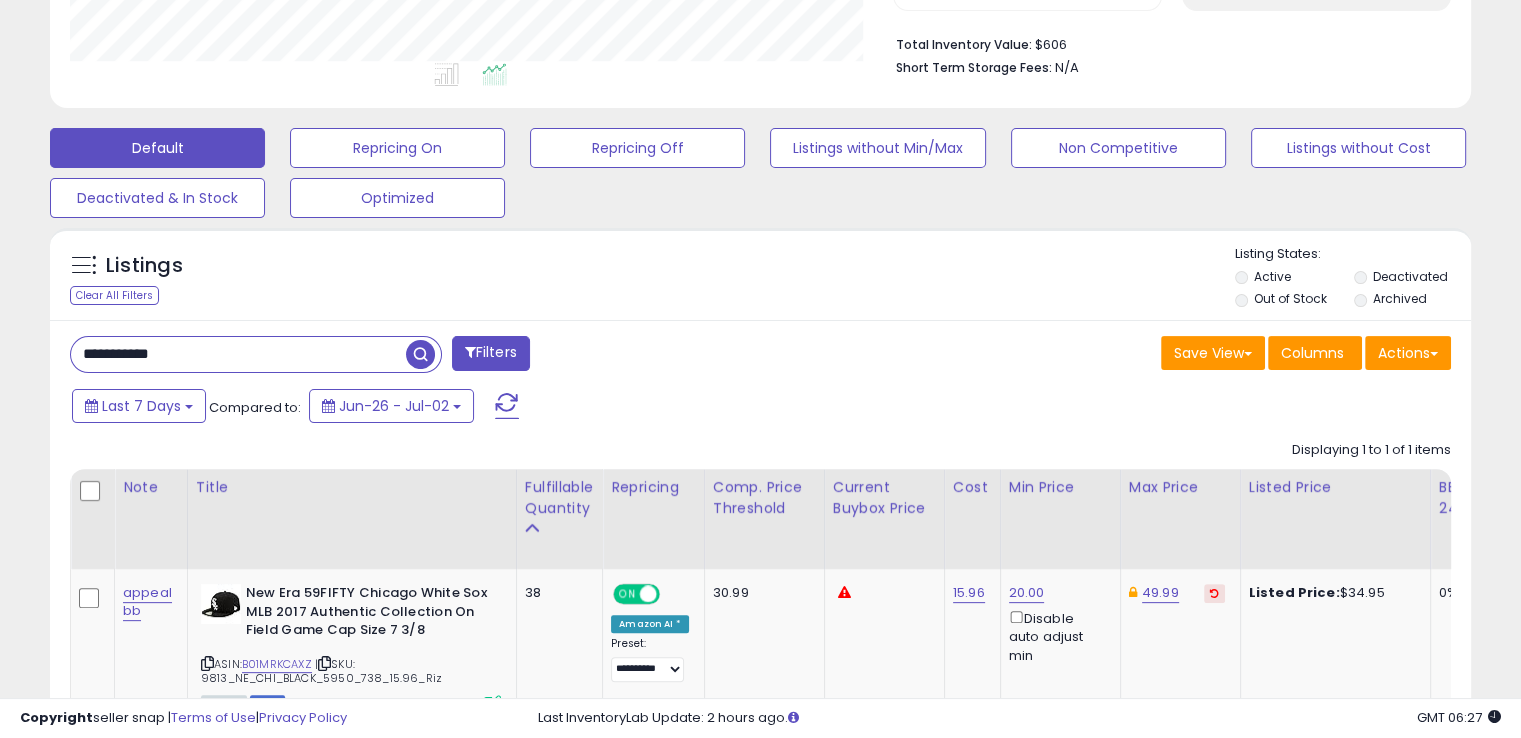 click on "**********" at bounding box center (238, 354) 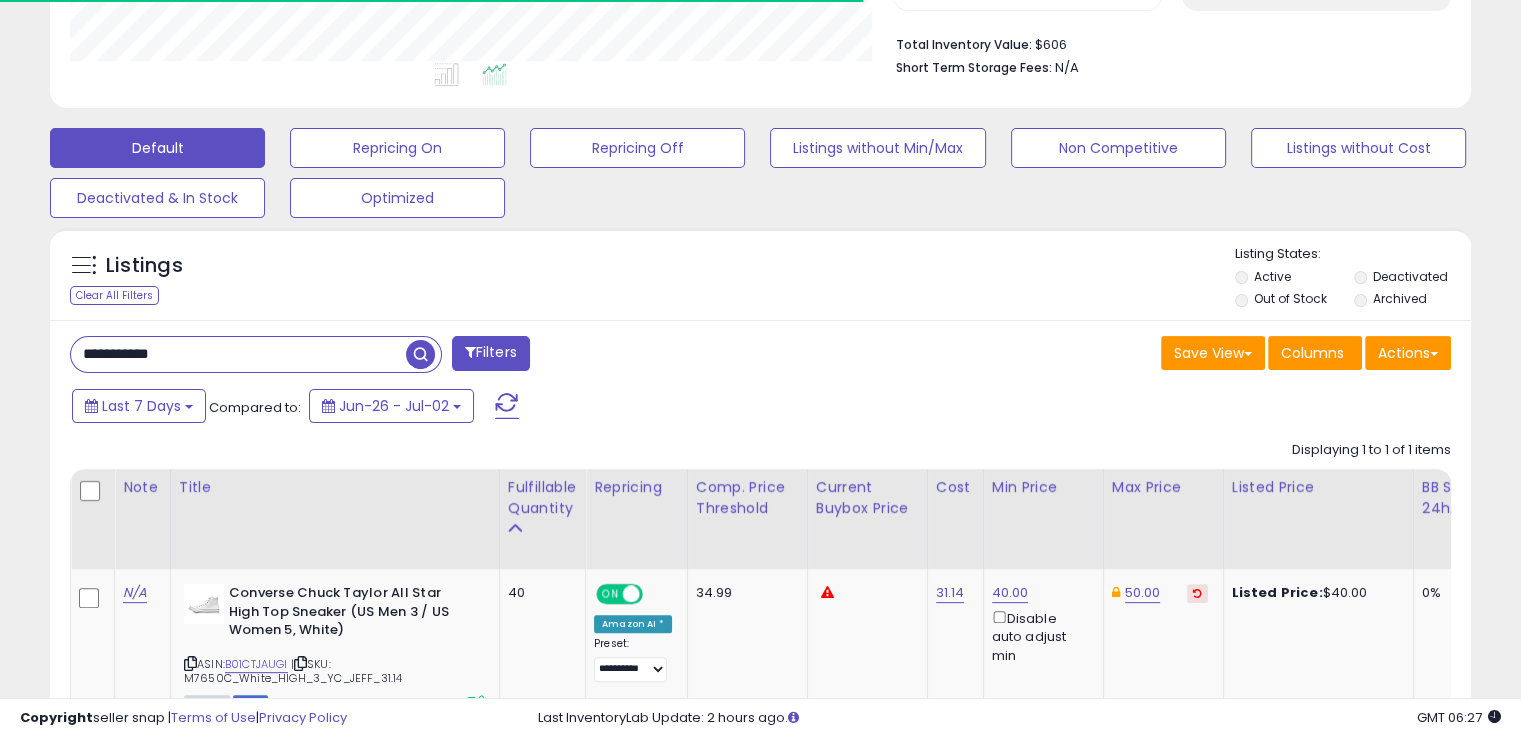scroll, scrollTop: 409, scrollLeft: 822, axis: both 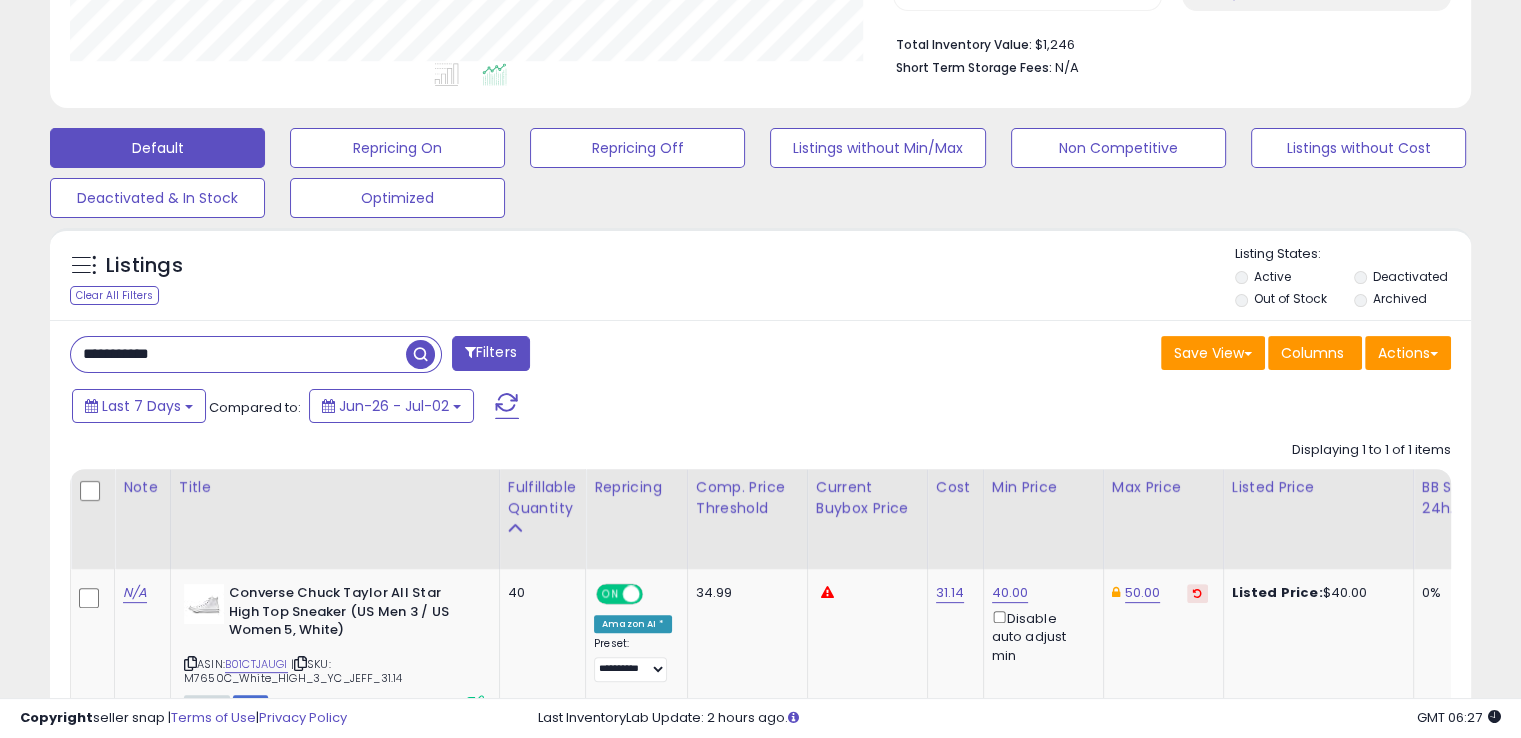 click on "**********" at bounding box center [238, 354] 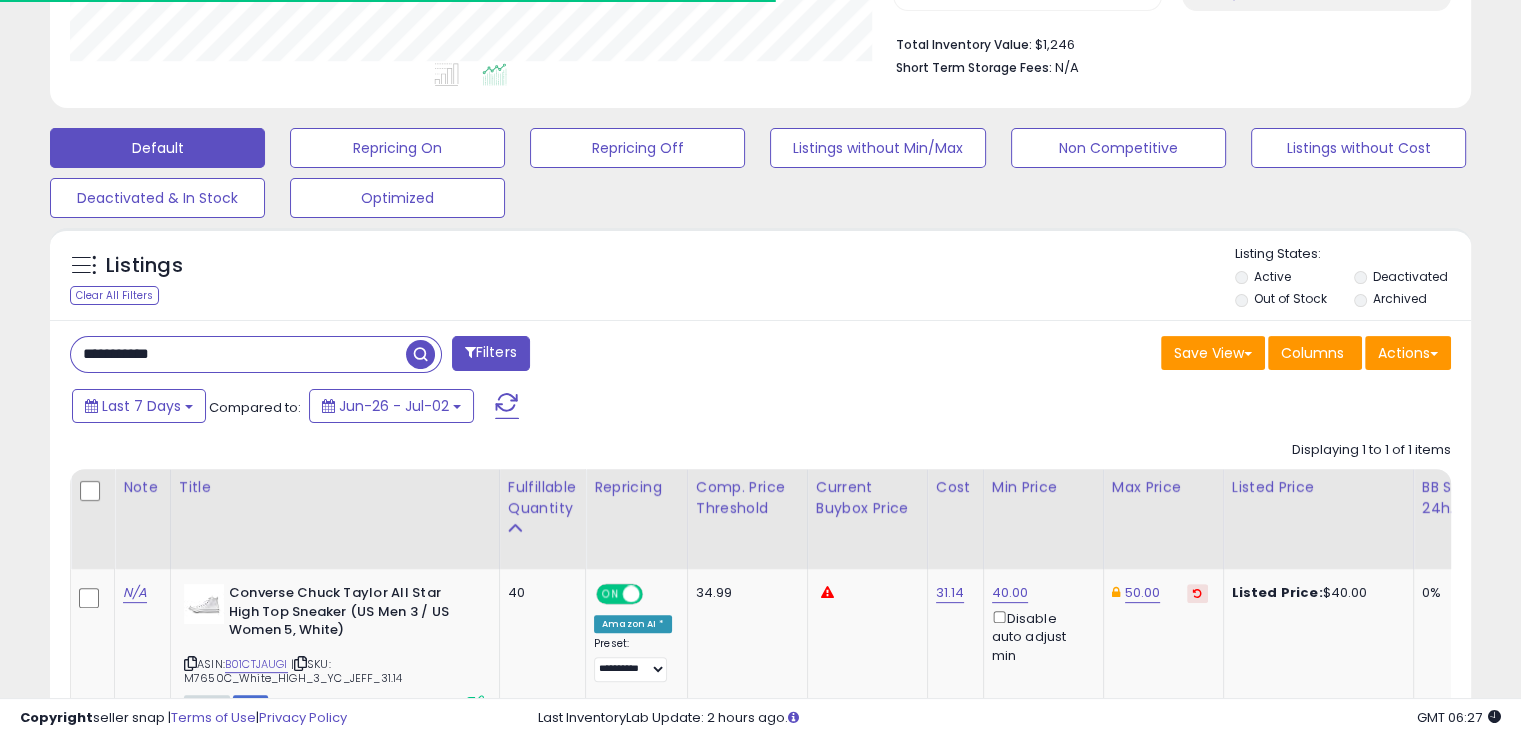 scroll, scrollTop: 409, scrollLeft: 822, axis: both 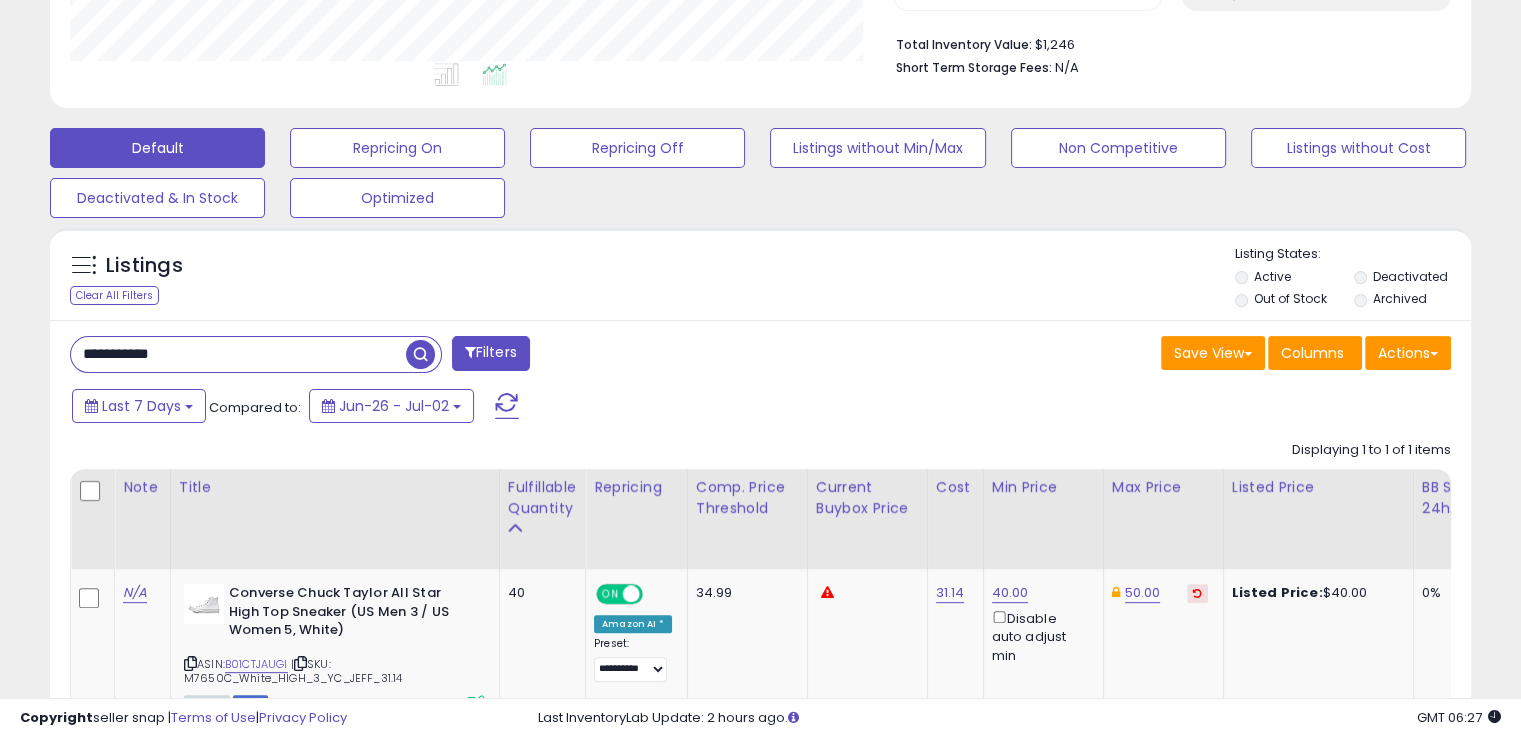 click on "**********" at bounding box center [238, 354] 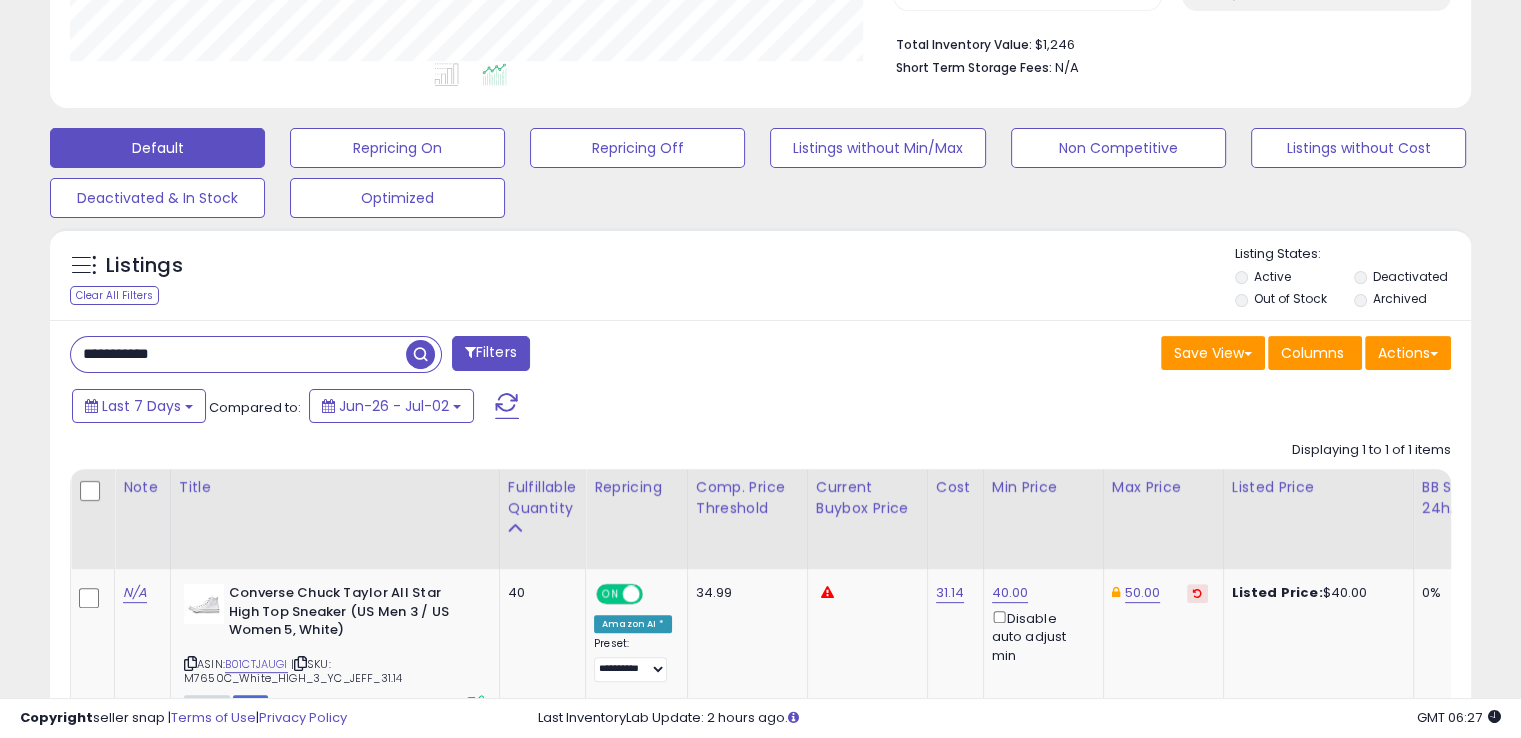 click on "**********" at bounding box center (238, 354) 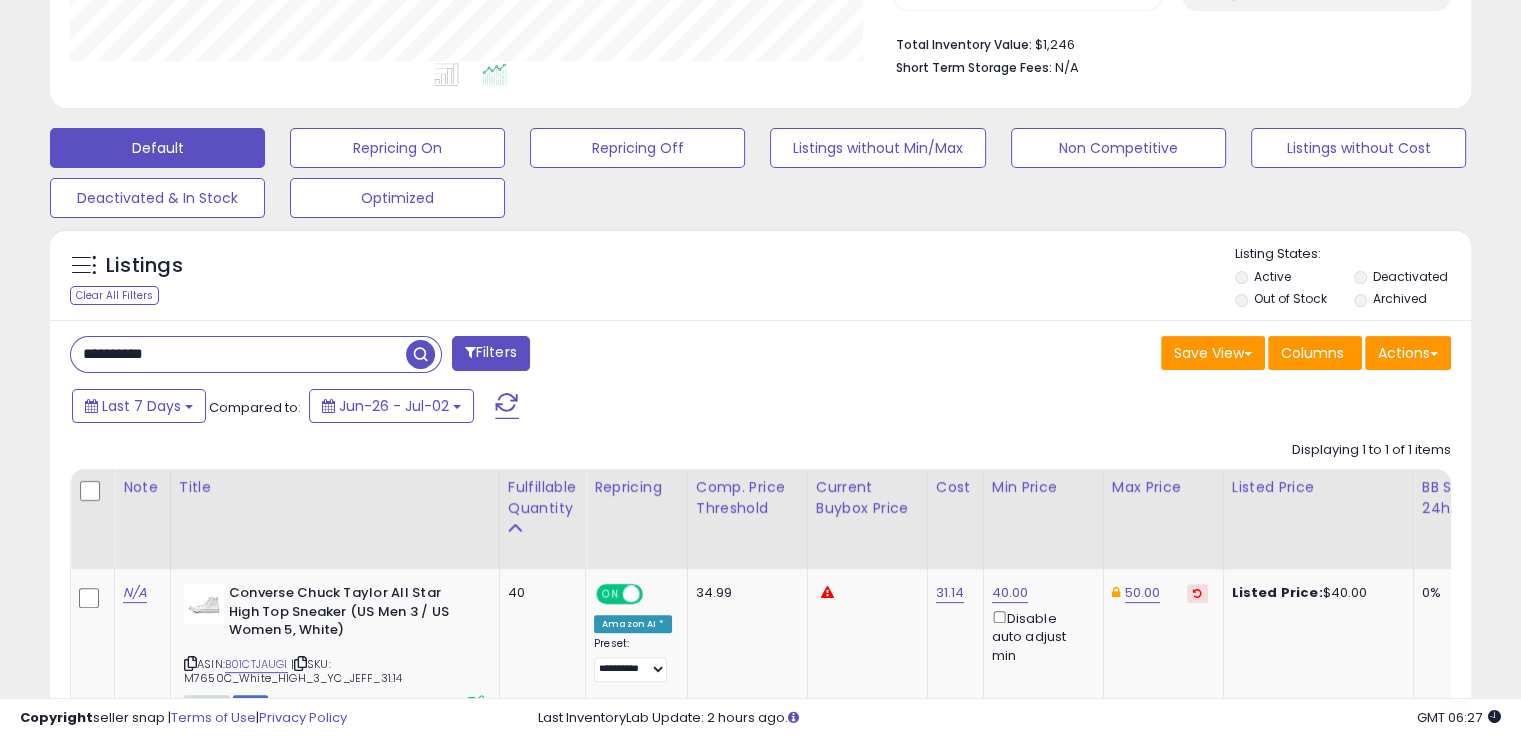 click at bounding box center [420, 354] 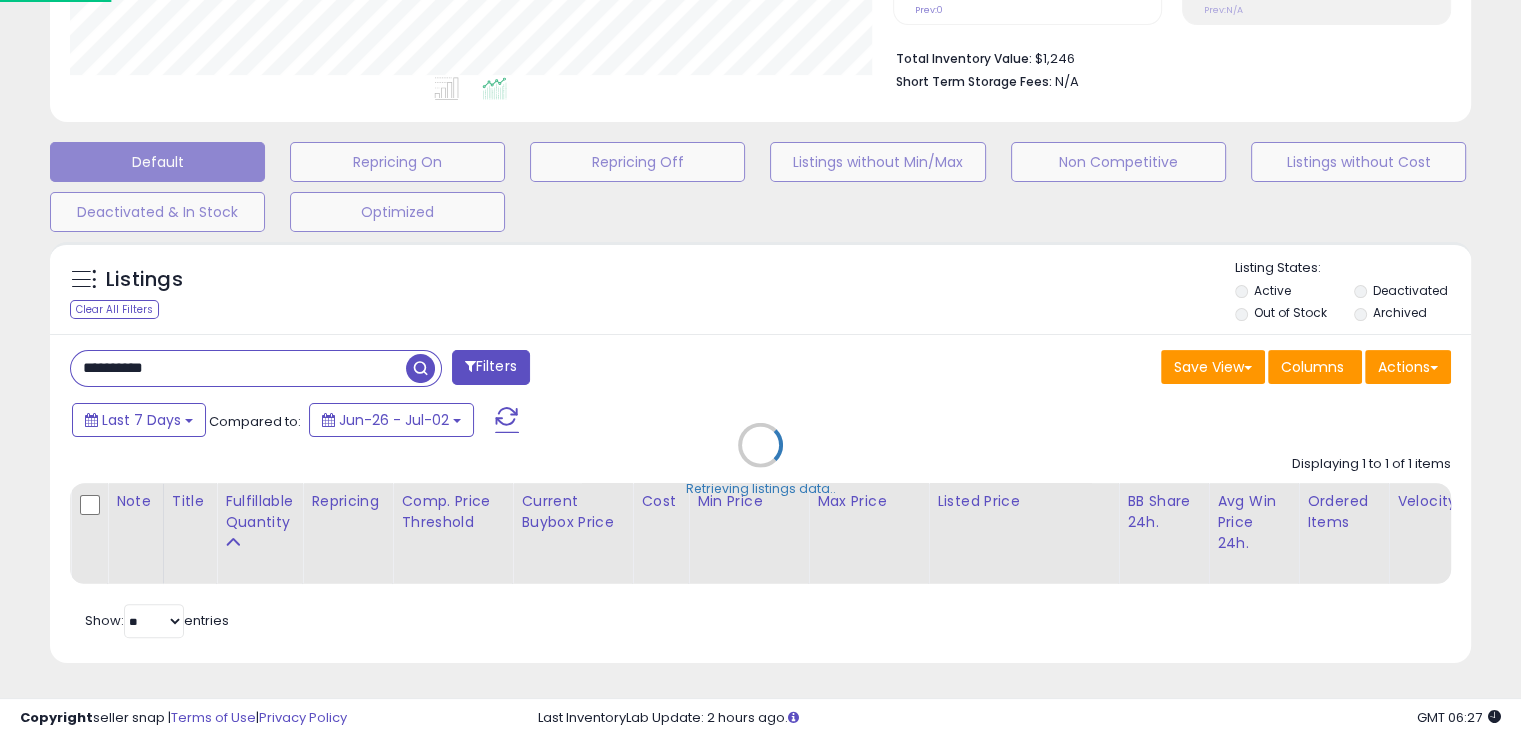scroll, scrollTop: 999589, scrollLeft: 999168, axis: both 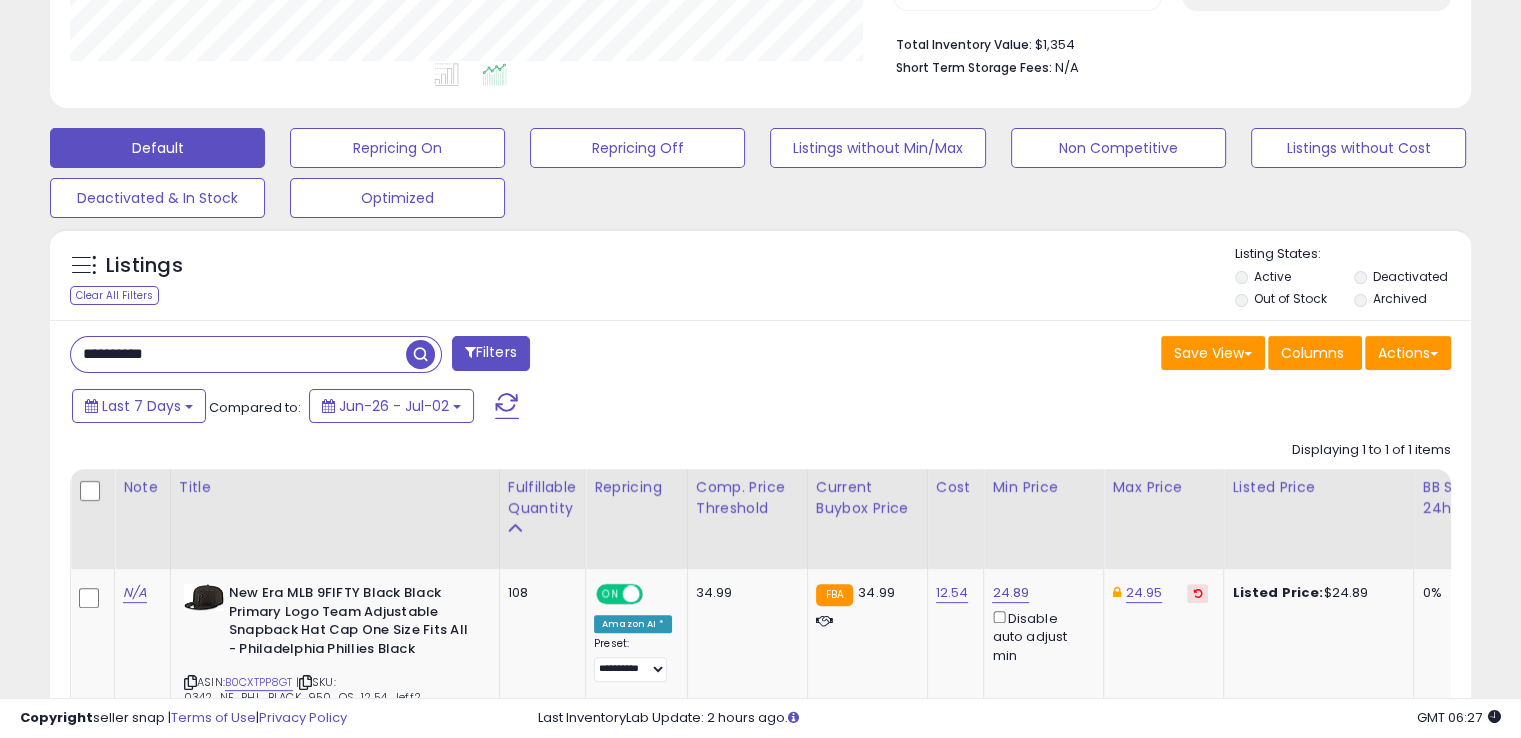 click on "**********" at bounding box center [238, 354] 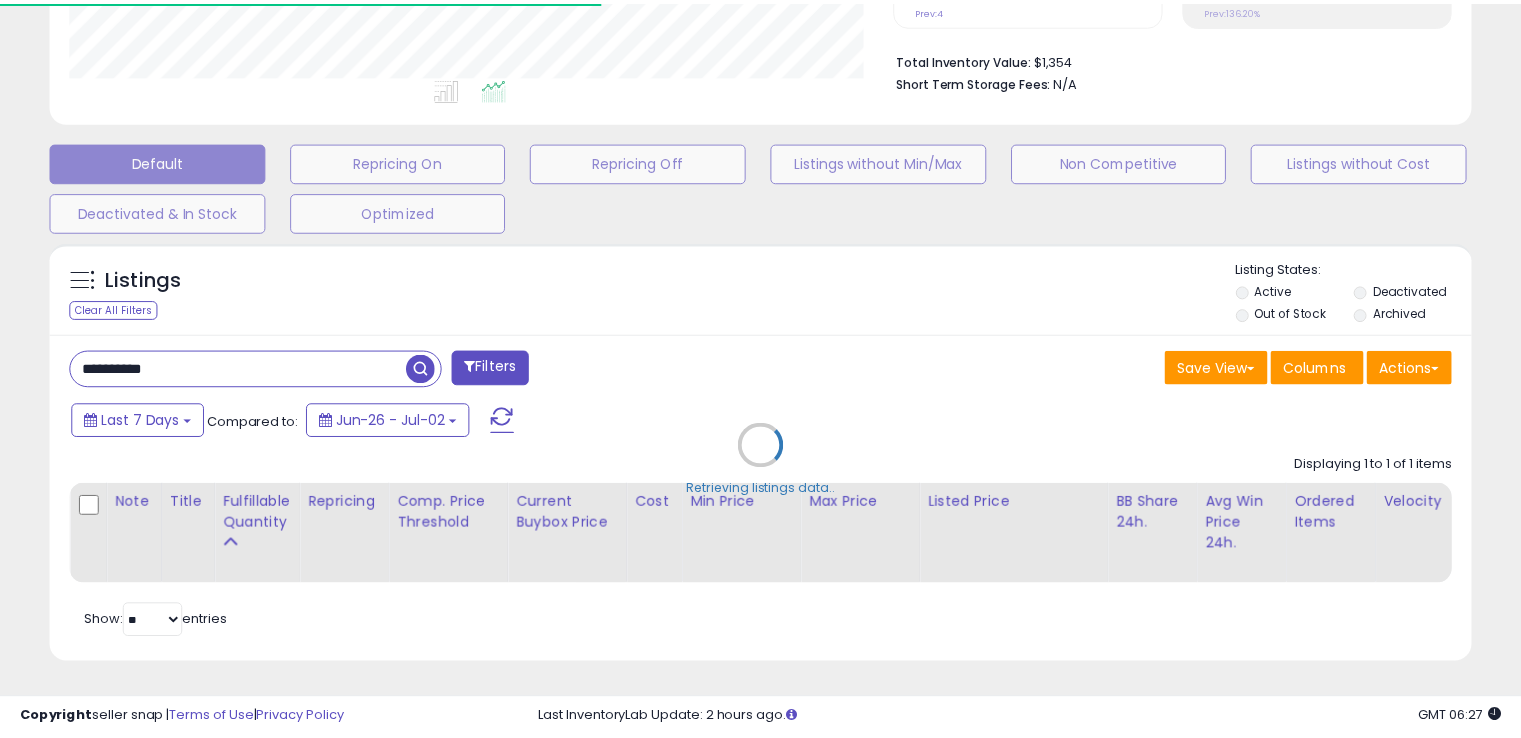scroll, scrollTop: 409, scrollLeft: 822, axis: both 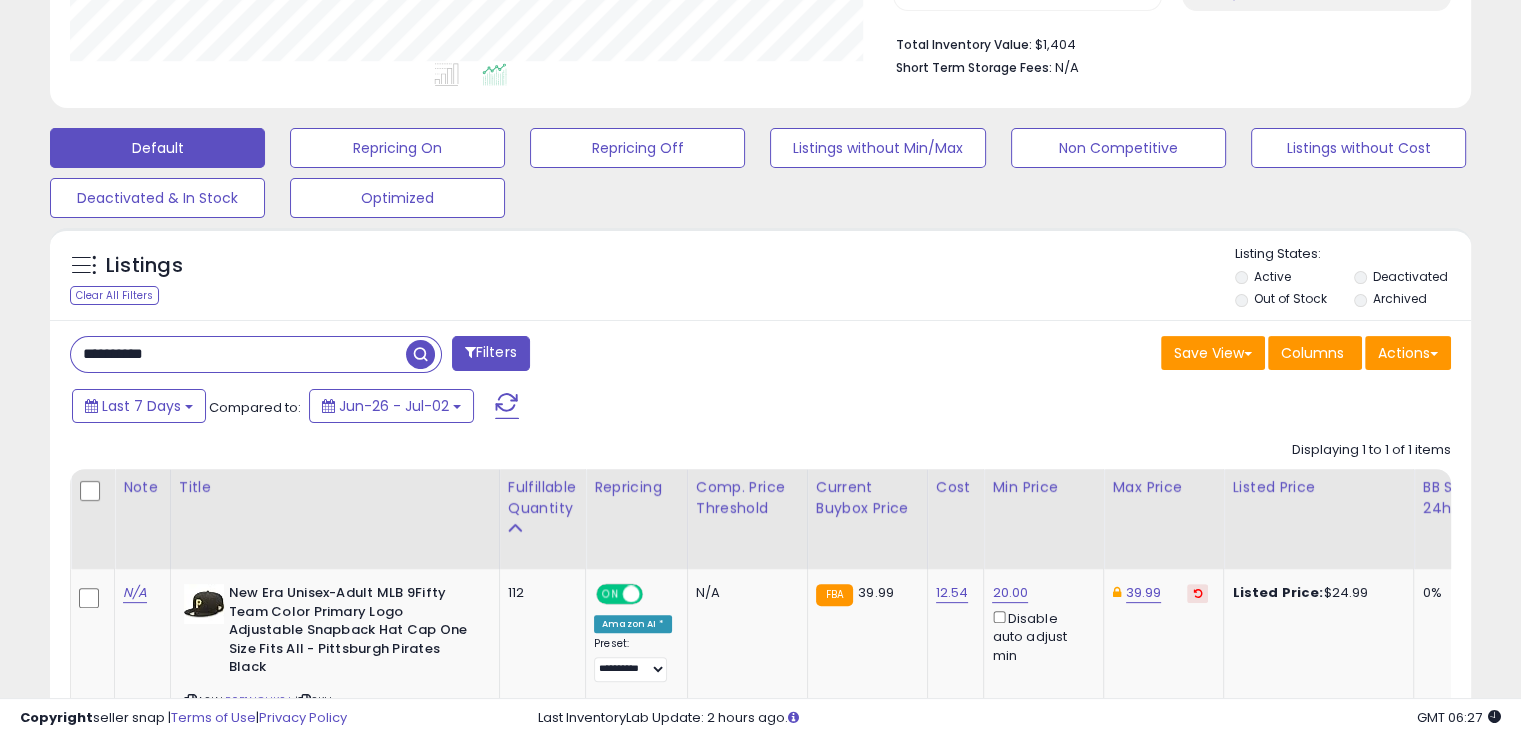 click on "**********" at bounding box center (238, 354) 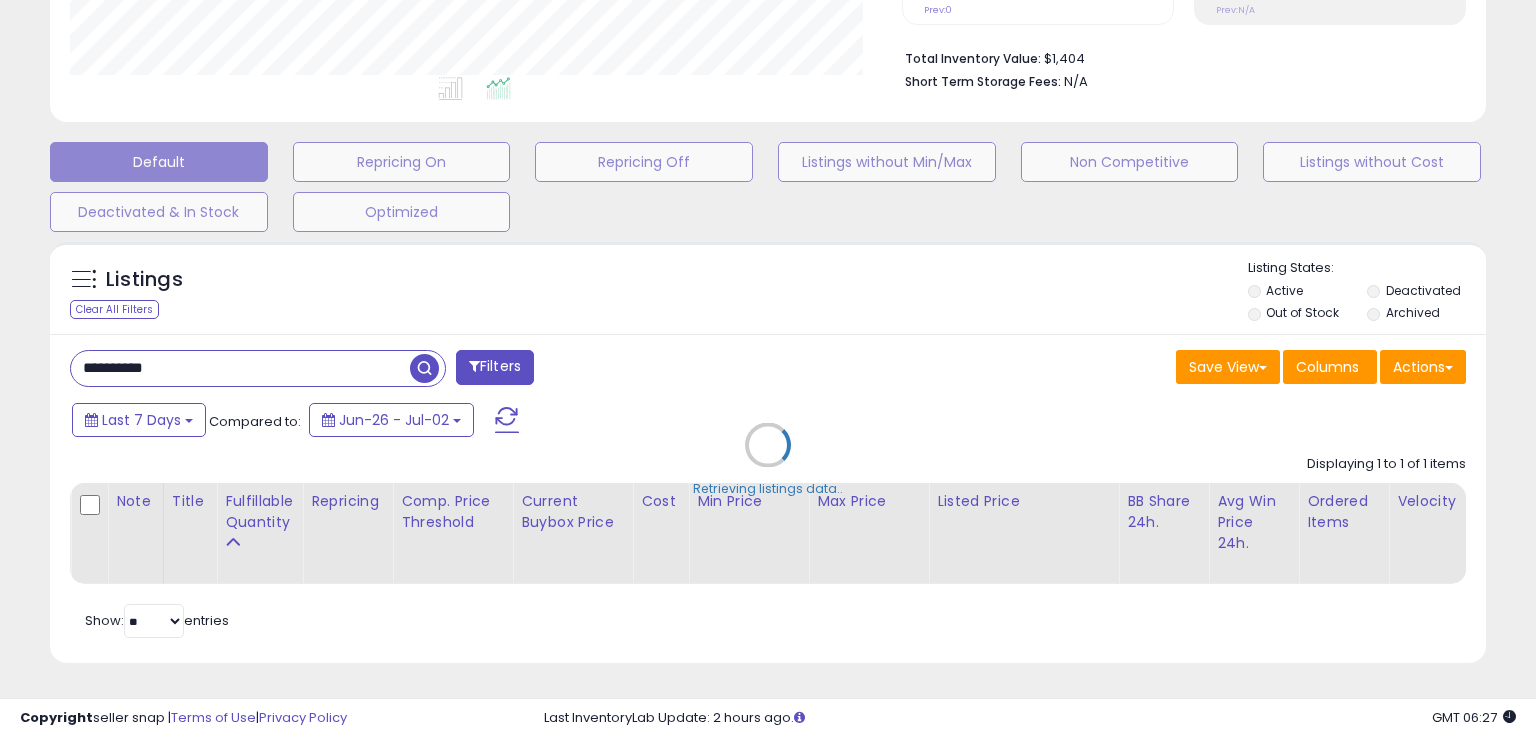 scroll, scrollTop: 999589, scrollLeft: 999168, axis: both 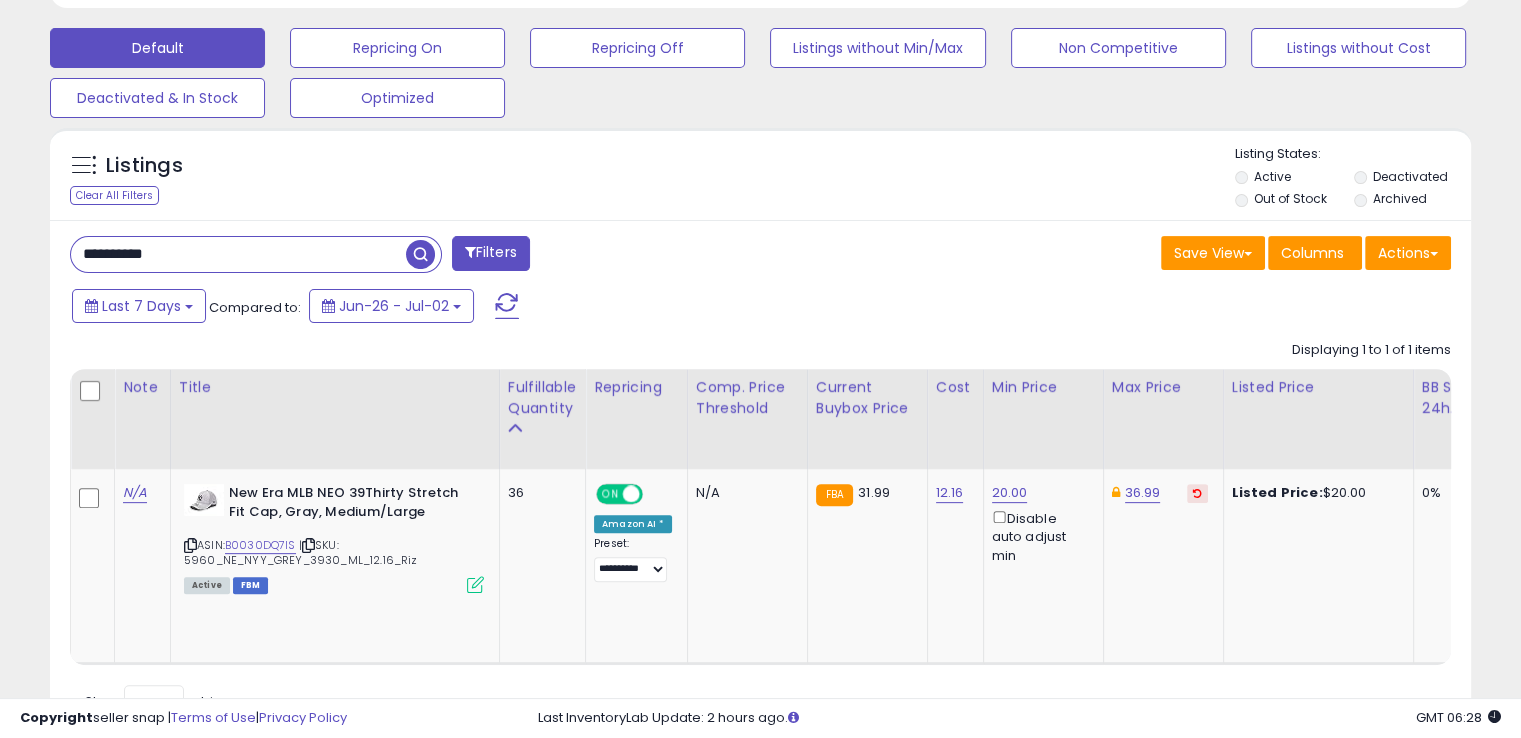 click on "**********" at bounding box center [238, 254] 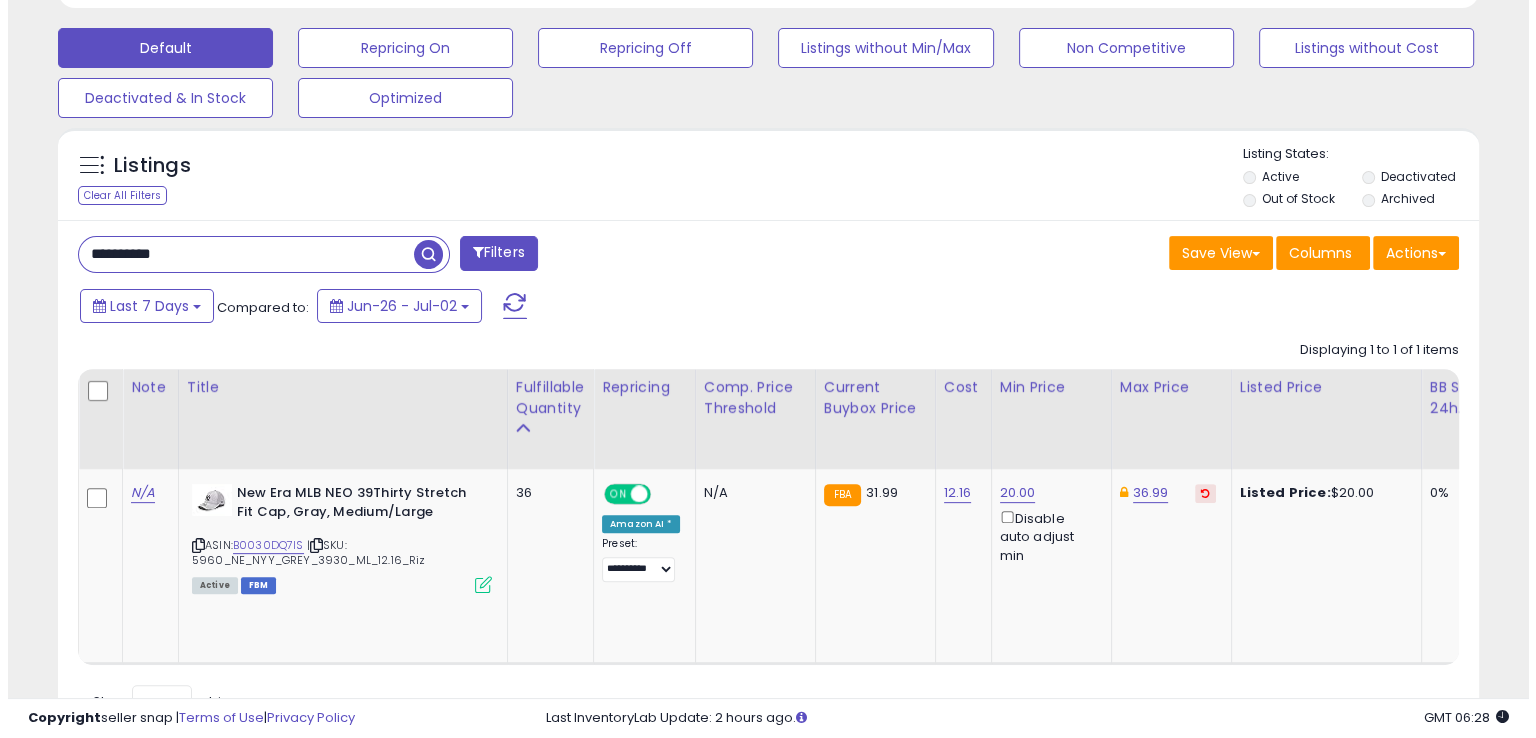 scroll, scrollTop: 502, scrollLeft: 0, axis: vertical 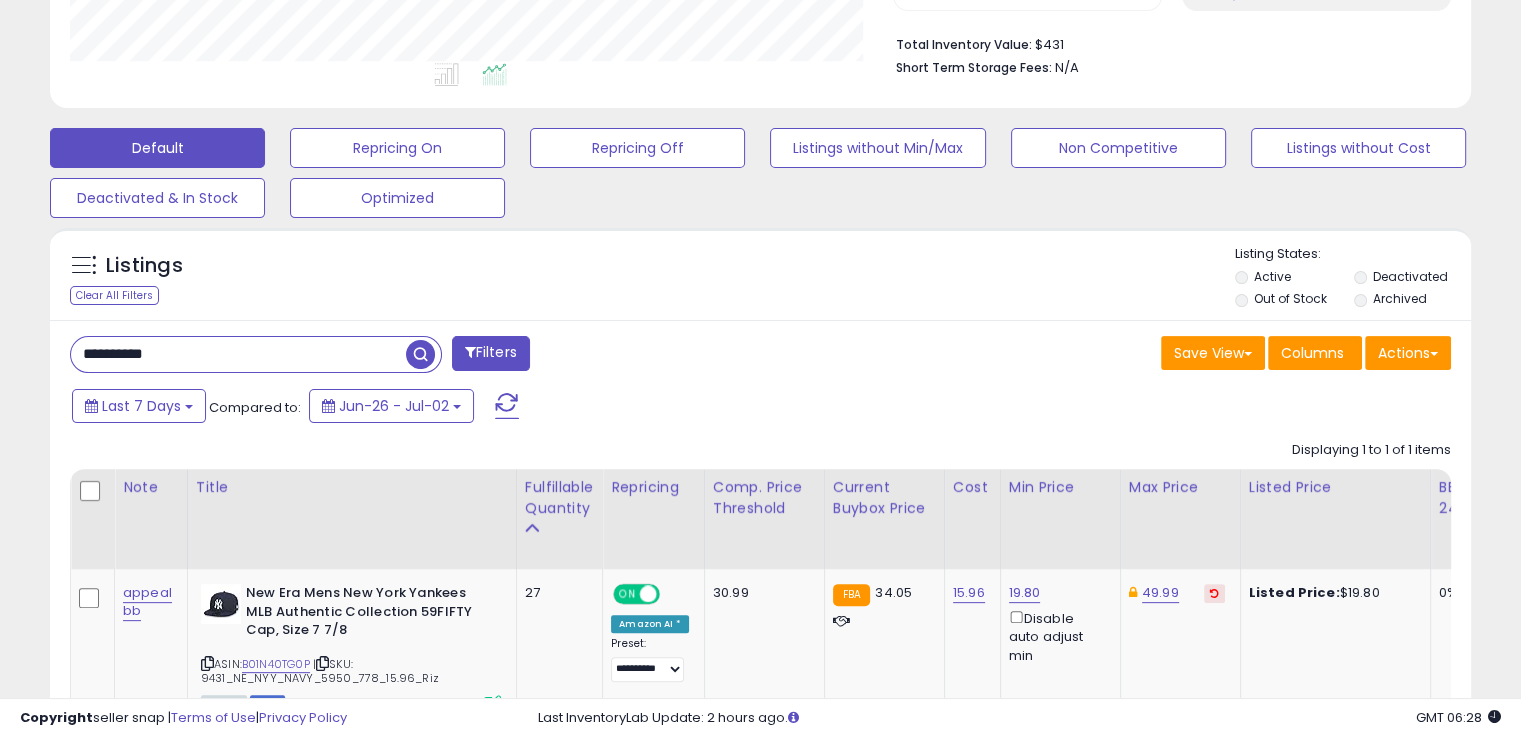 click on "**********" at bounding box center (238, 354) 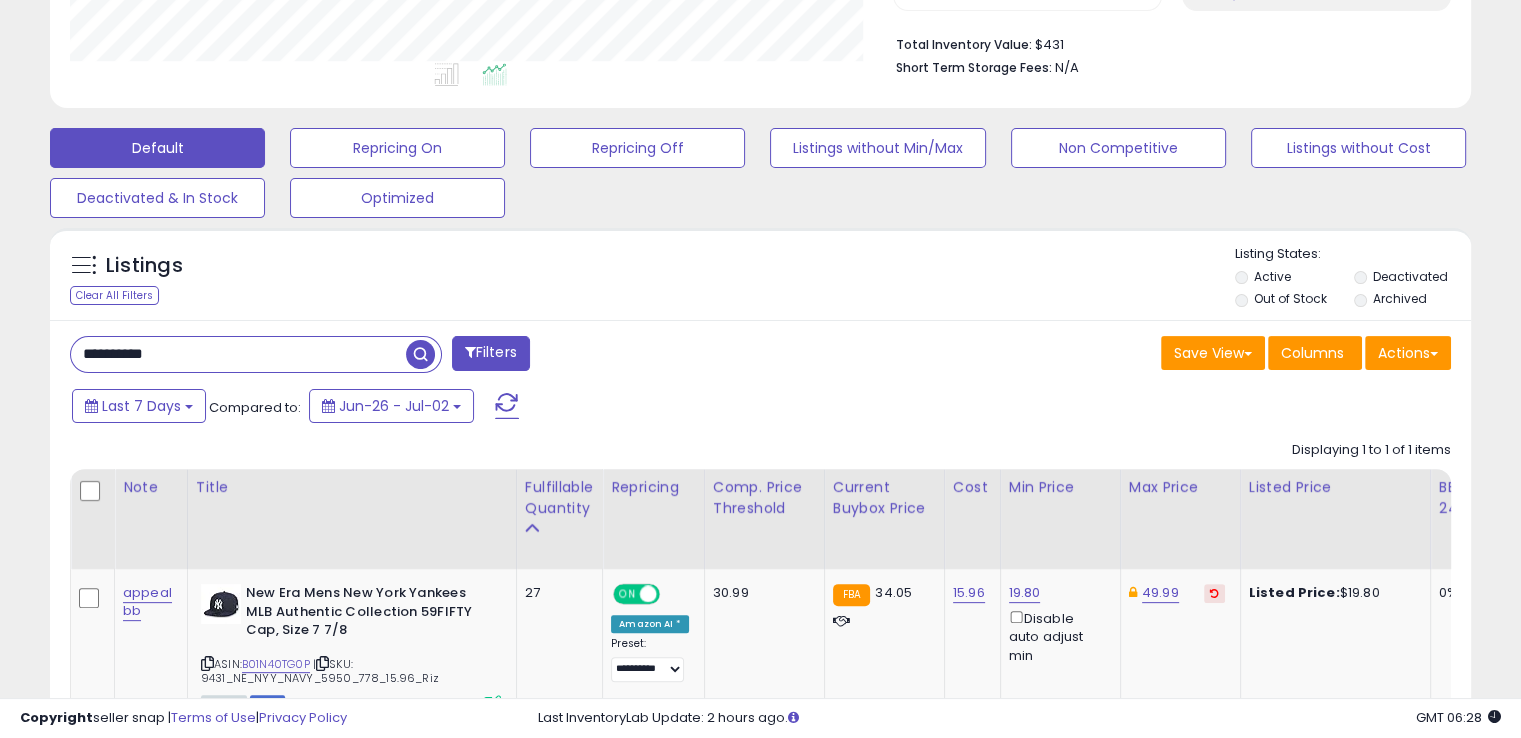click on "**********" at bounding box center [238, 354] 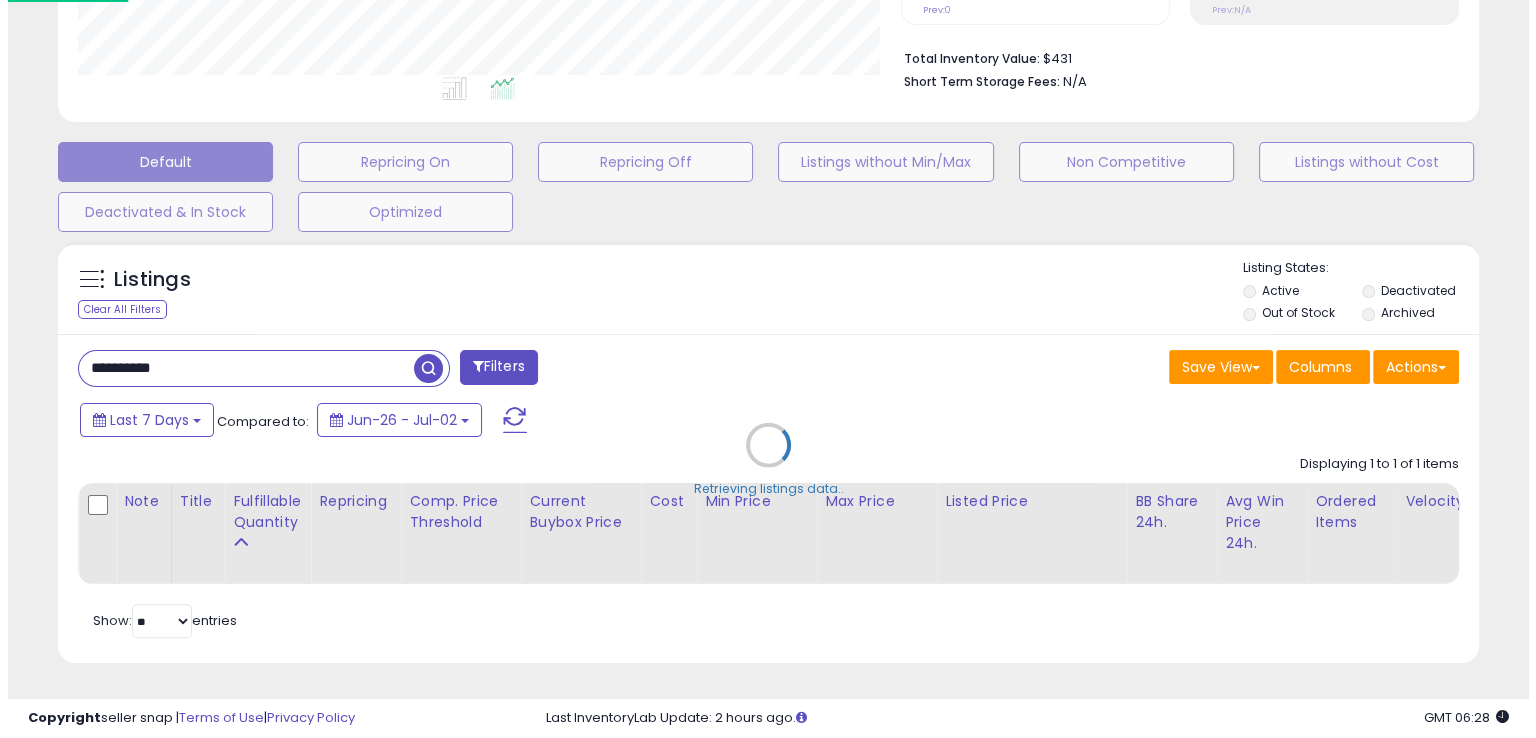 scroll, scrollTop: 999589, scrollLeft: 999168, axis: both 